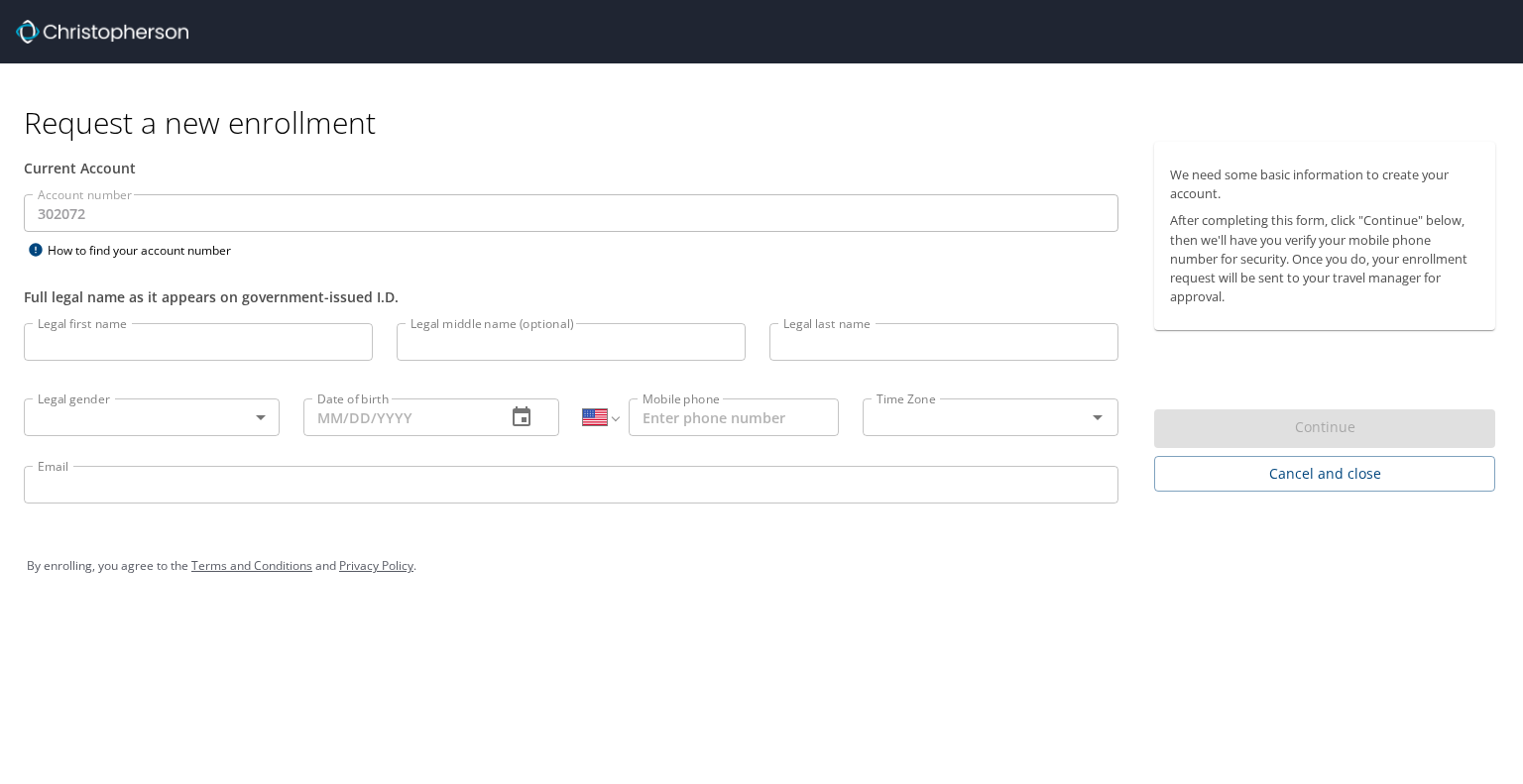 select on "US" 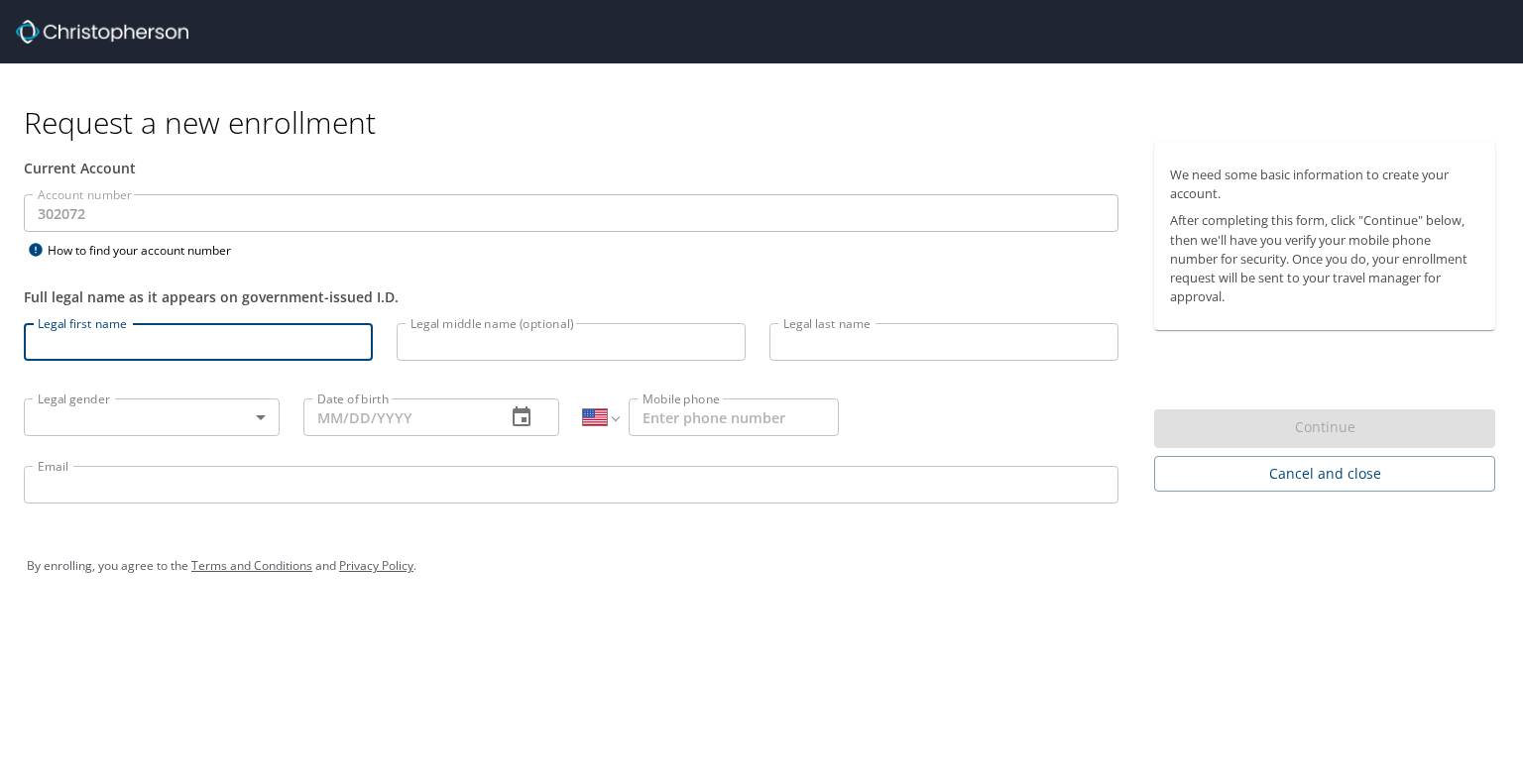 click on "Legal first name" at bounding box center [198, 342] 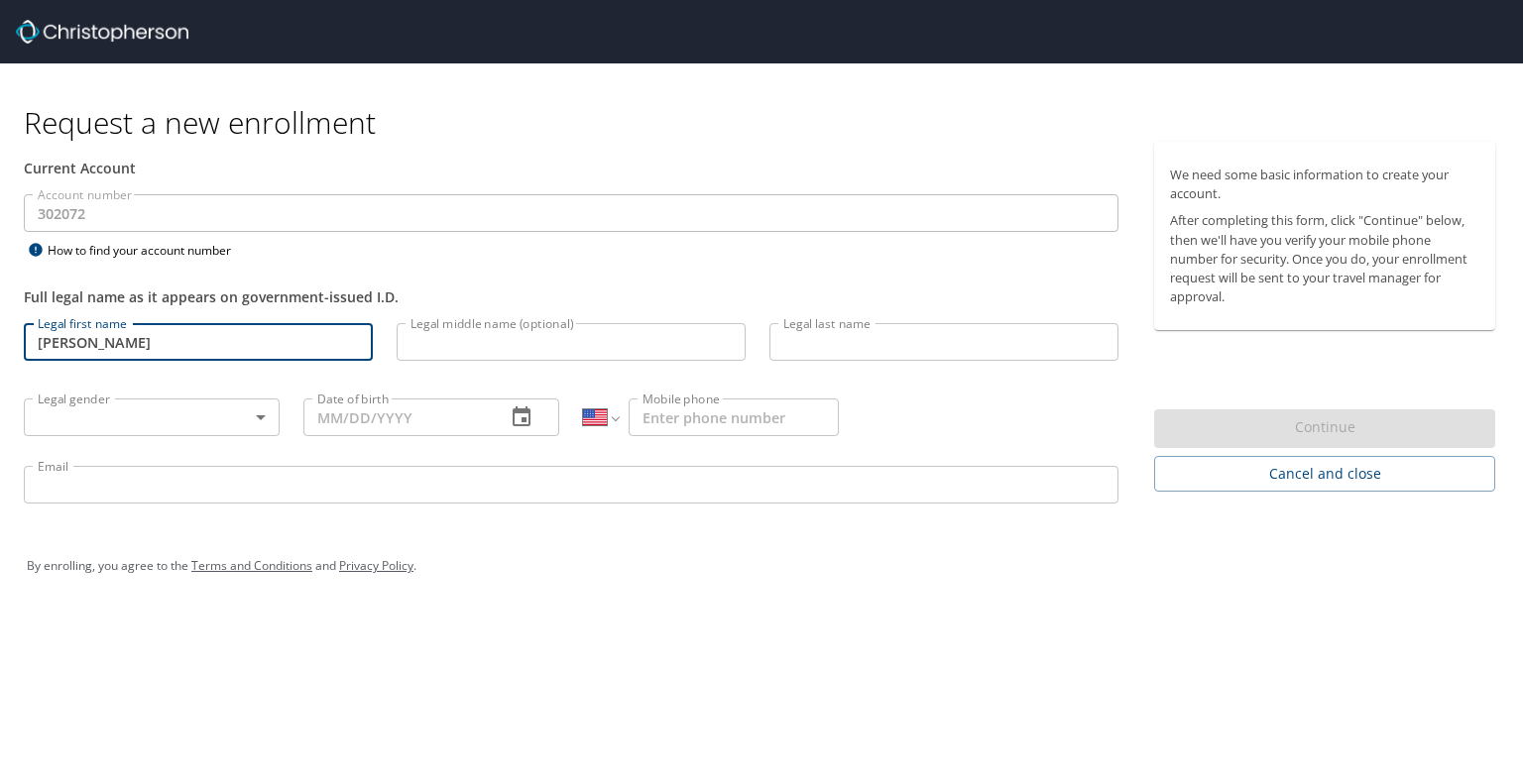 type on "[PERSON_NAME]" 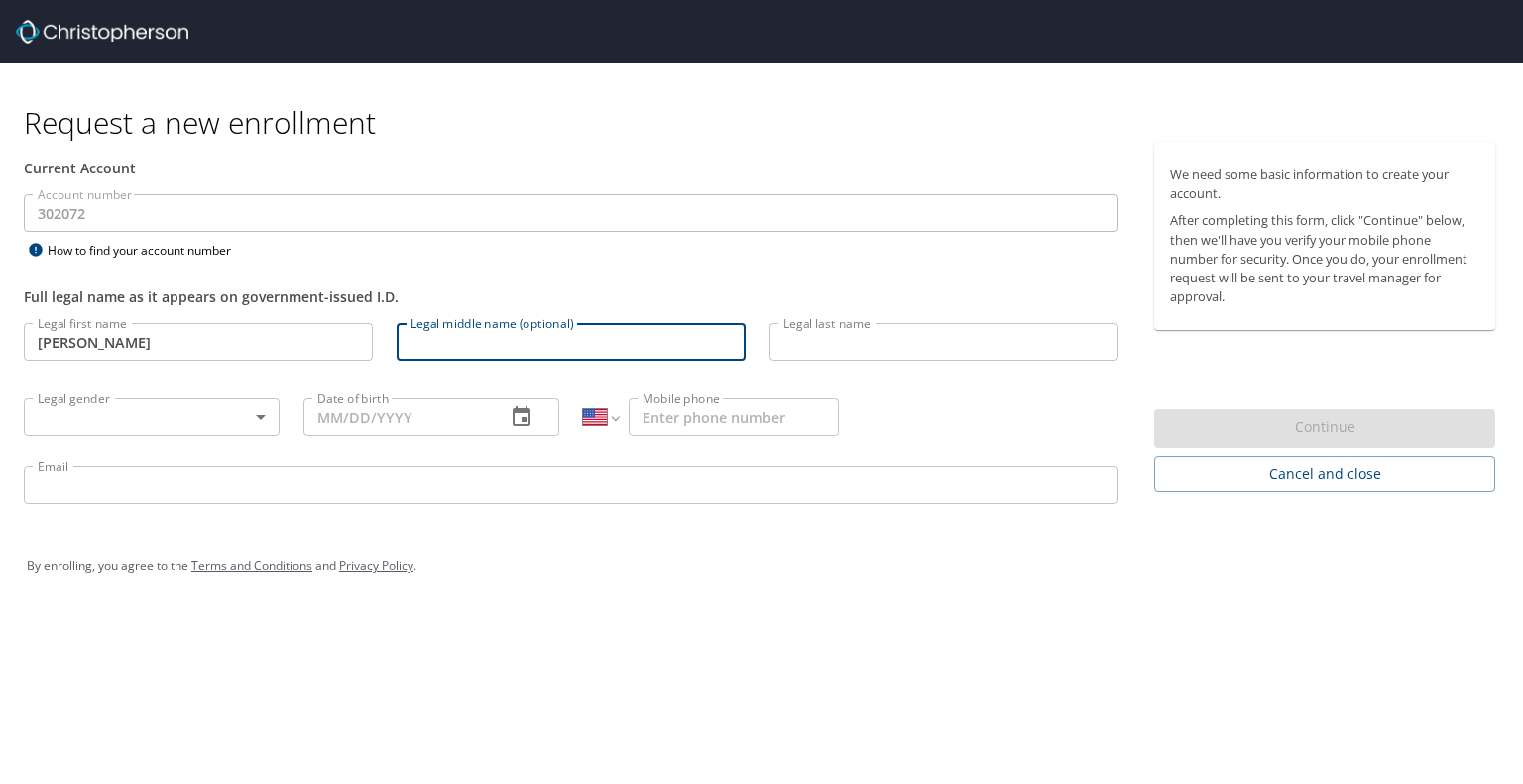 click on "Legal middle name (optional)" at bounding box center (571, 342) 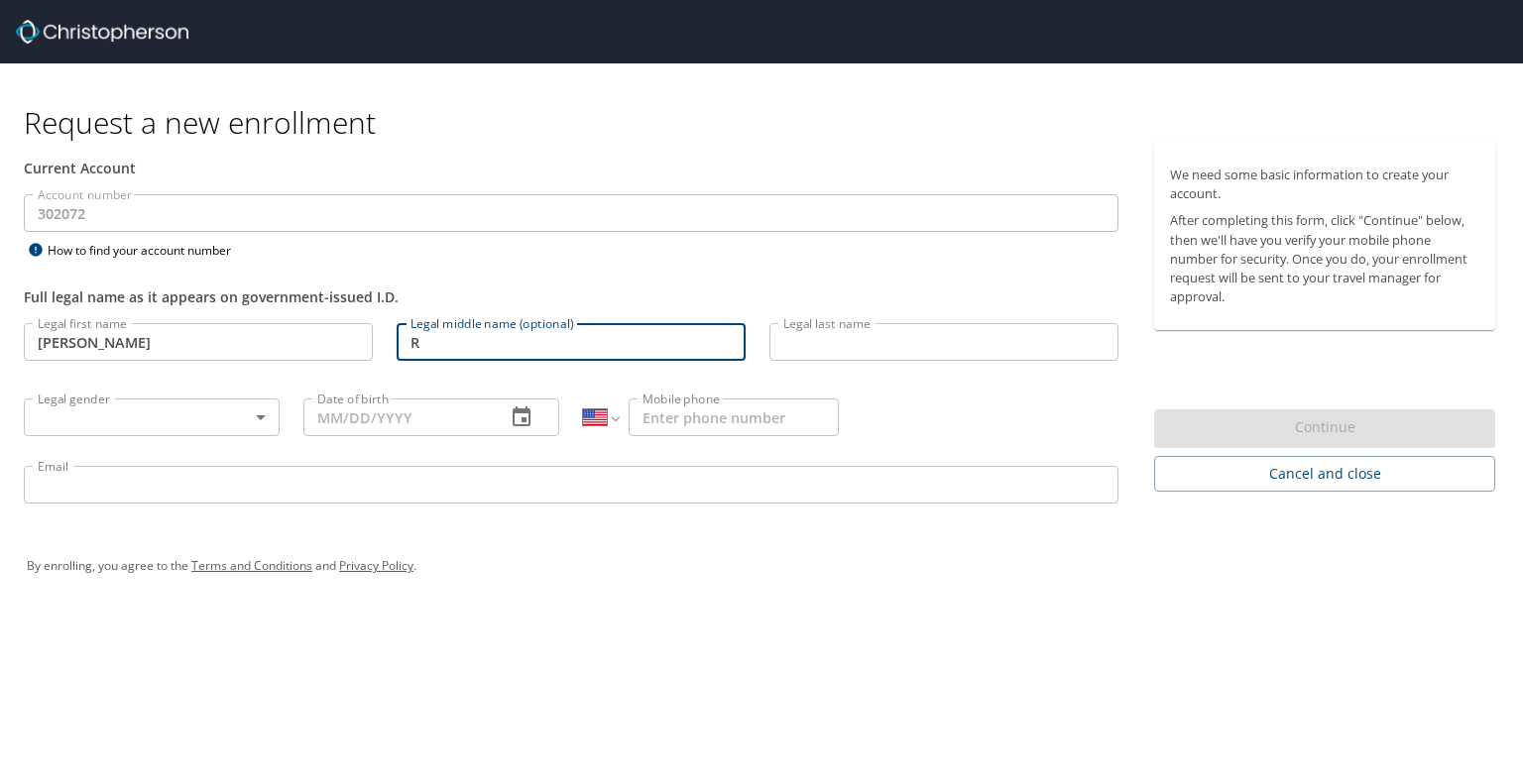 type on "R" 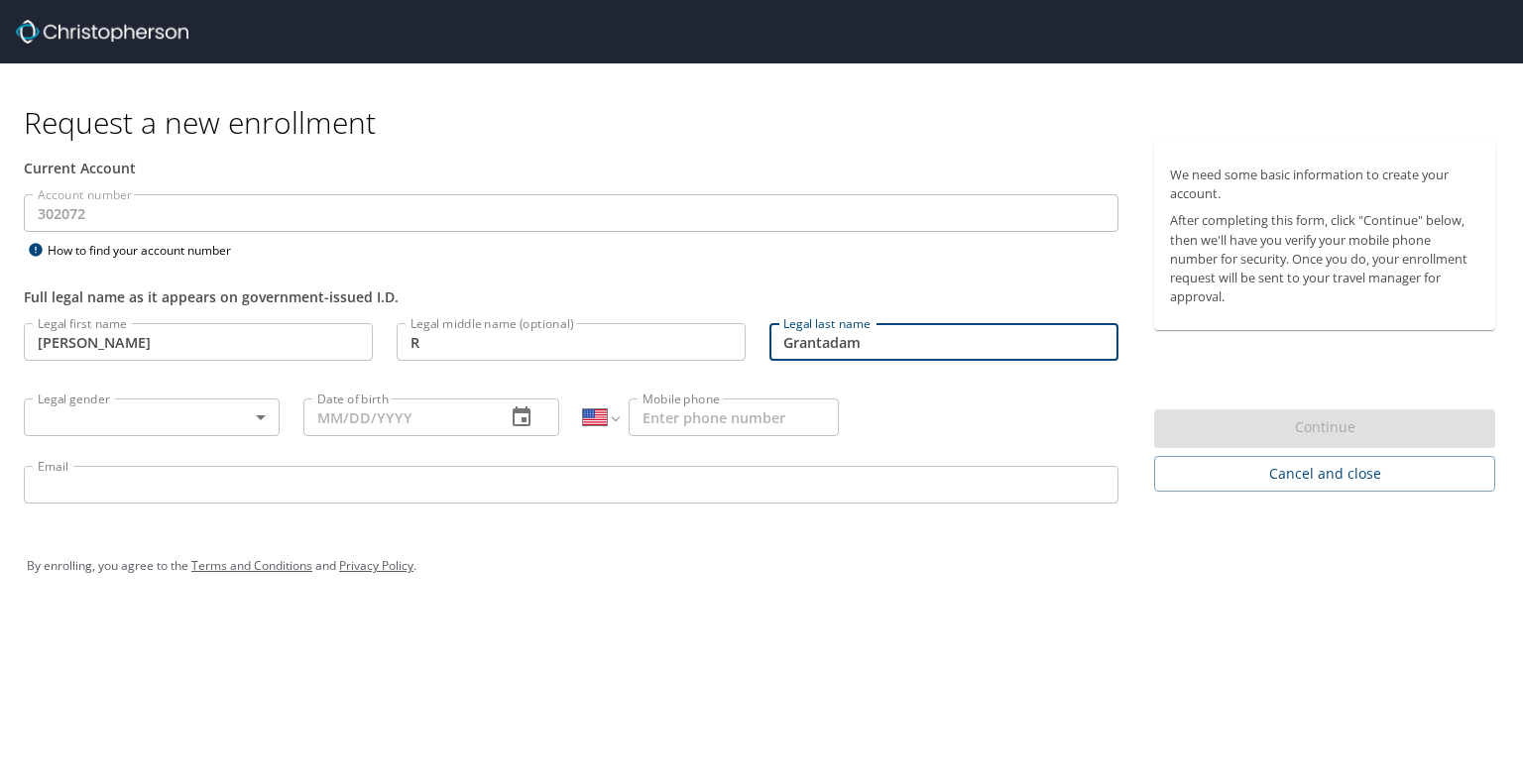 type on "Grantadam" 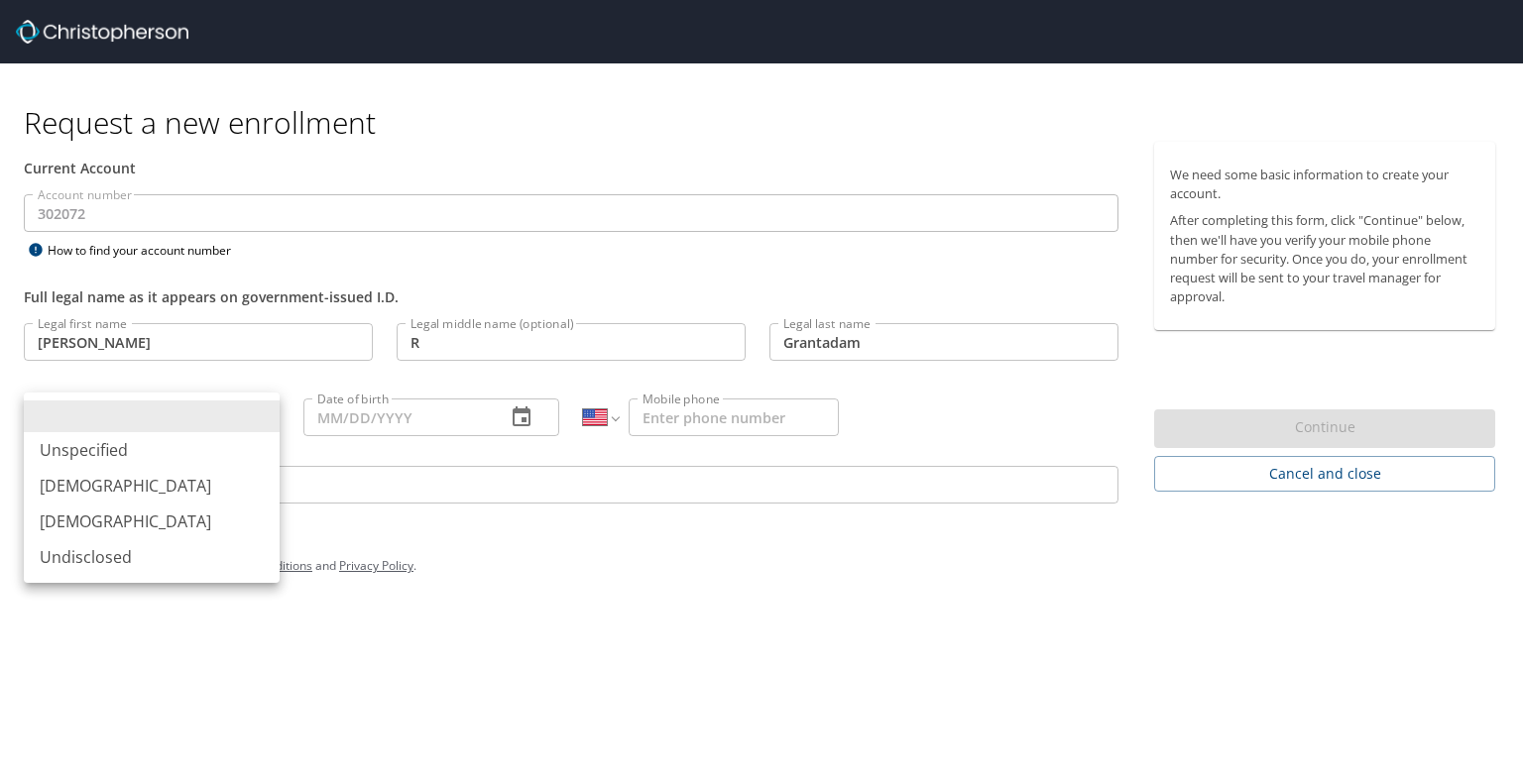 click on "Female" at bounding box center (152, 521) 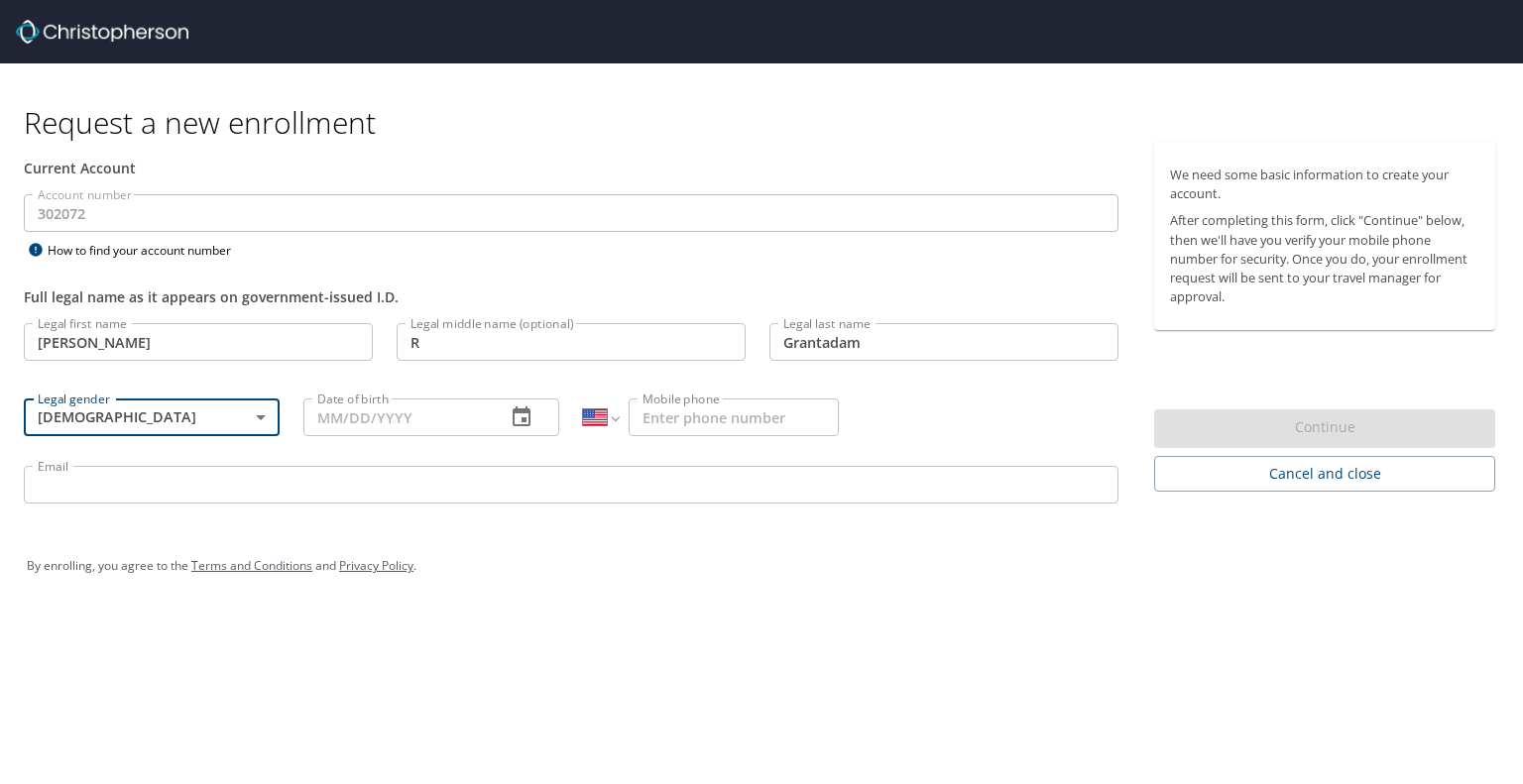 click on "Date of birth" at bounding box center (397, 417) 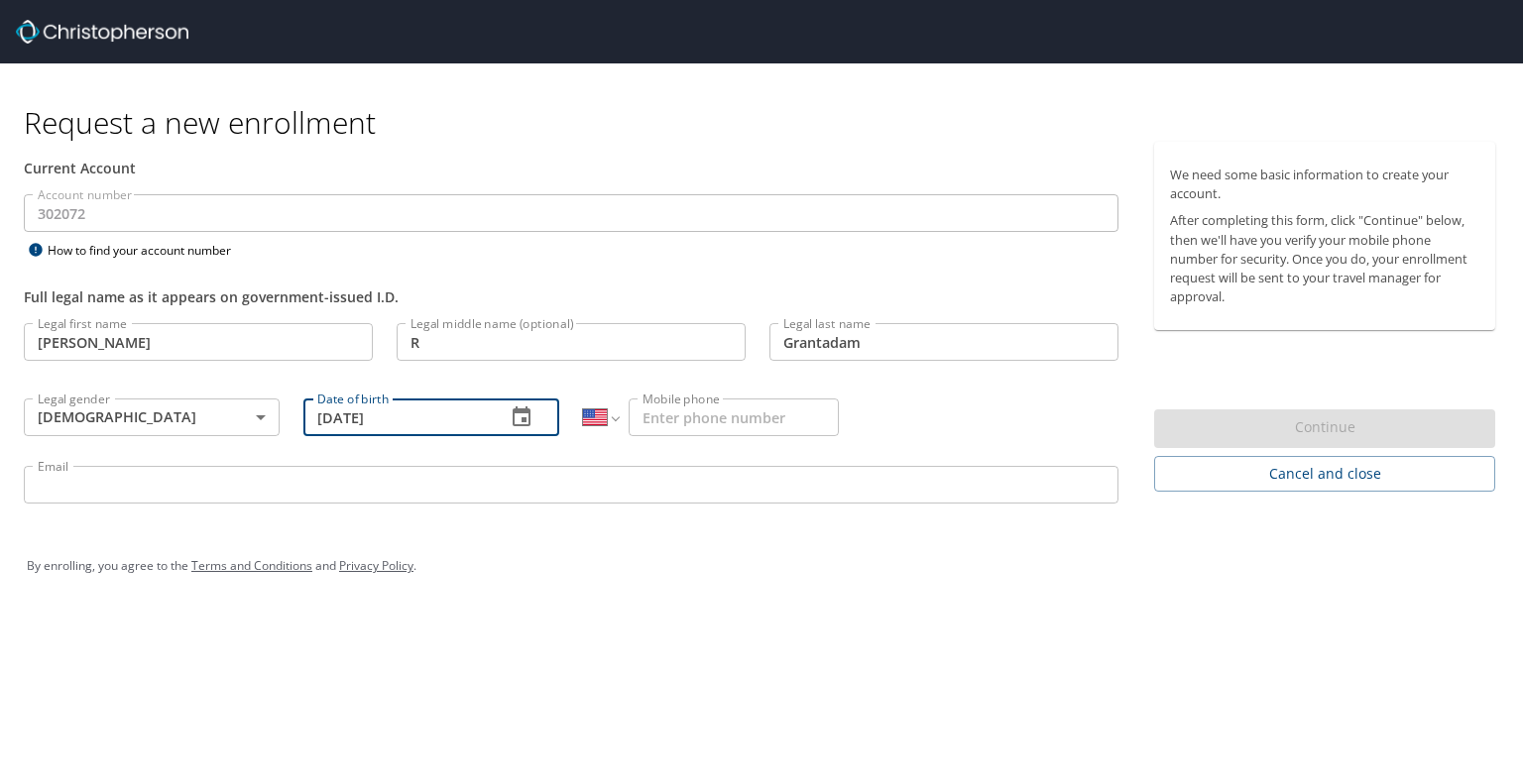 type on "04/13/1967" 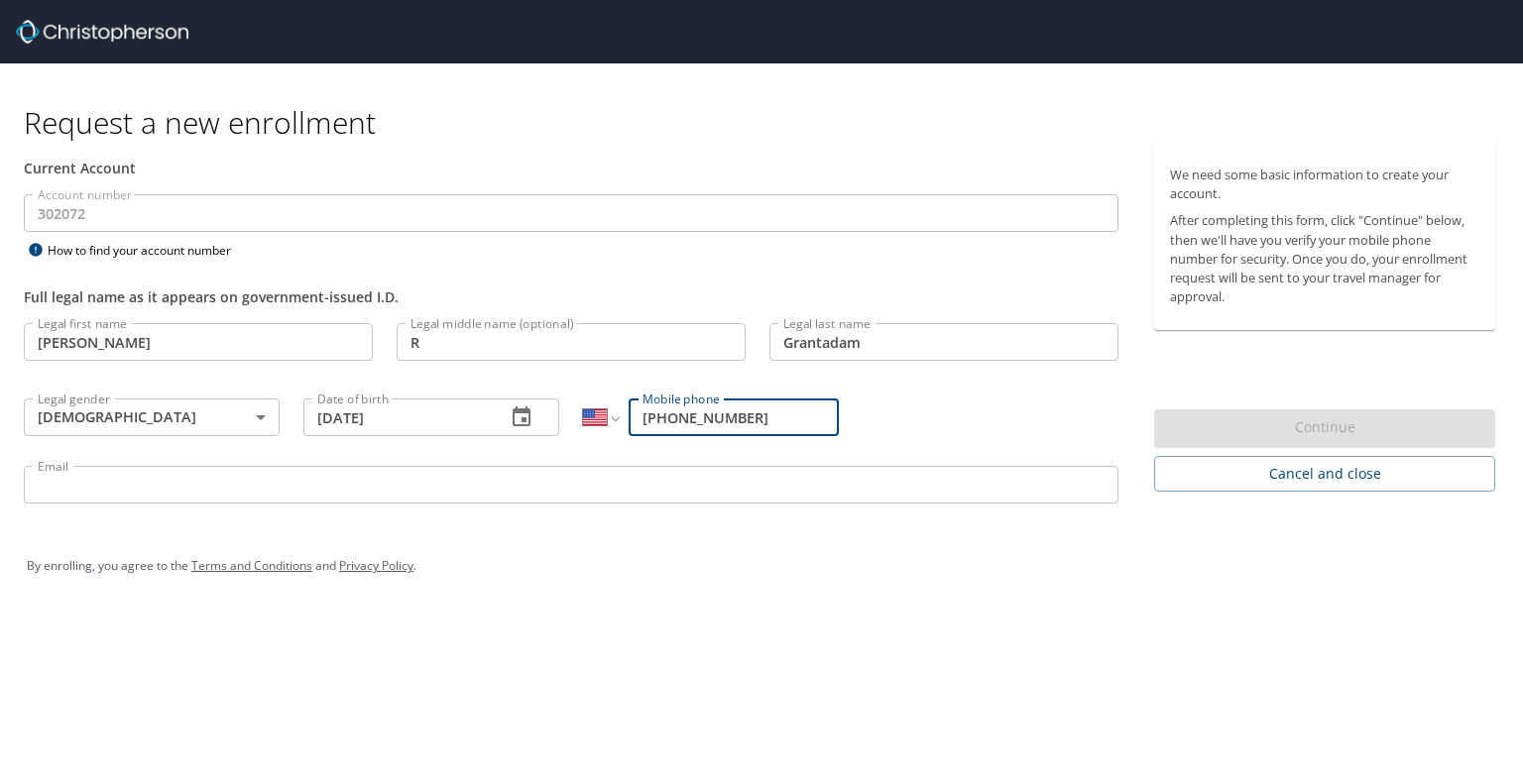 type on "(504) 813-2313" 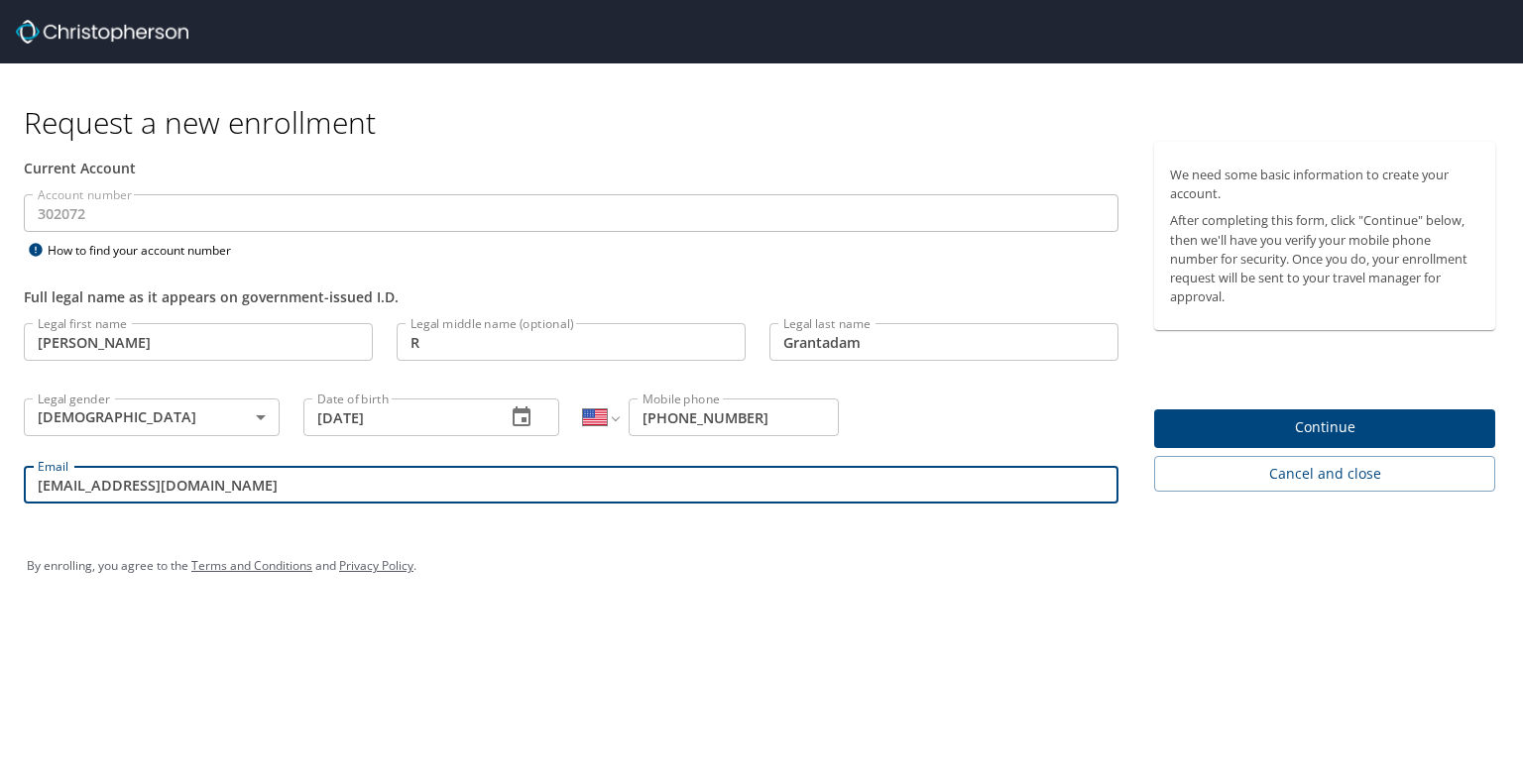 type on "Michelegrantadam@registrypartners.com" 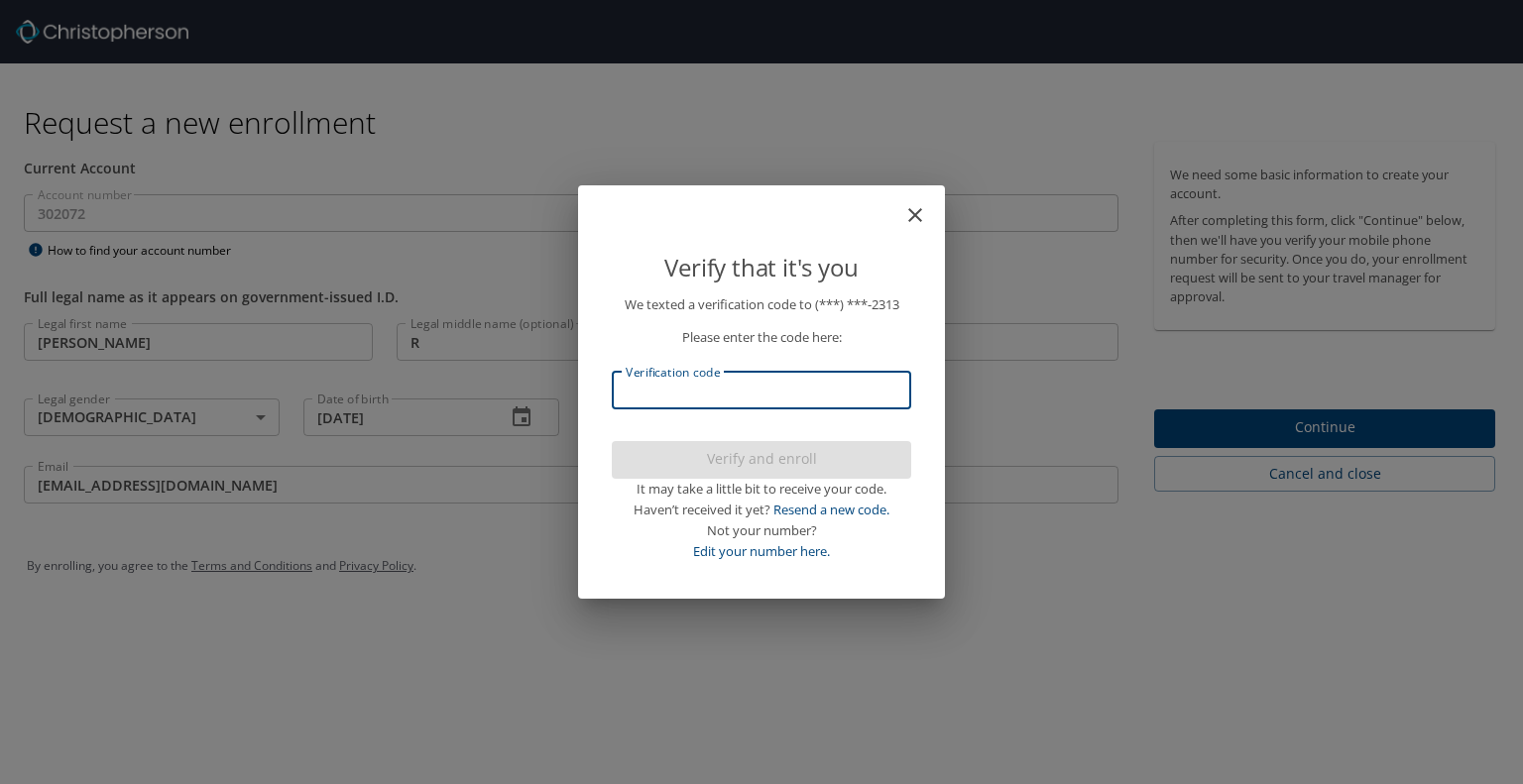 click on "Verification code" at bounding box center [762, 391] 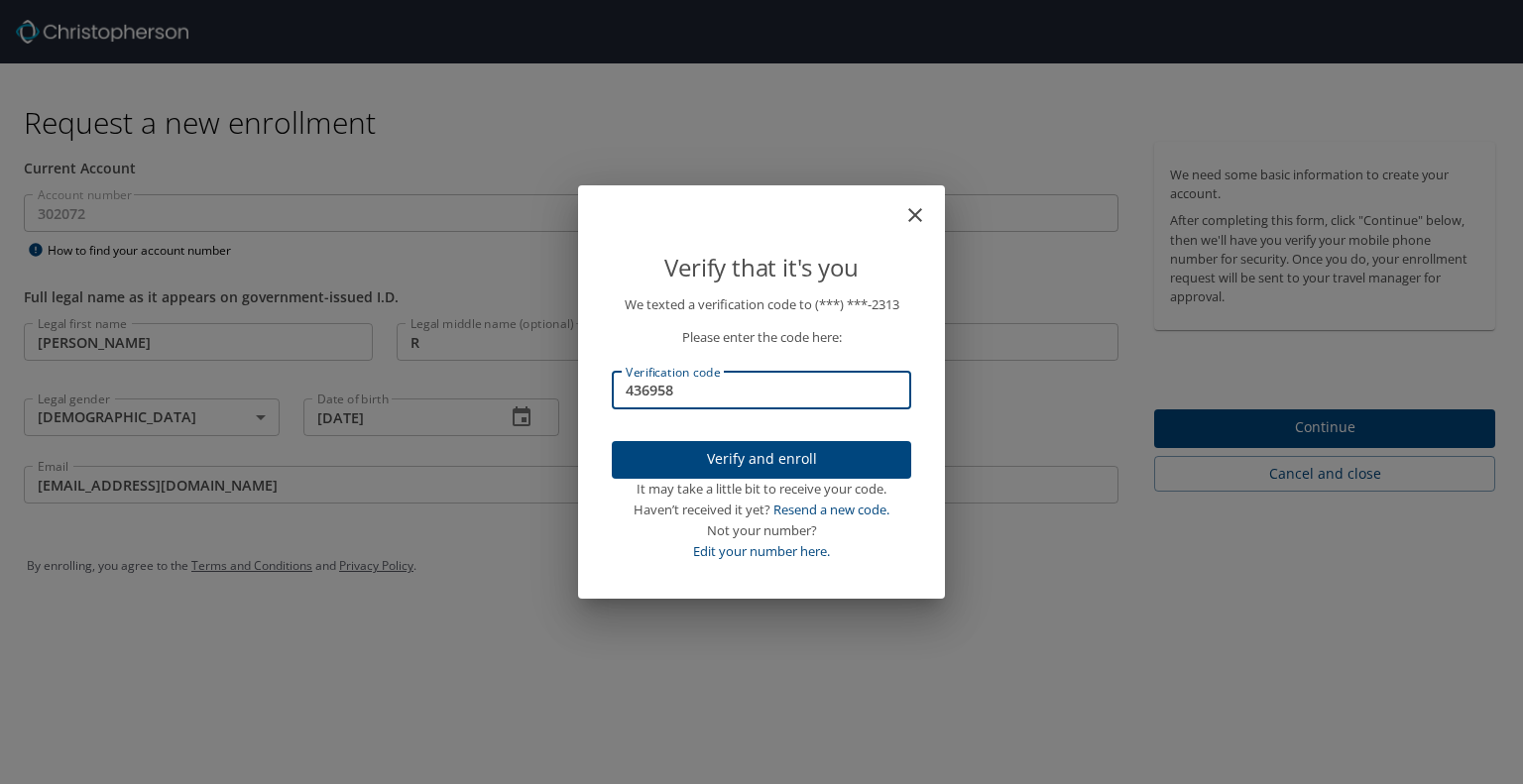 type on "436958" 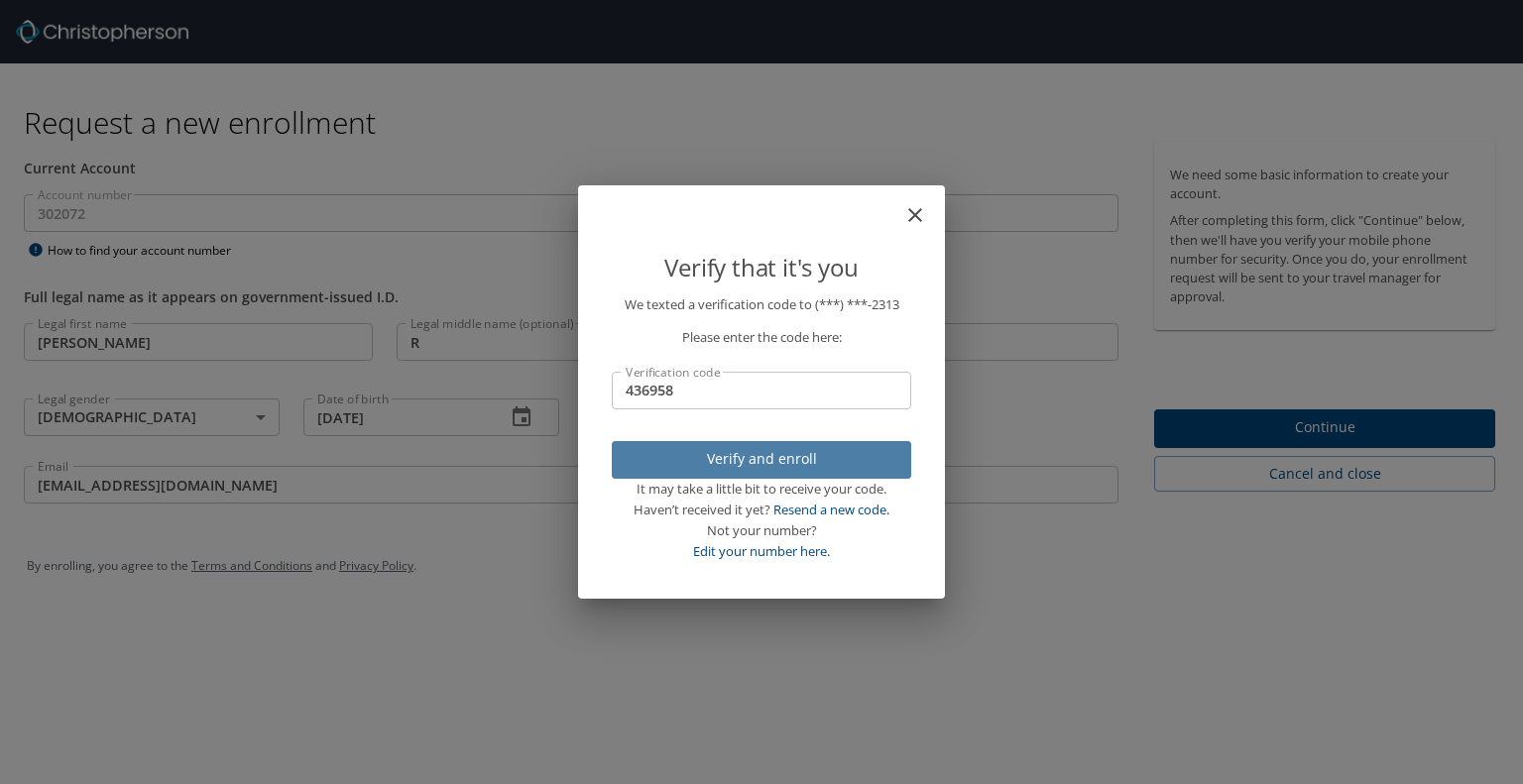 click on "Verify and enroll" at bounding box center [762, 459] 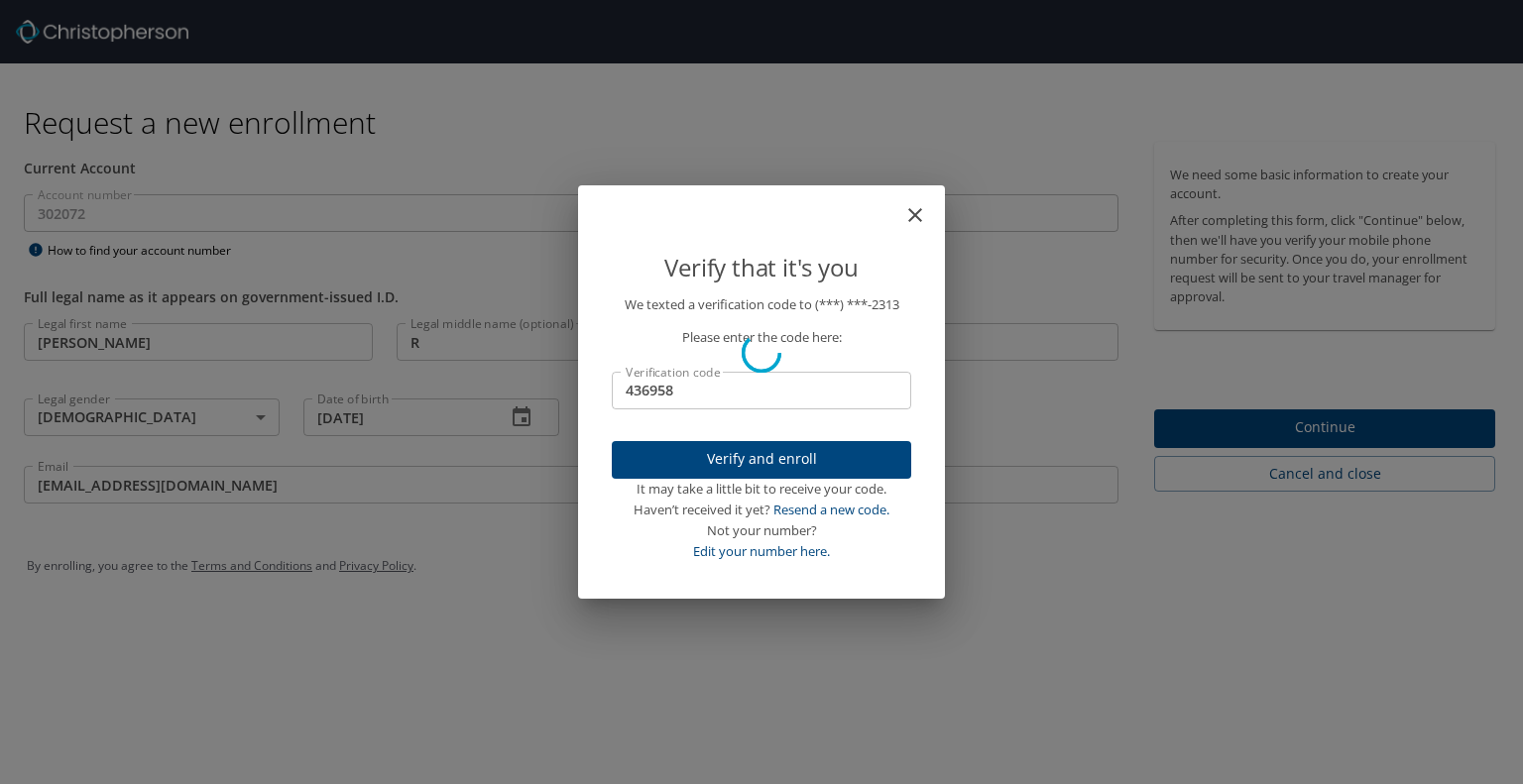 type 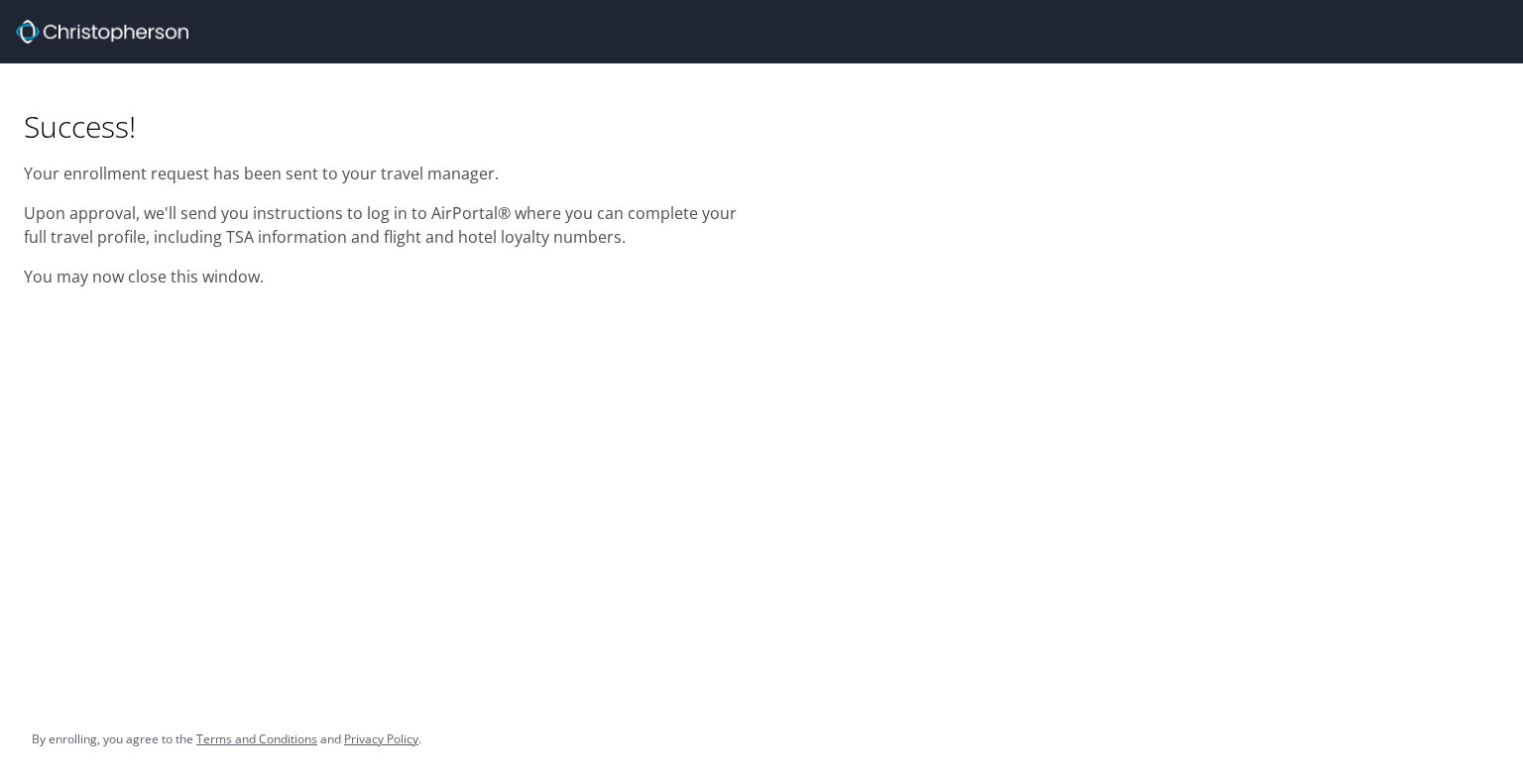 click at bounding box center (769, 32) 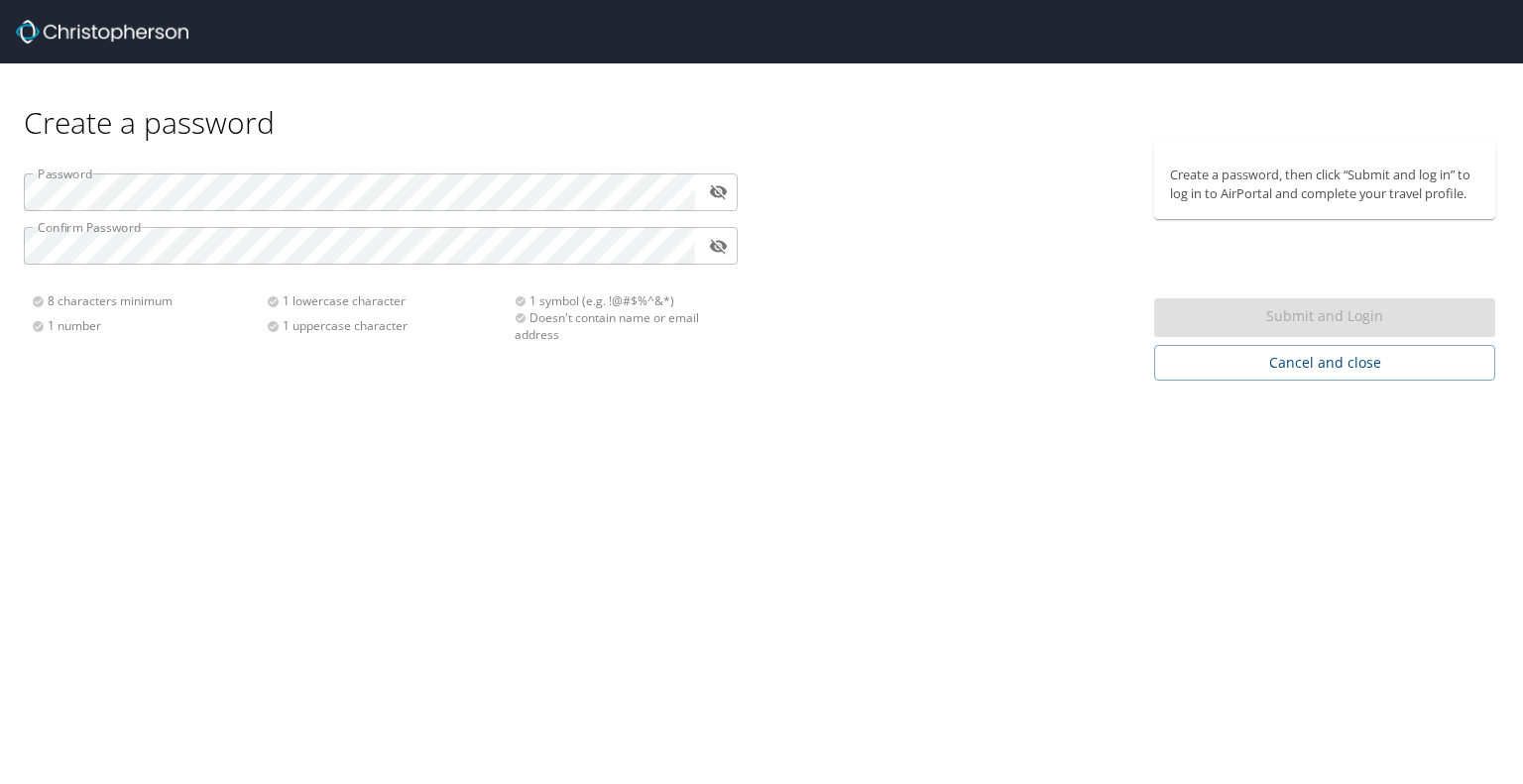 scroll, scrollTop: 0, scrollLeft: 0, axis: both 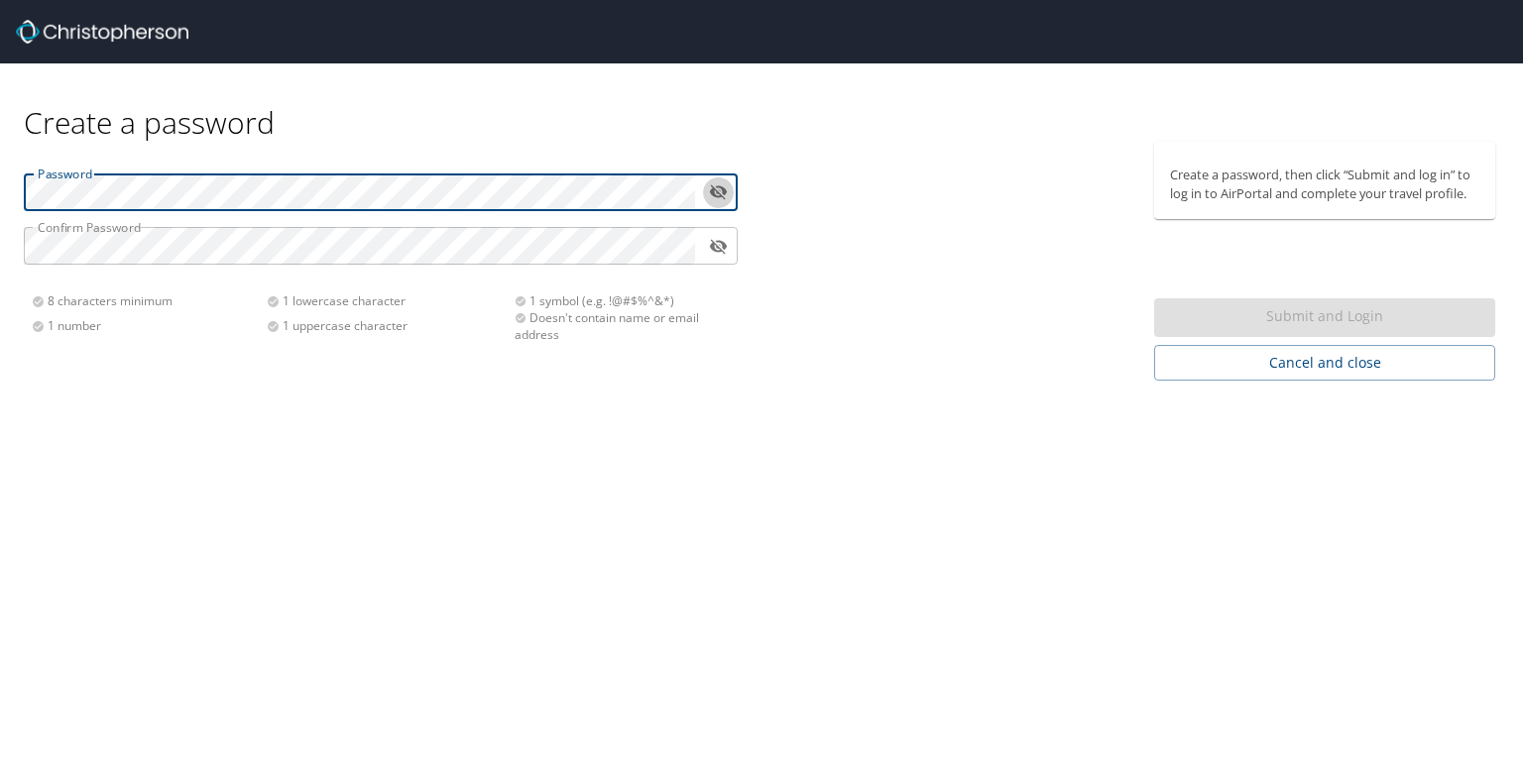 click 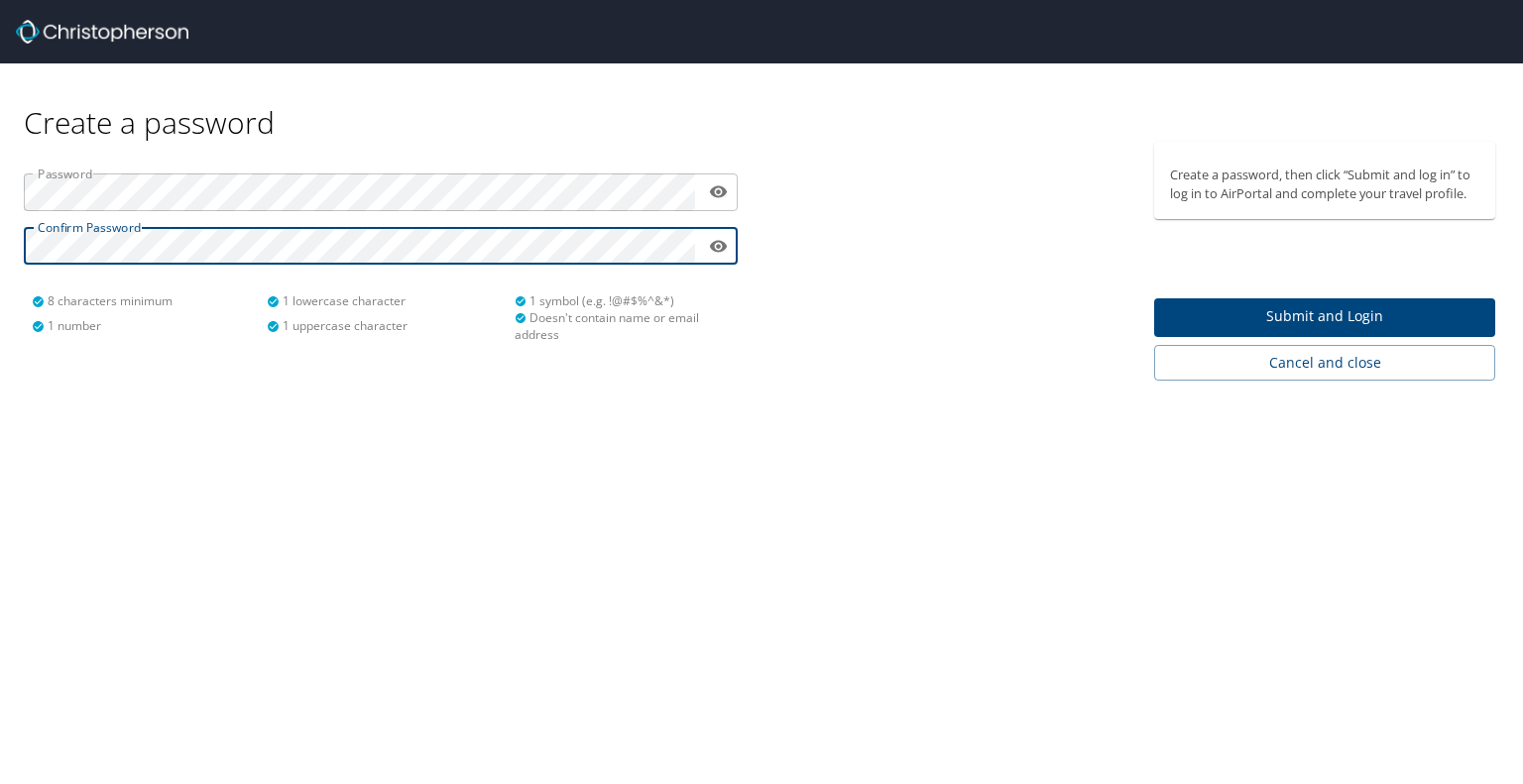 click on "Submit and Login" at bounding box center [1325, 316] 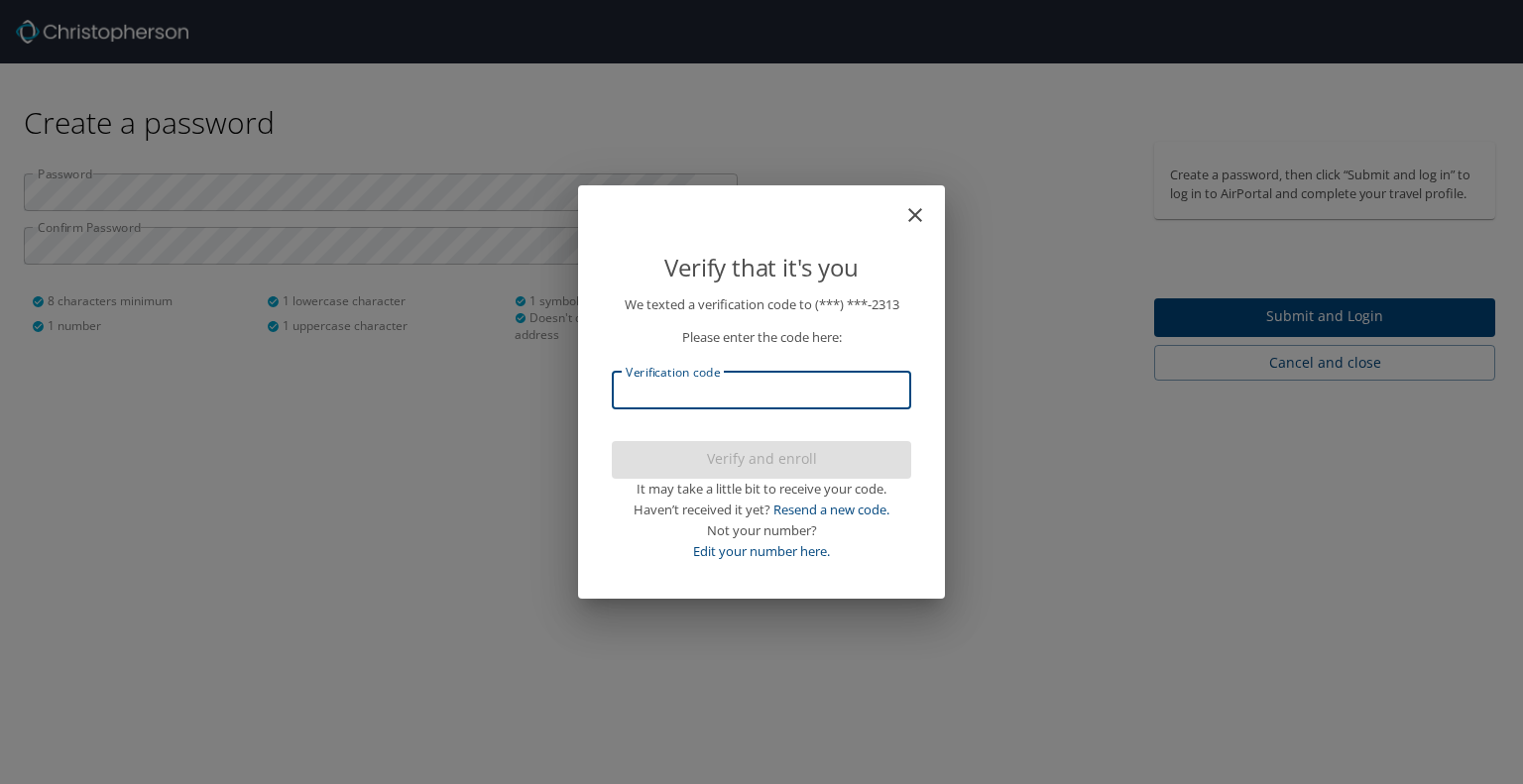 click on "Verification code" at bounding box center [762, 391] 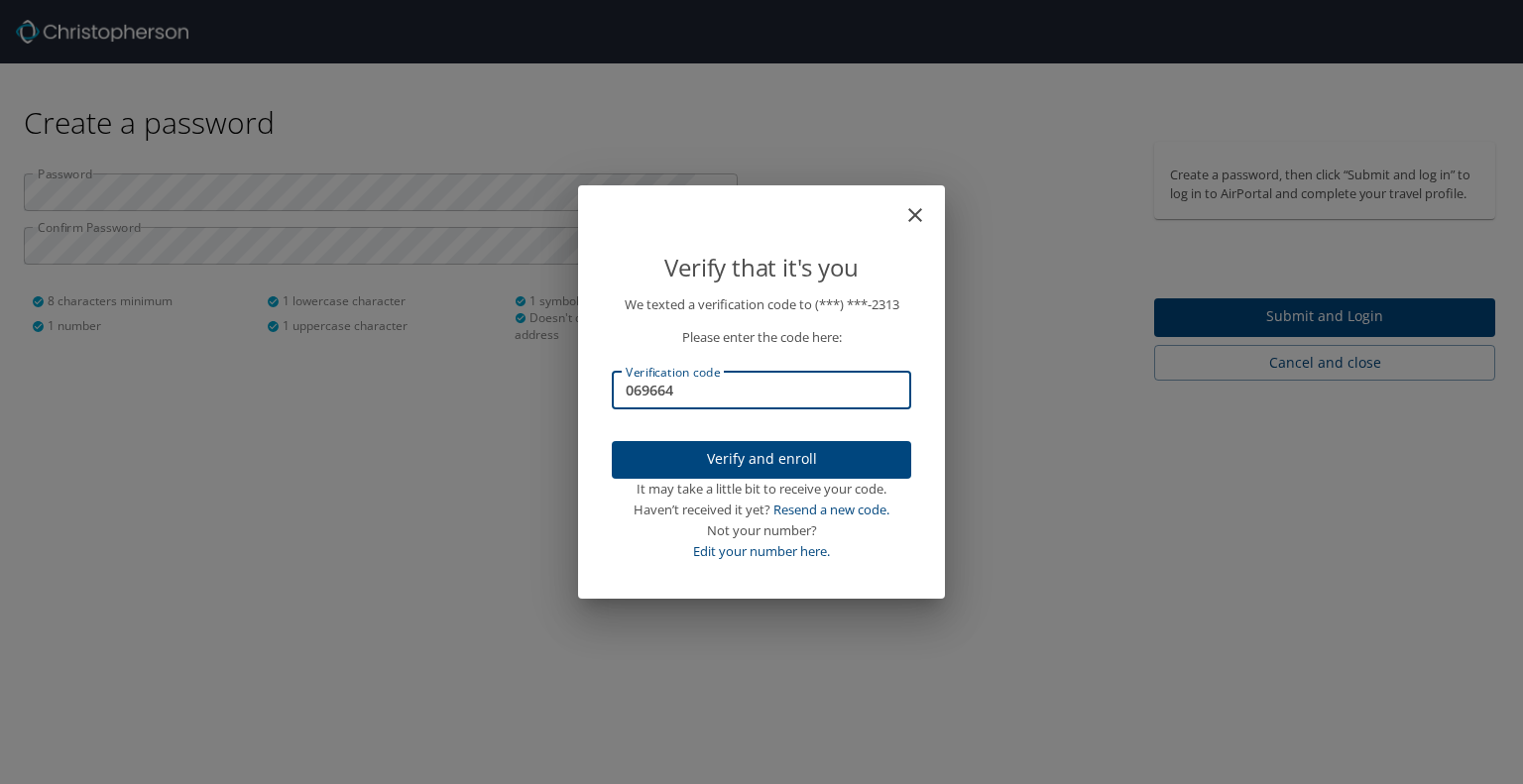 type on "069664" 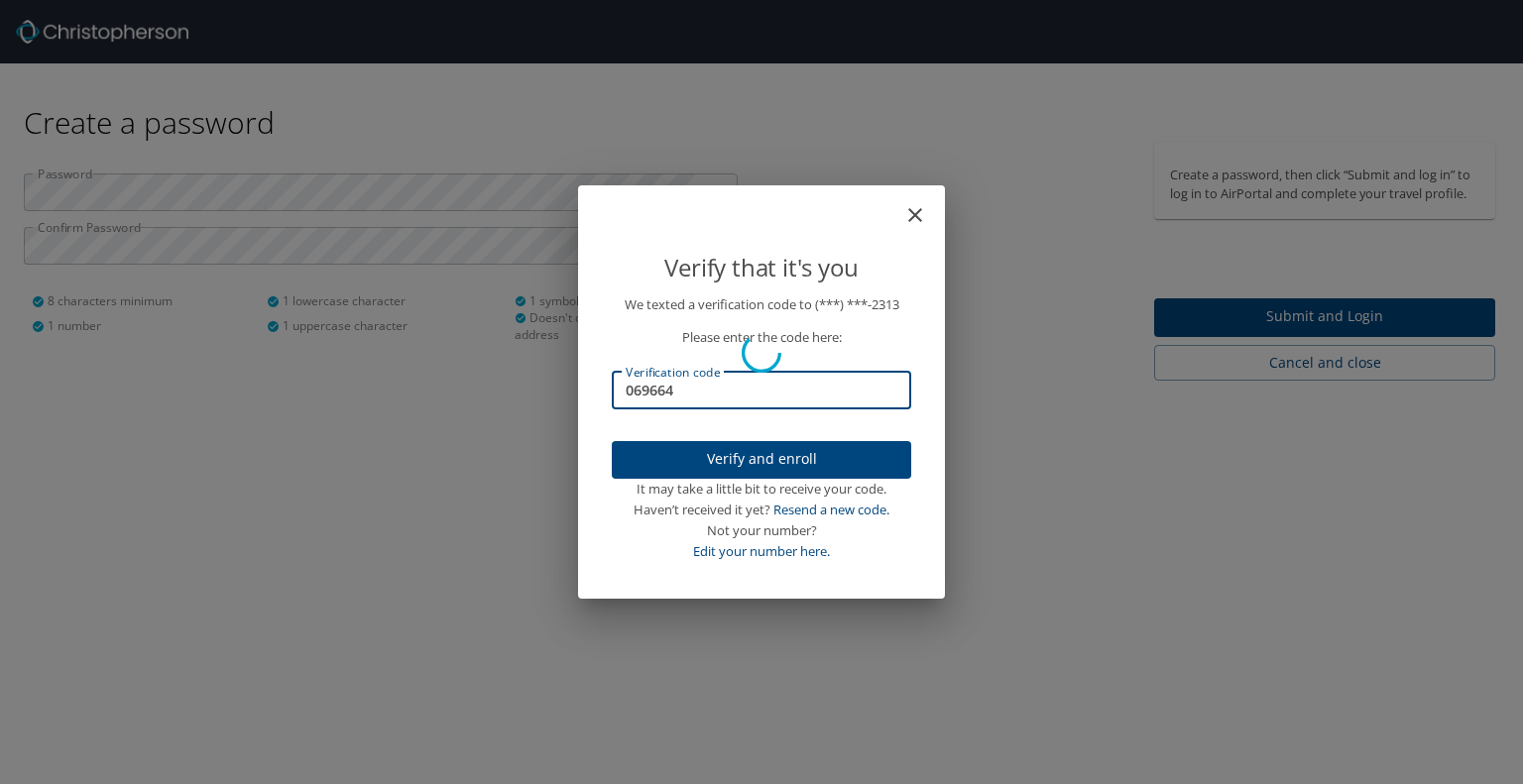 type 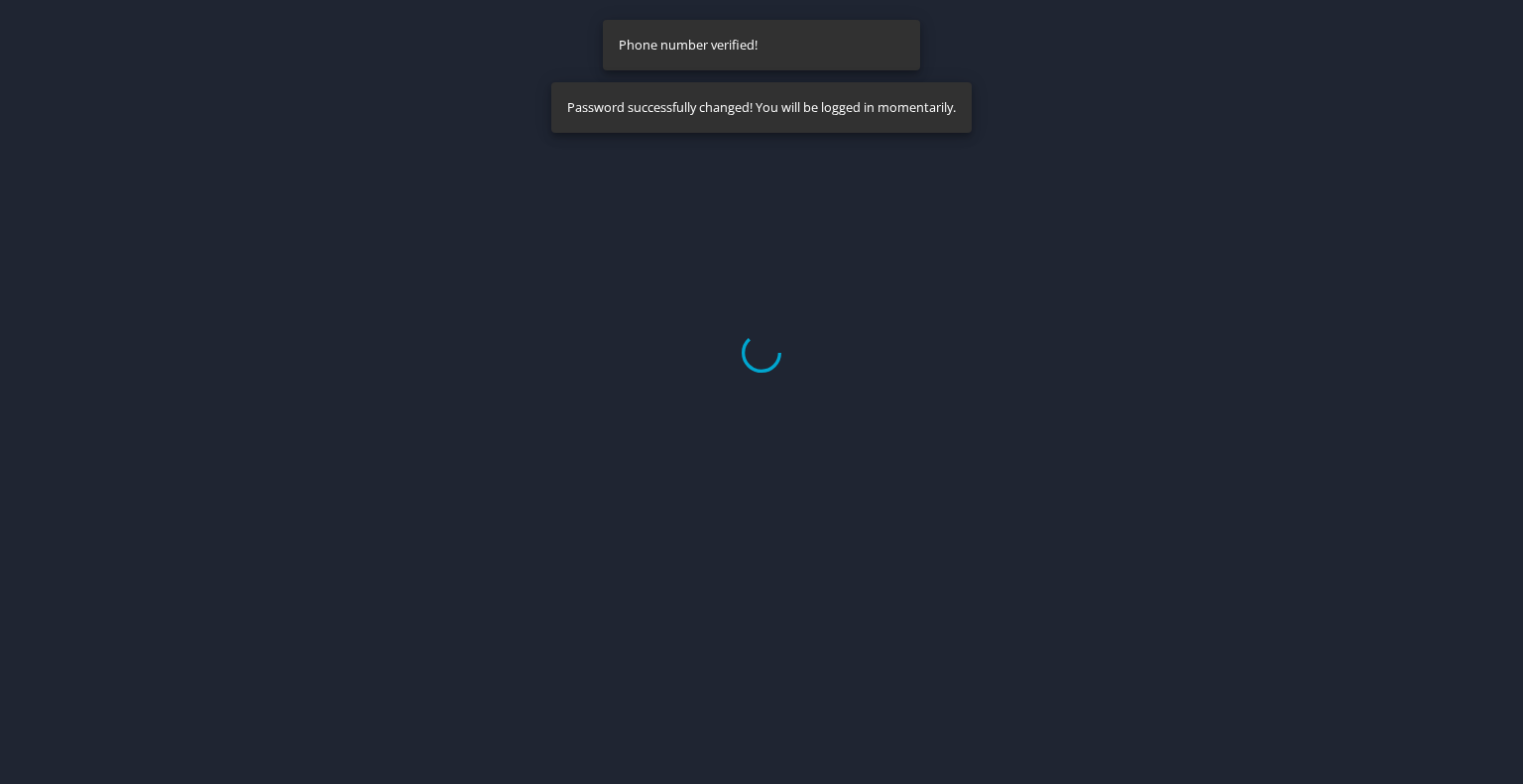select on "US" 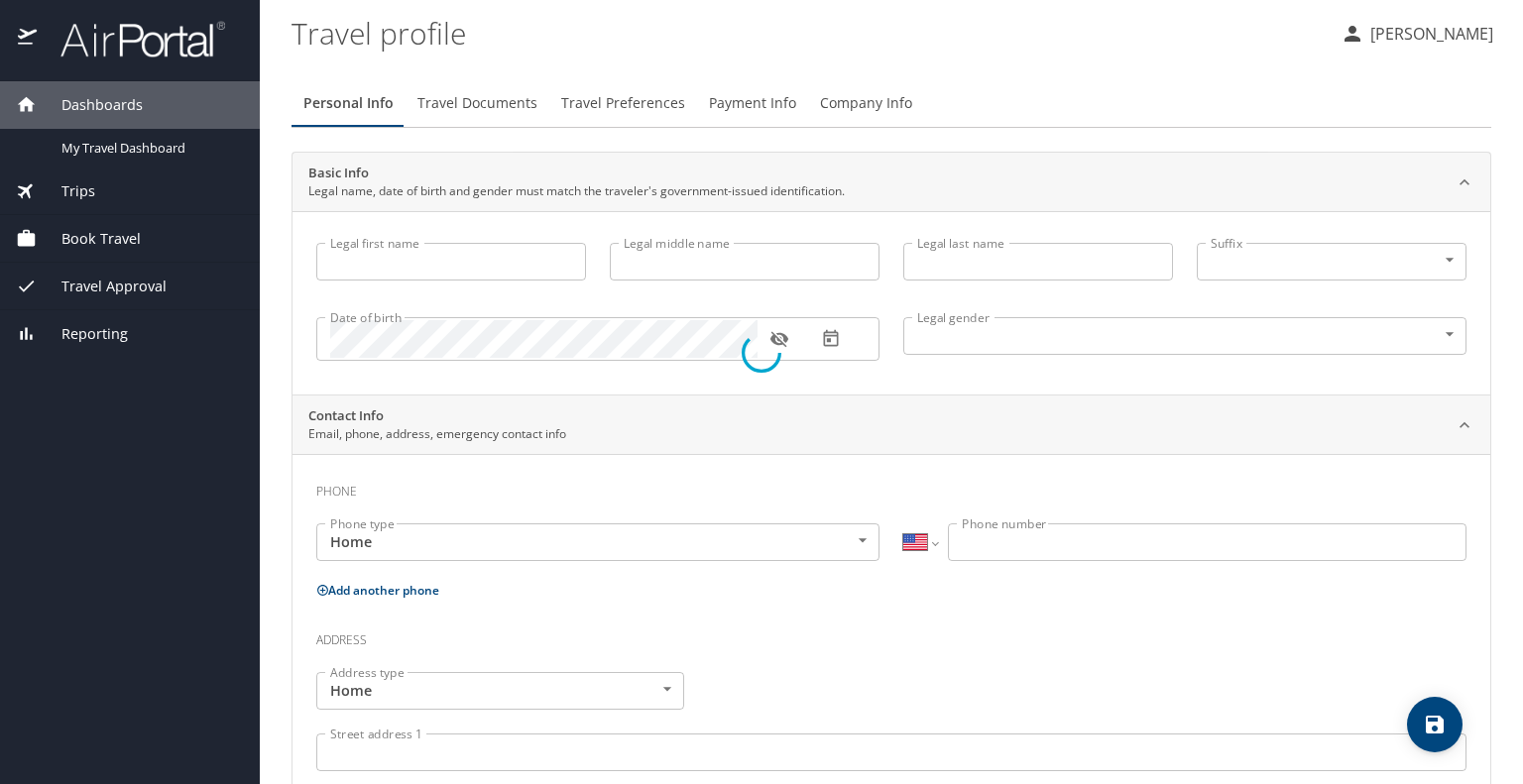 type on "Michele" 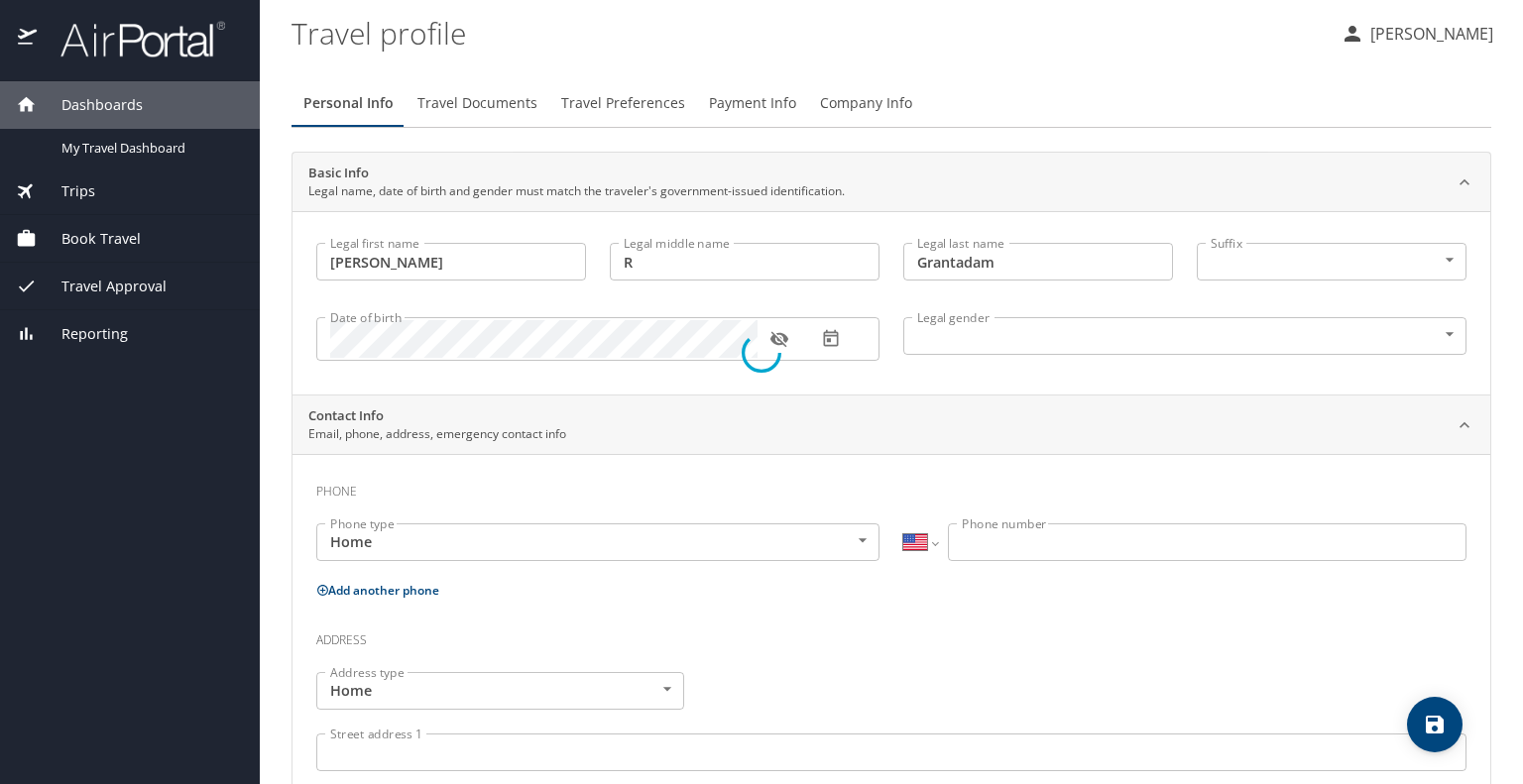 select on "US" 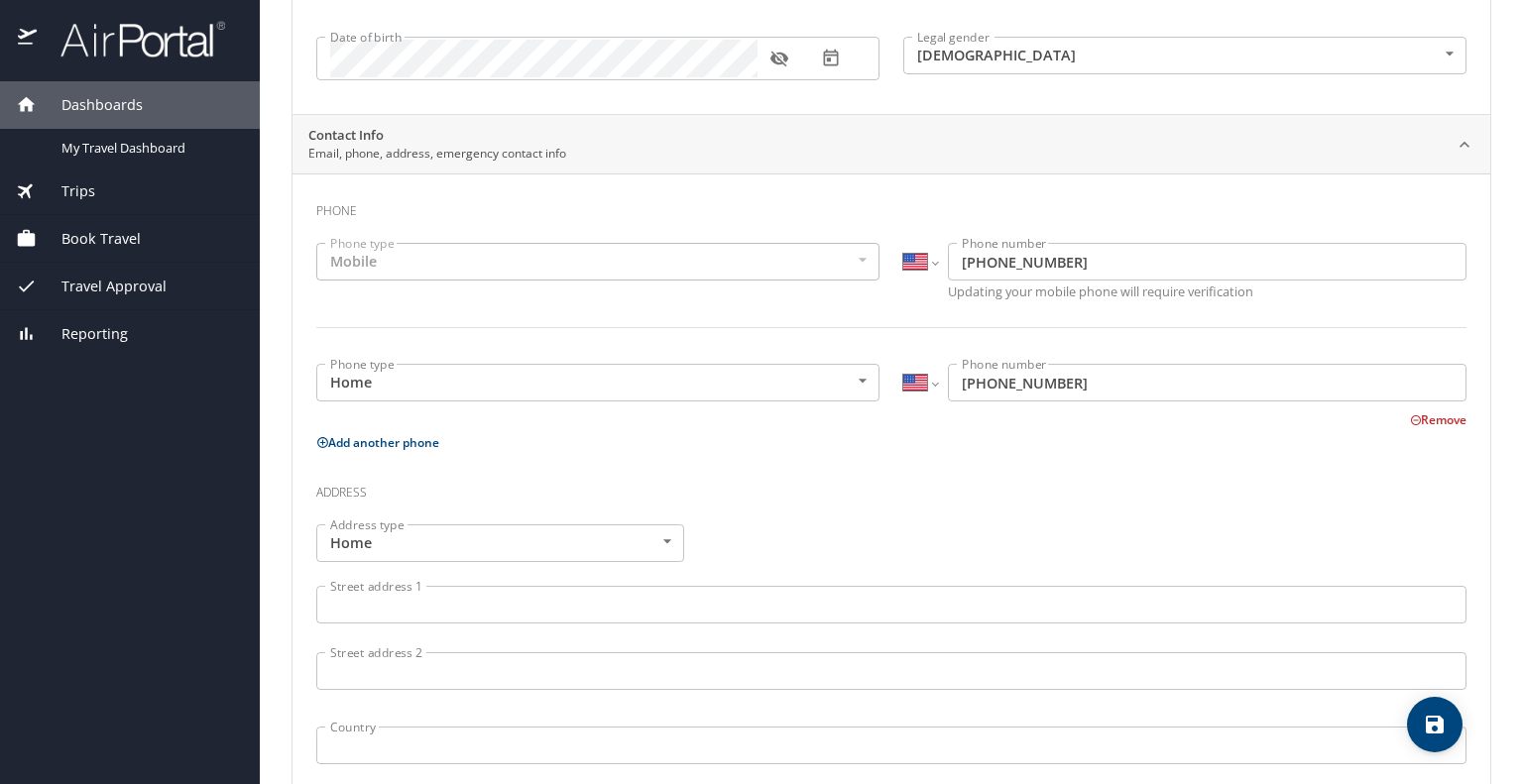 scroll, scrollTop: 396, scrollLeft: 0, axis: vertical 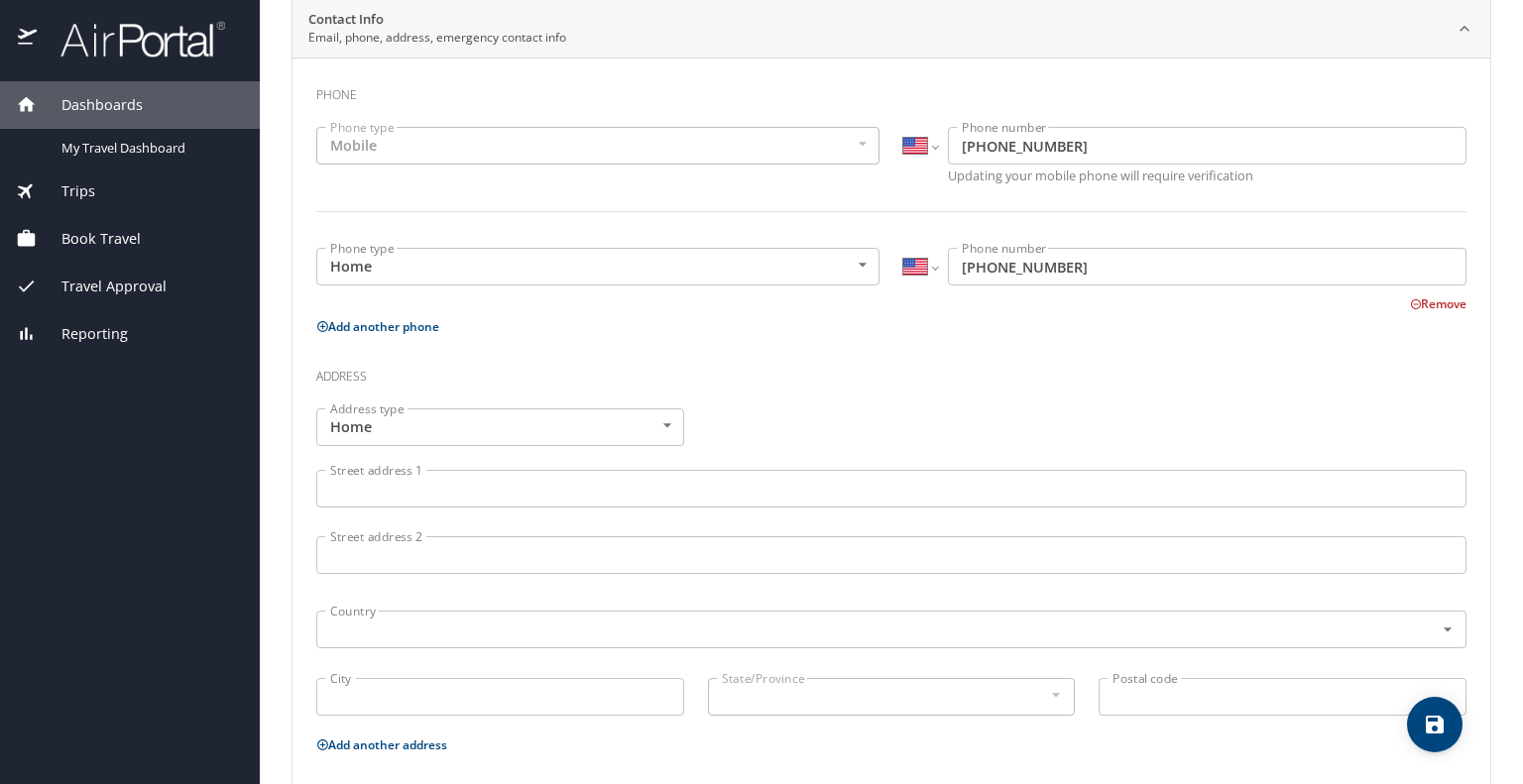 click on "Street address 1" at bounding box center (891, 489) 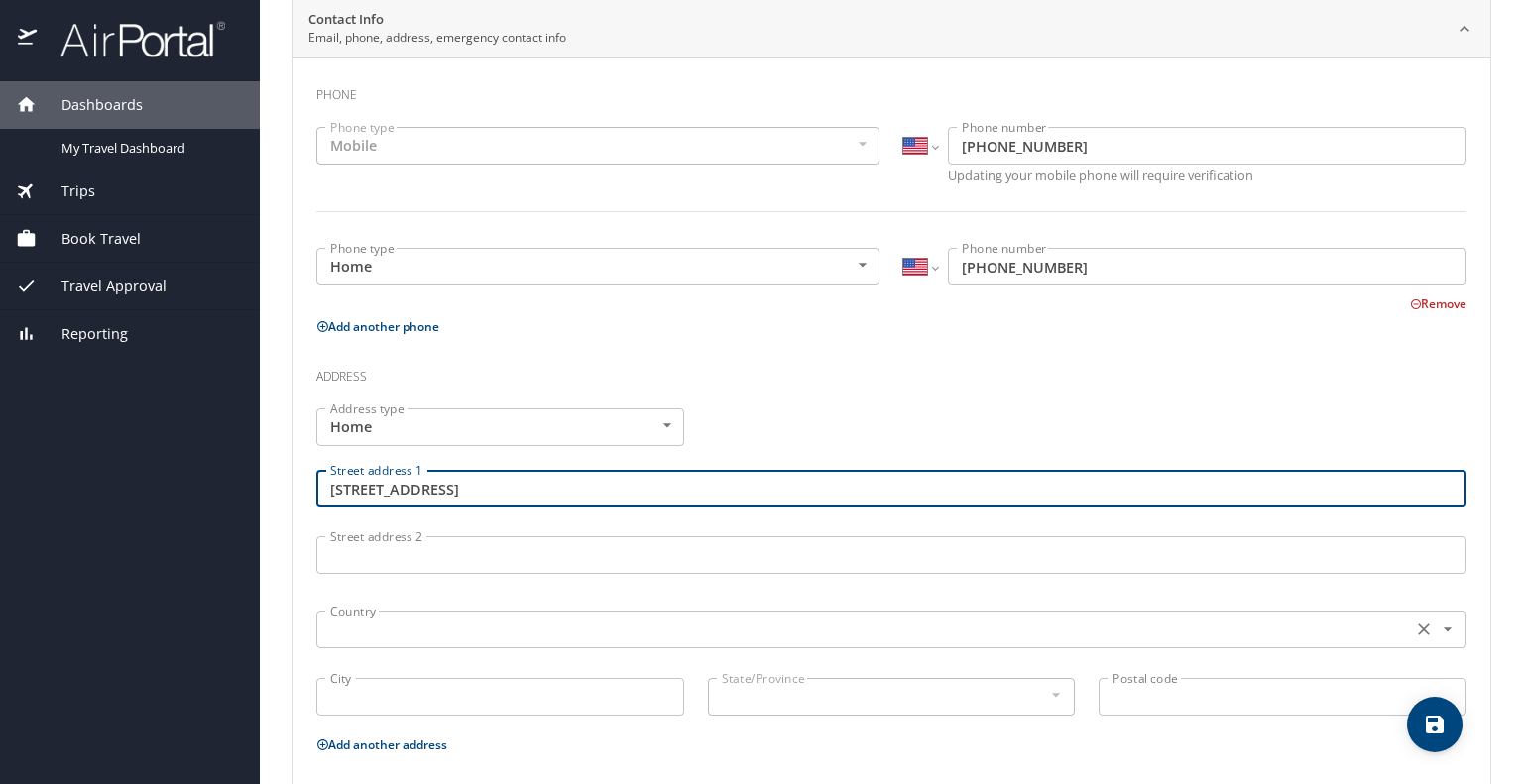 type on "4517 Dreyfous Avenue" 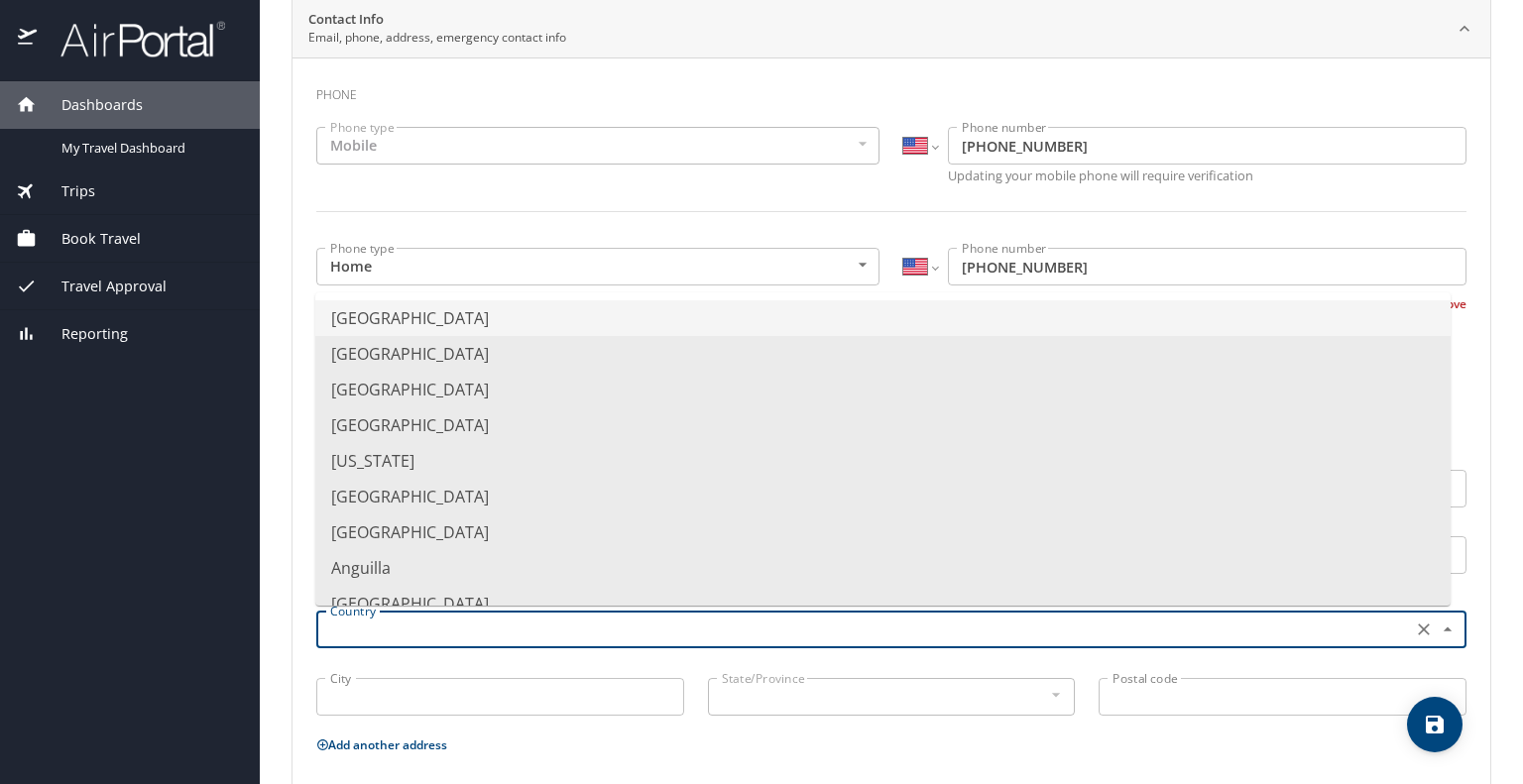 click on "United States of America" at bounding box center (882, 318) 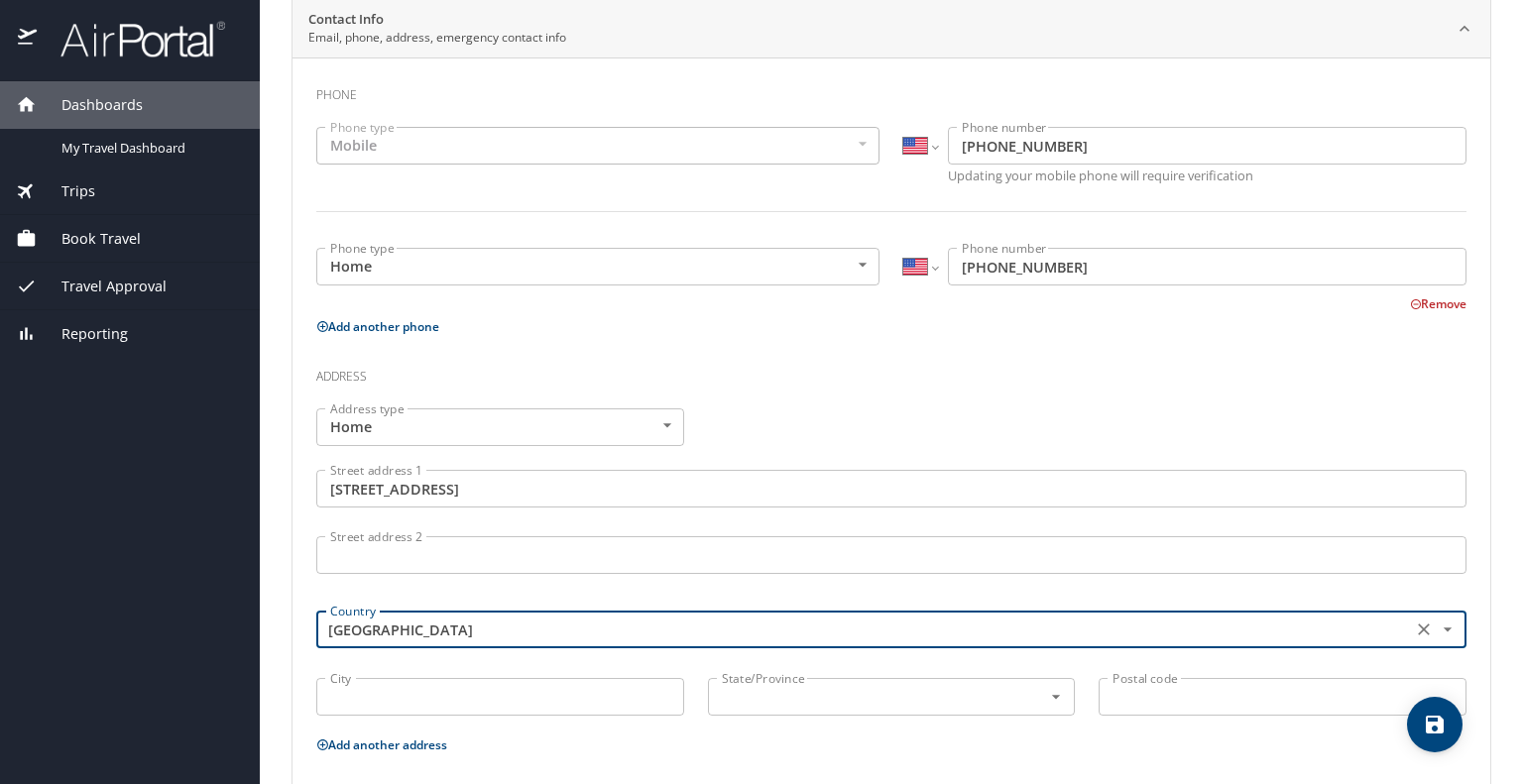scroll, scrollTop: 595, scrollLeft: 0, axis: vertical 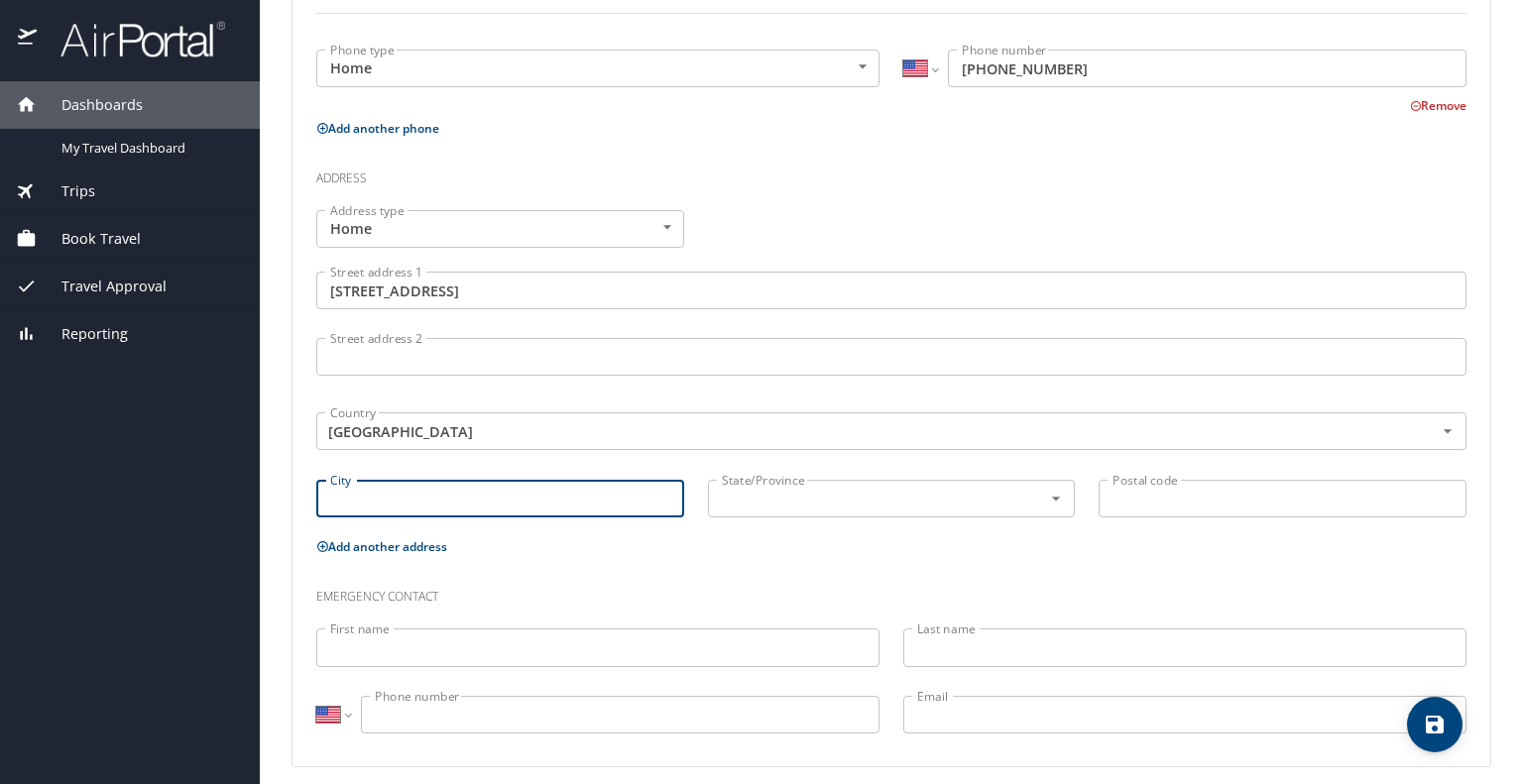 click on "City" at bounding box center [500, 499] 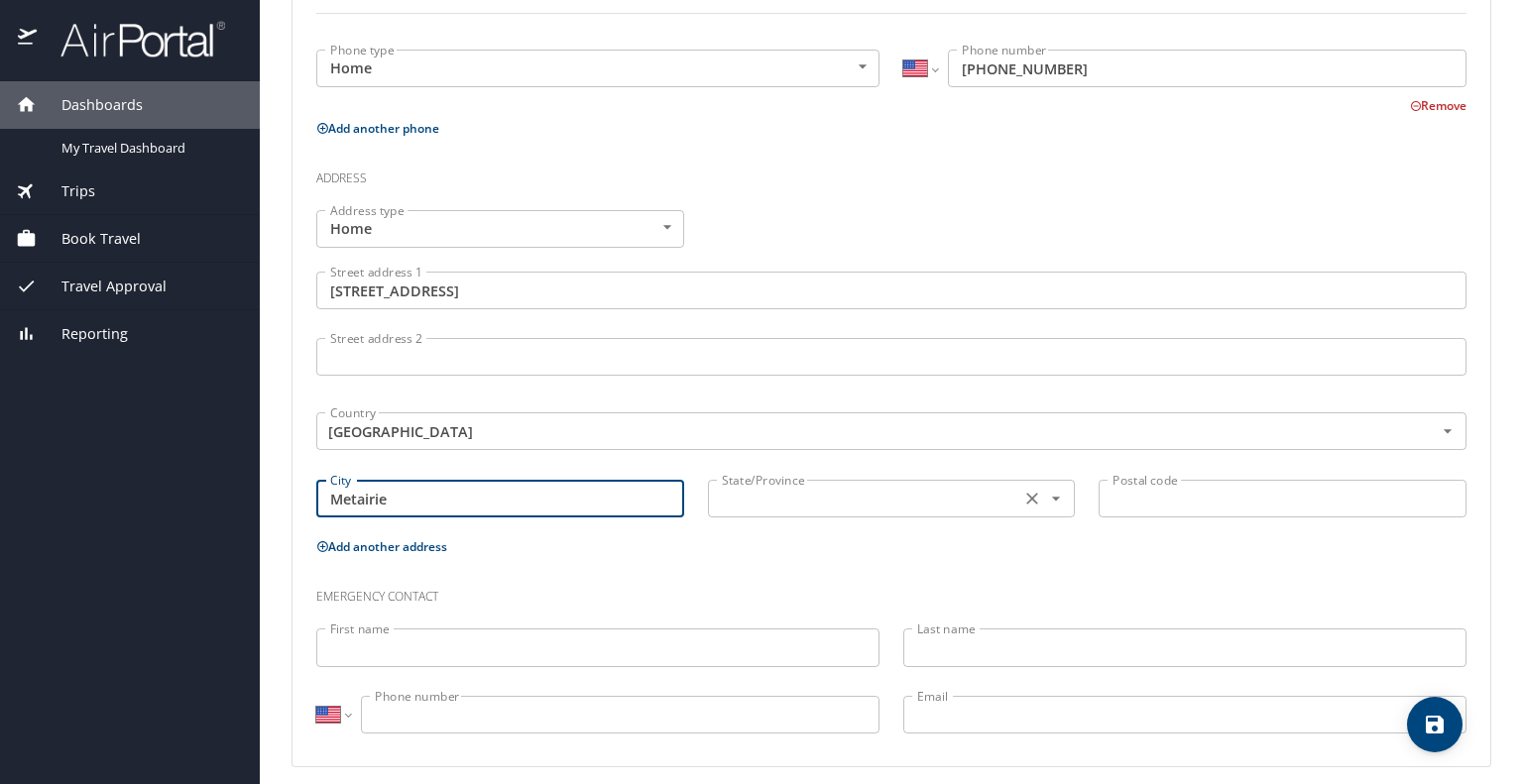 type on "Metairie" 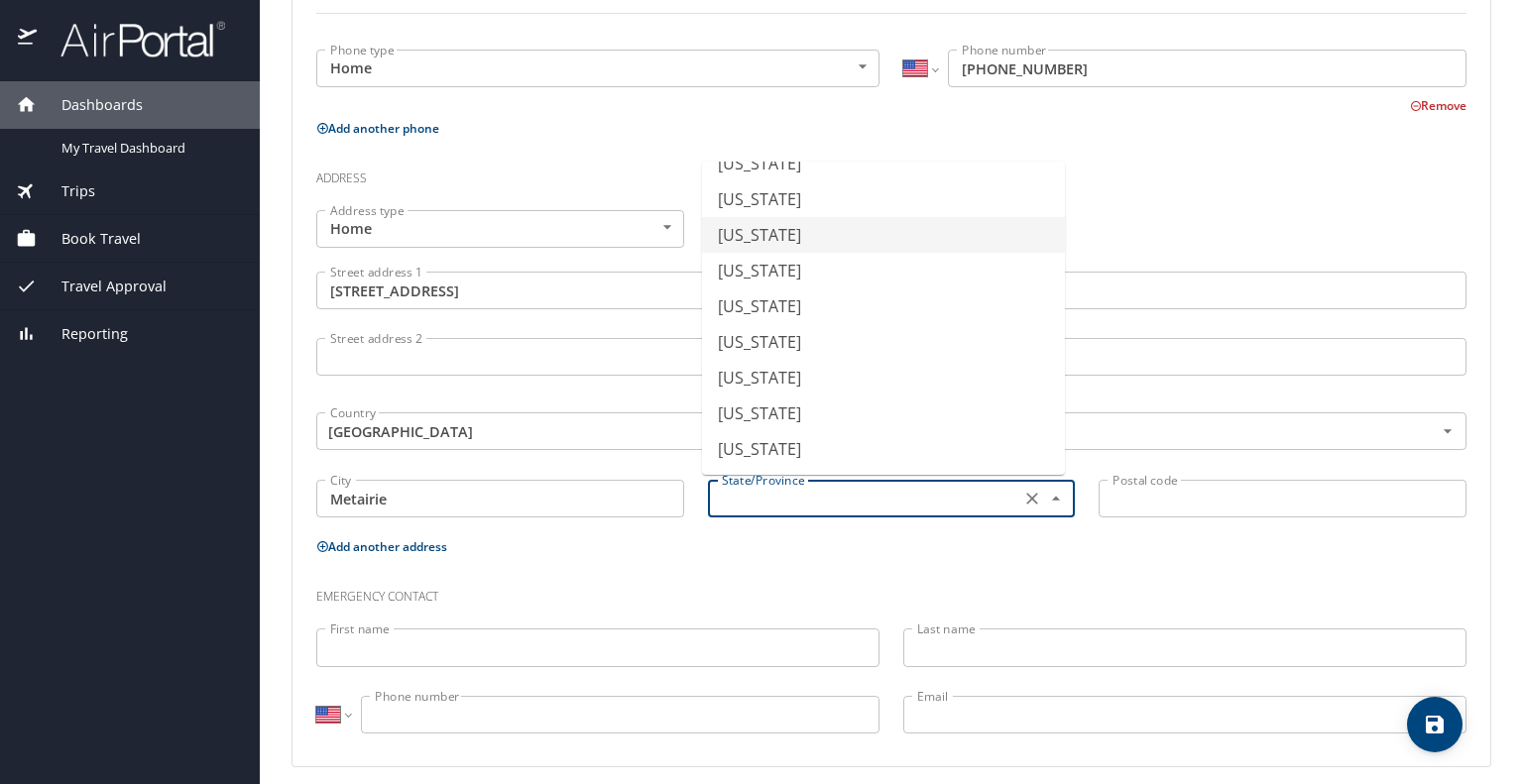scroll, scrollTop: 396, scrollLeft: 0, axis: vertical 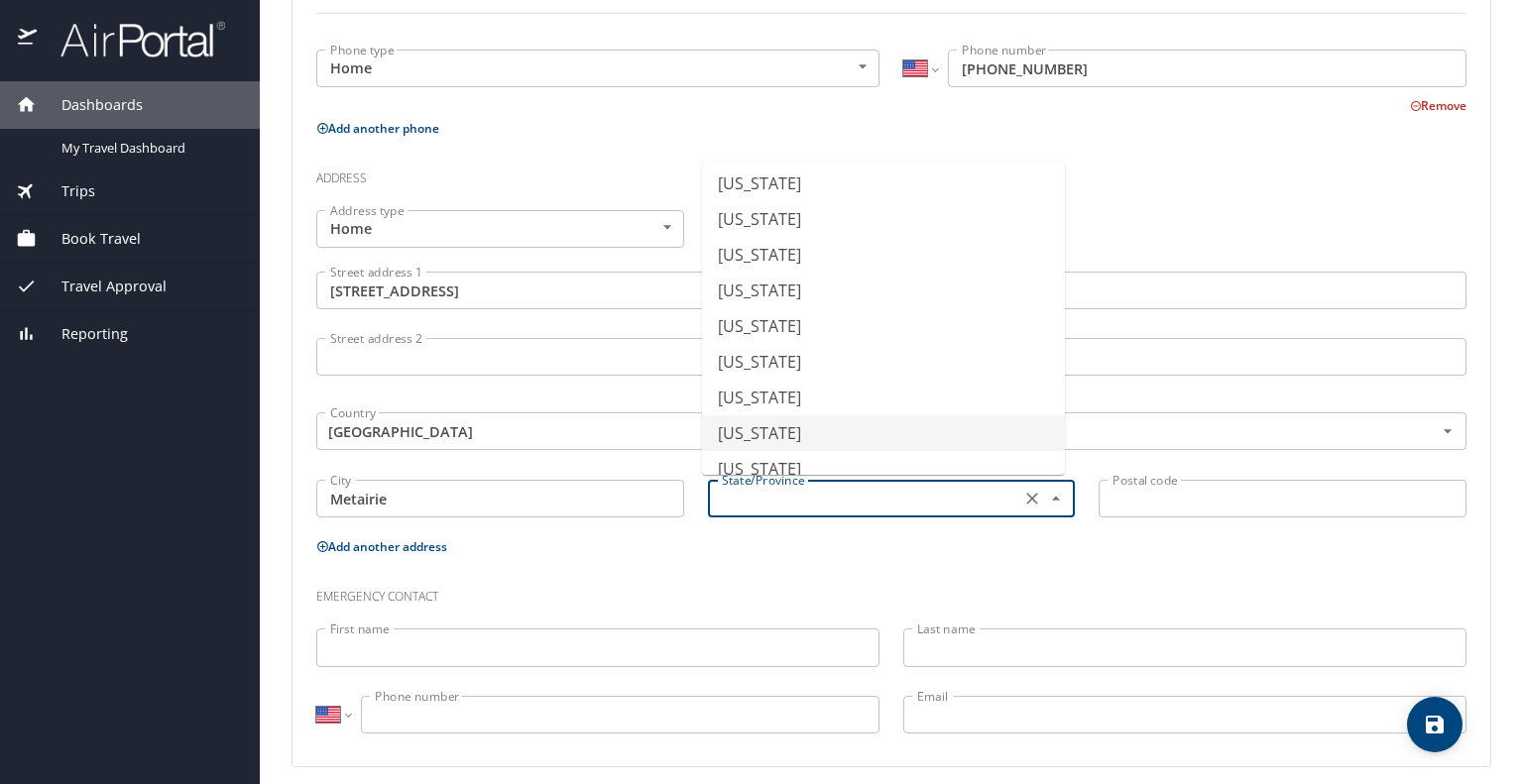 click on "Louisiana" at bounding box center (883, 433) 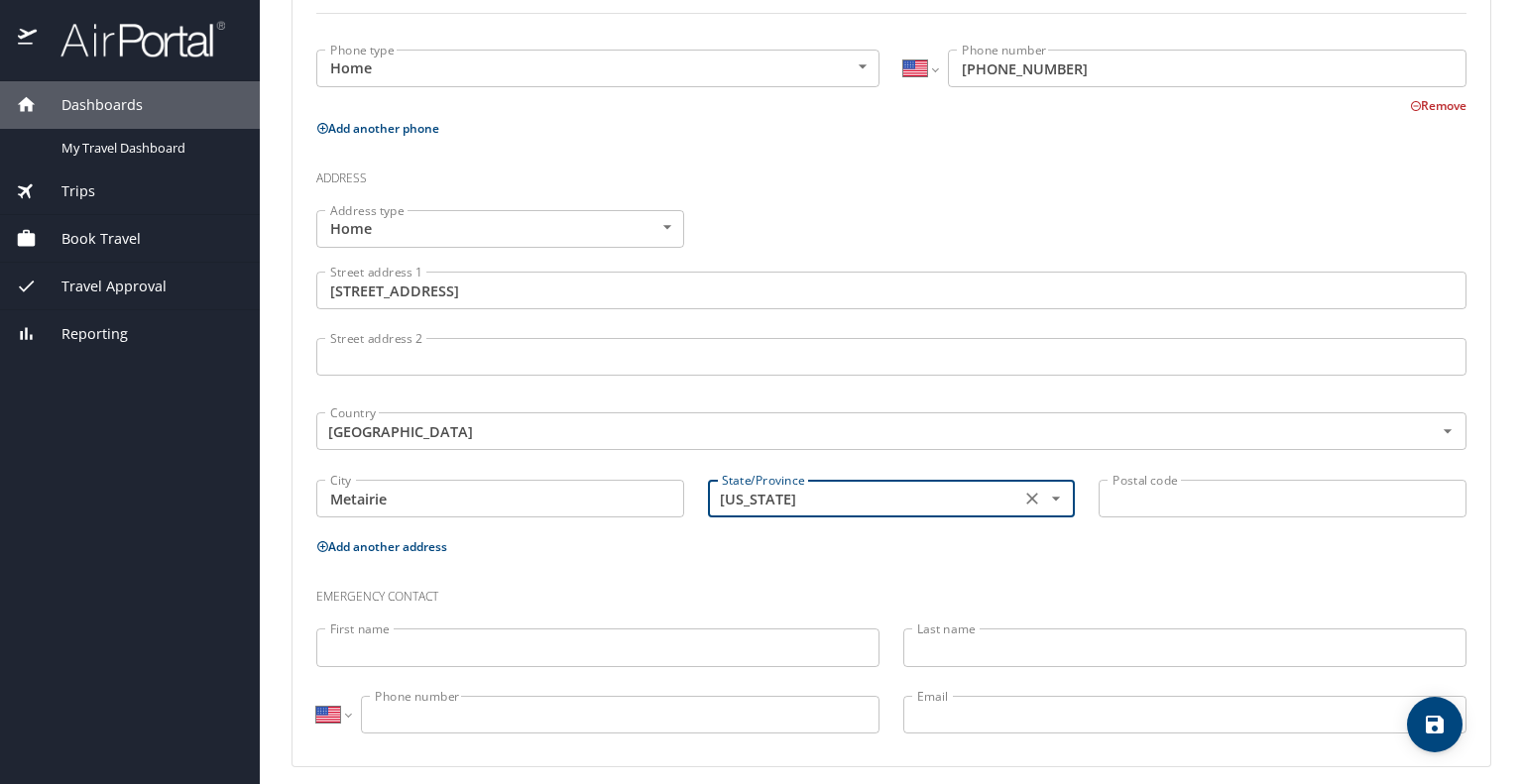 click on "Postal code" at bounding box center (1282, 499) 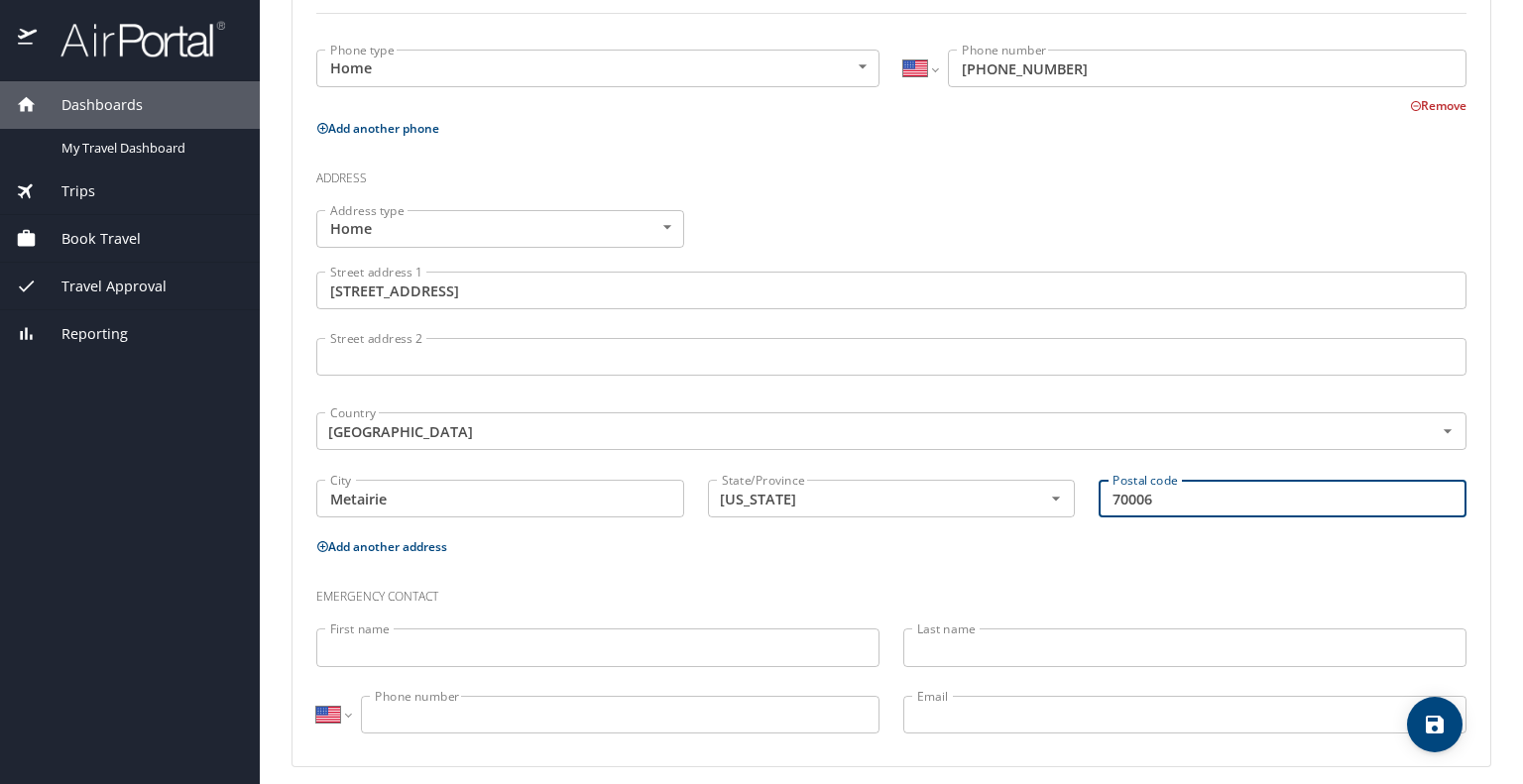 scroll, scrollTop: 607, scrollLeft: 0, axis: vertical 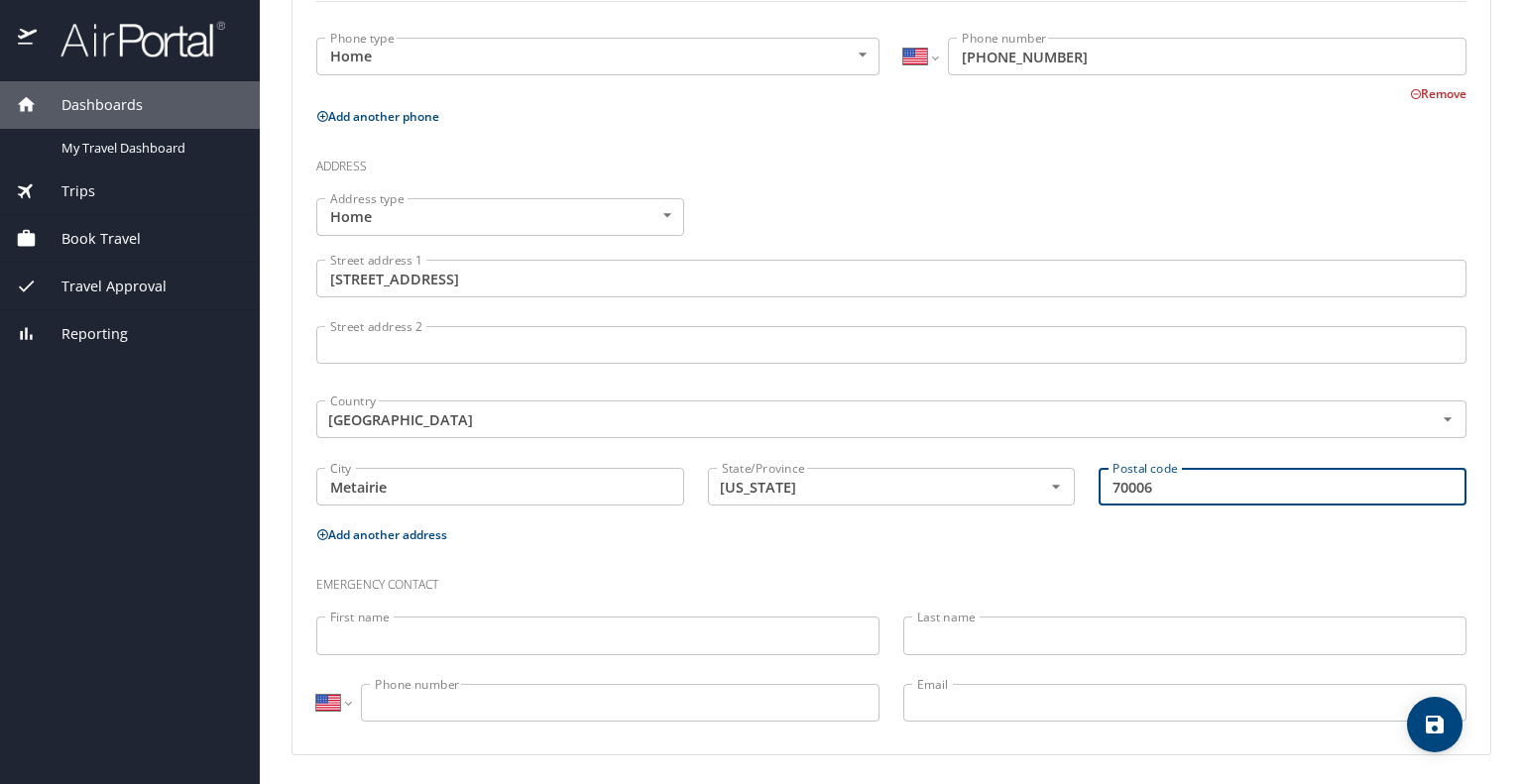 type on "70006" 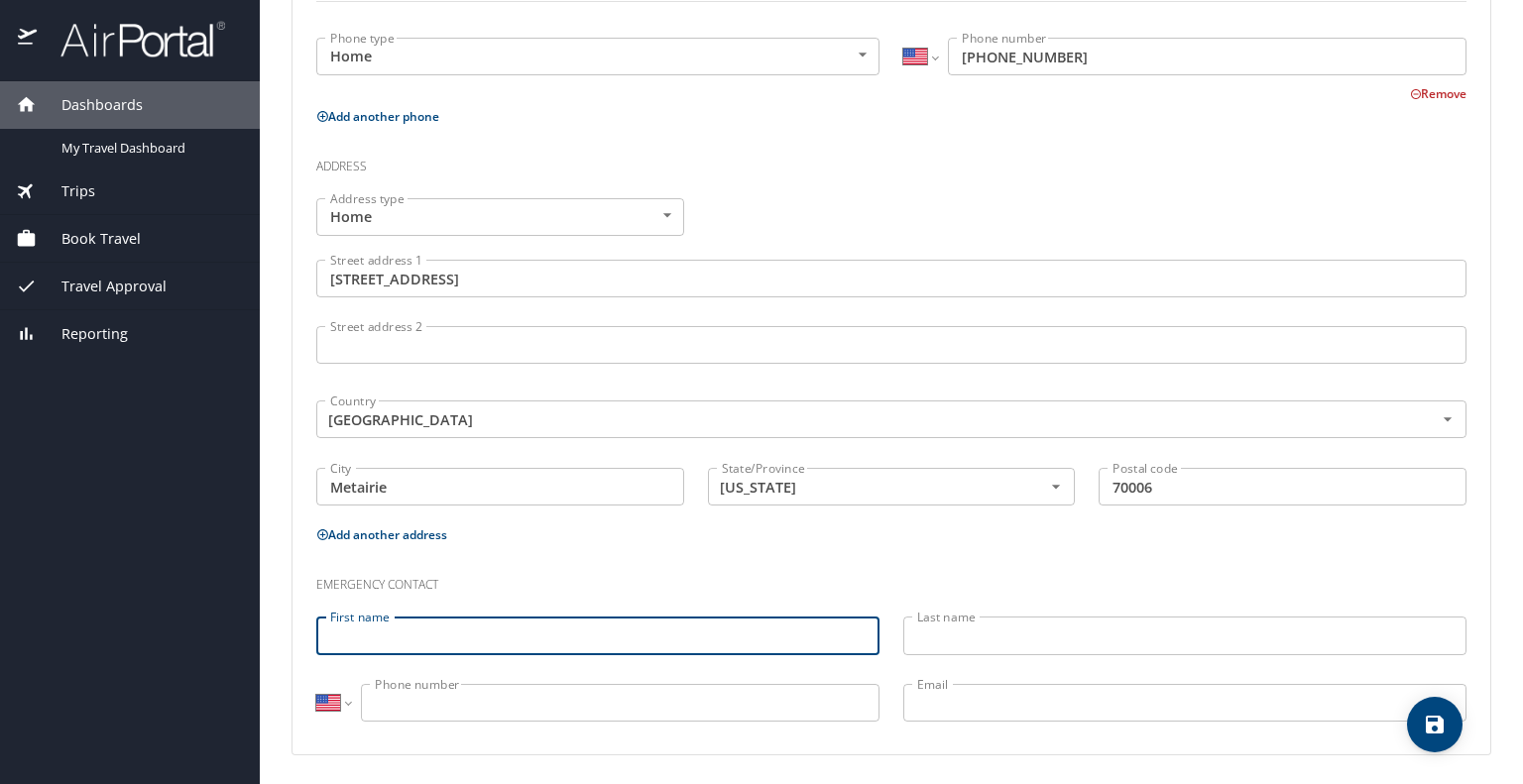 click on "First name" at bounding box center [598, 635] 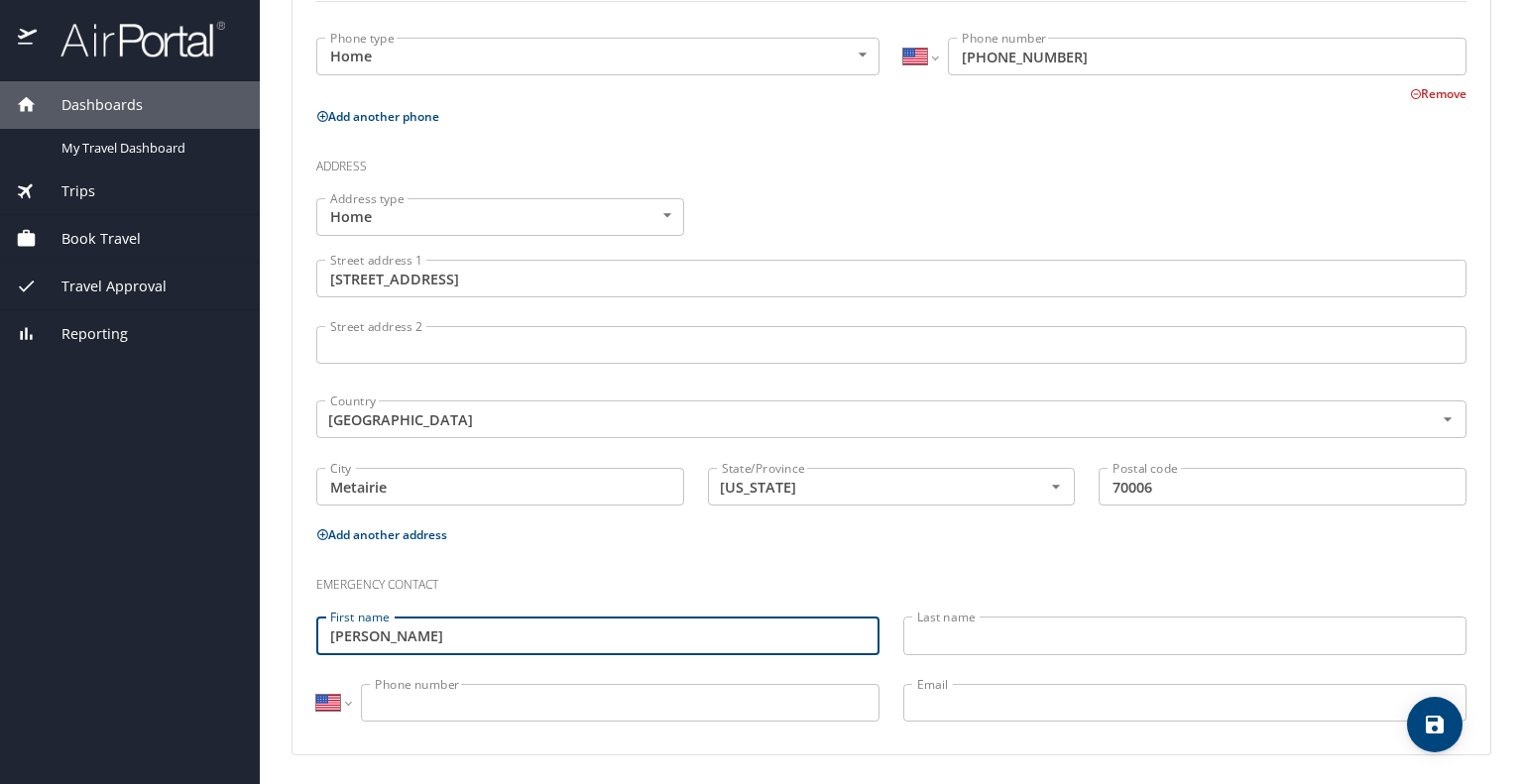 type on "Alexandra" 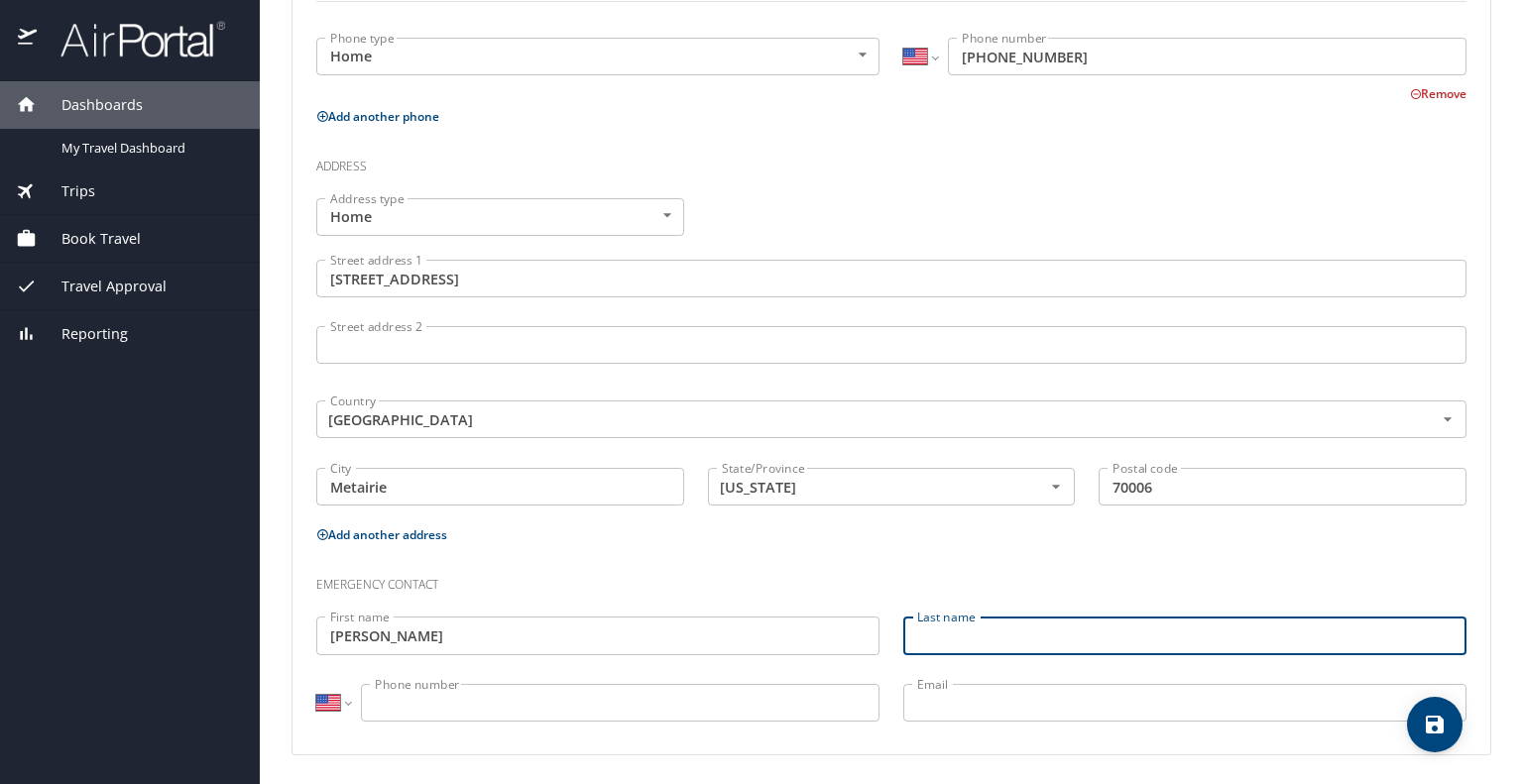 click on "Last name" at bounding box center [1185, 635] 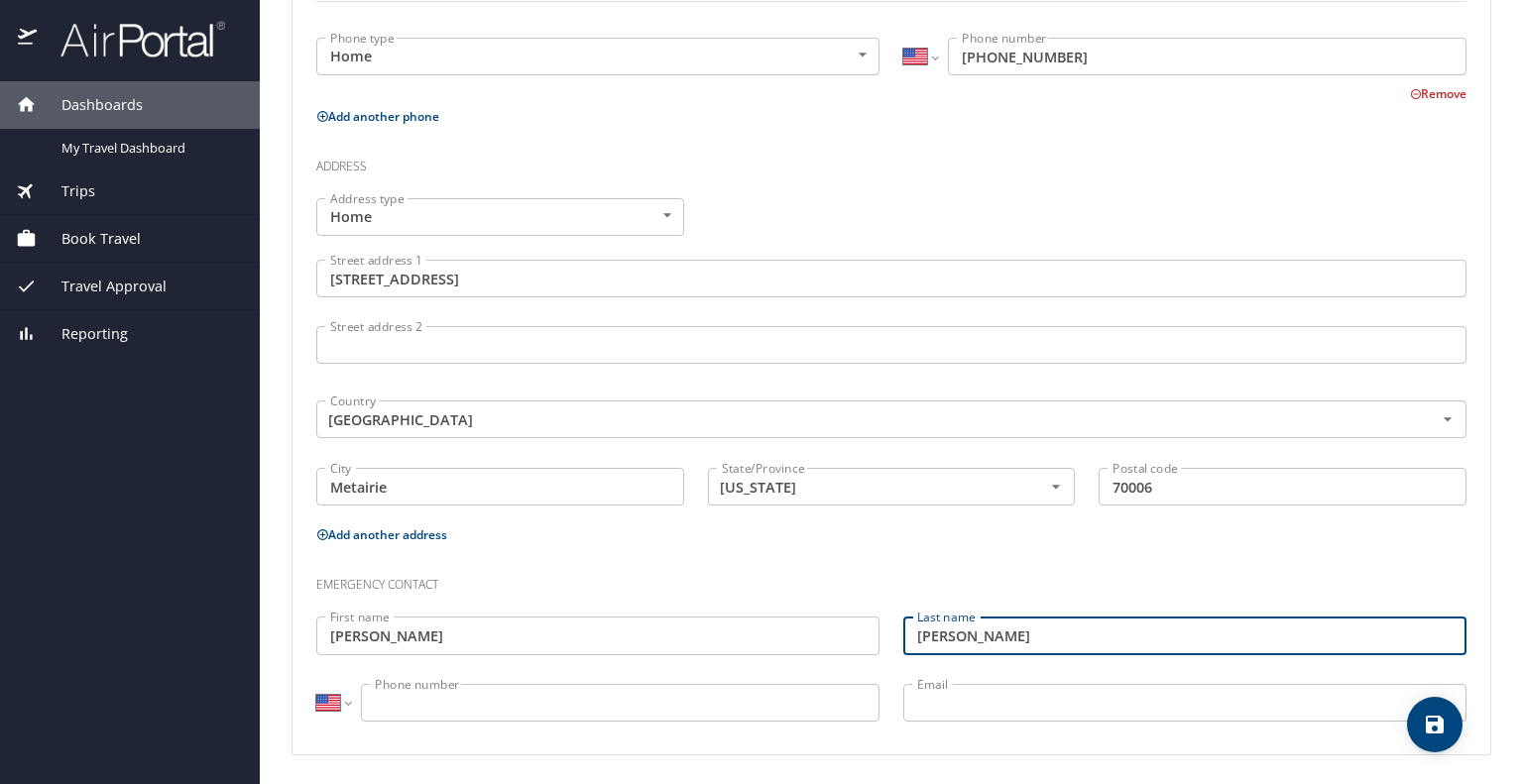 type on "Nordman-Becker" 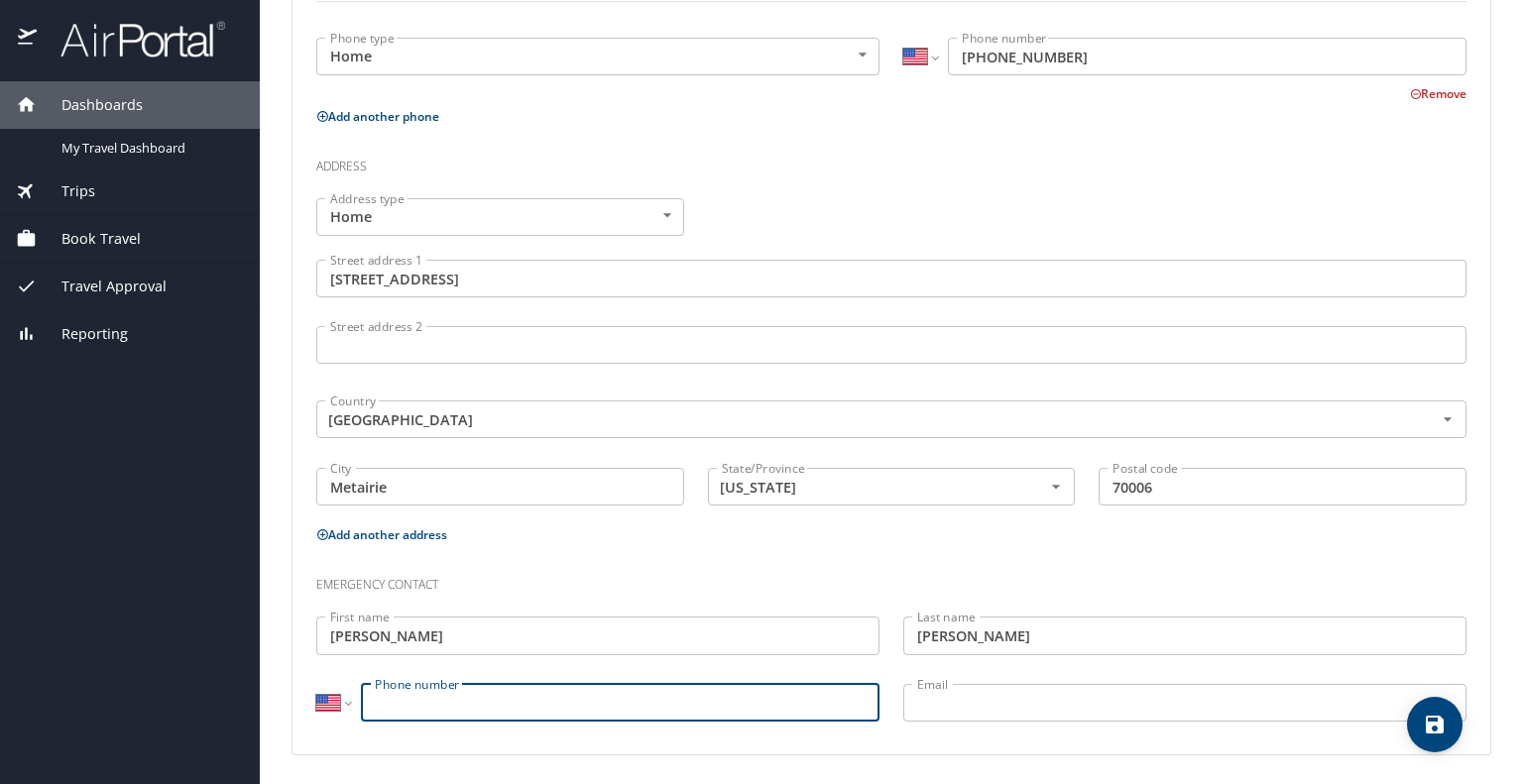 click on "Phone number" at bounding box center (620, 703) 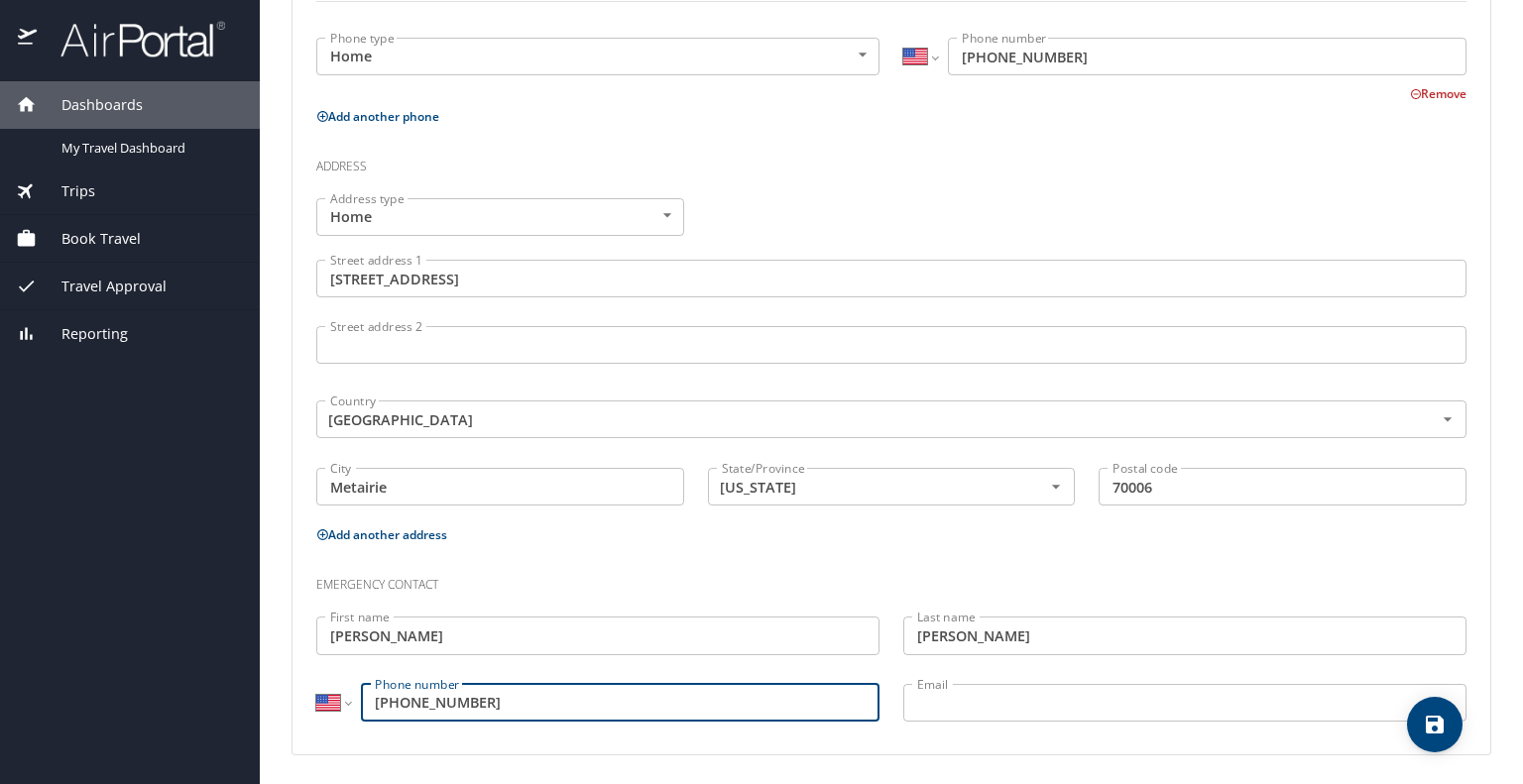 type on "(513) 578-0021" 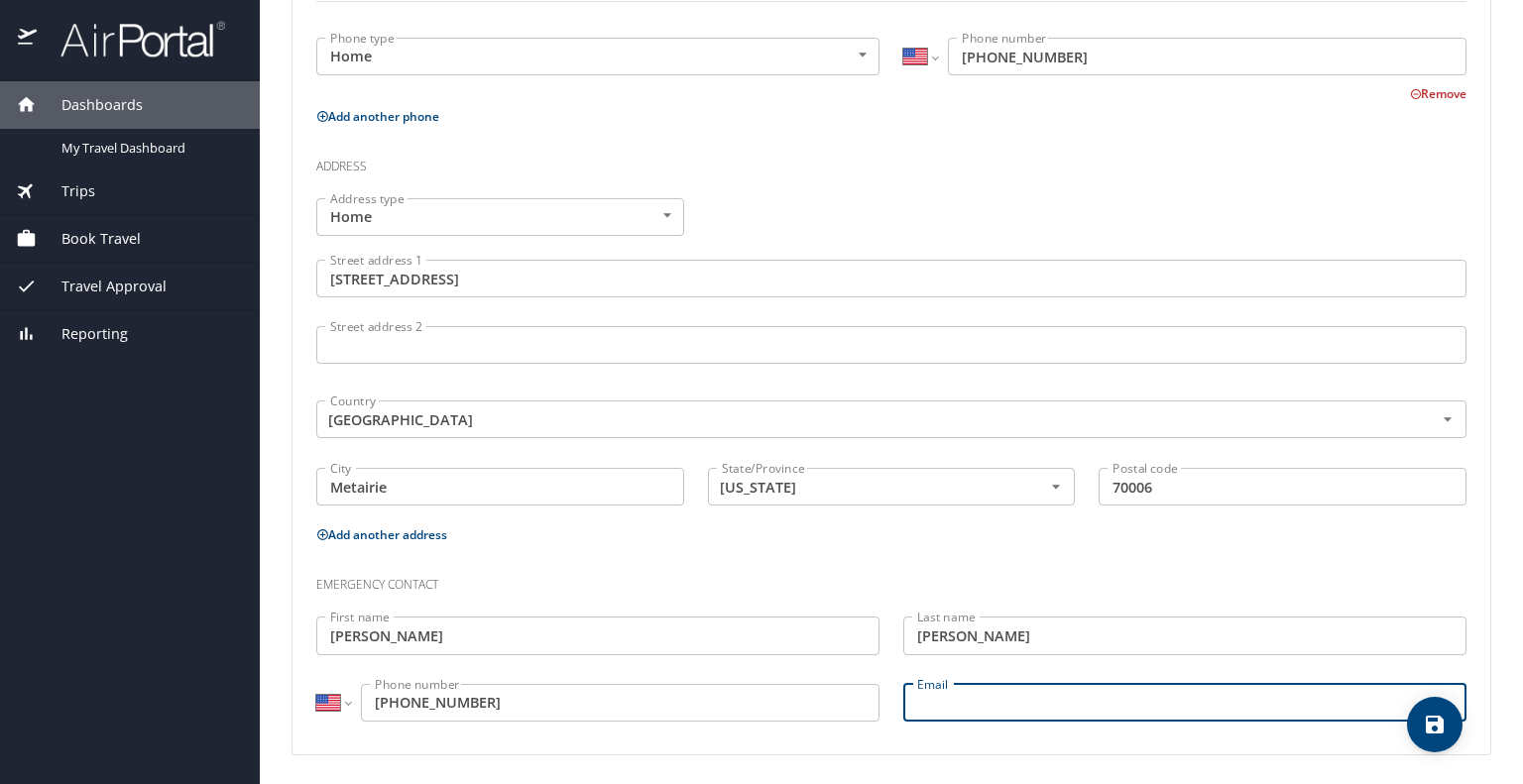 click on "Email" at bounding box center [1185, 703] 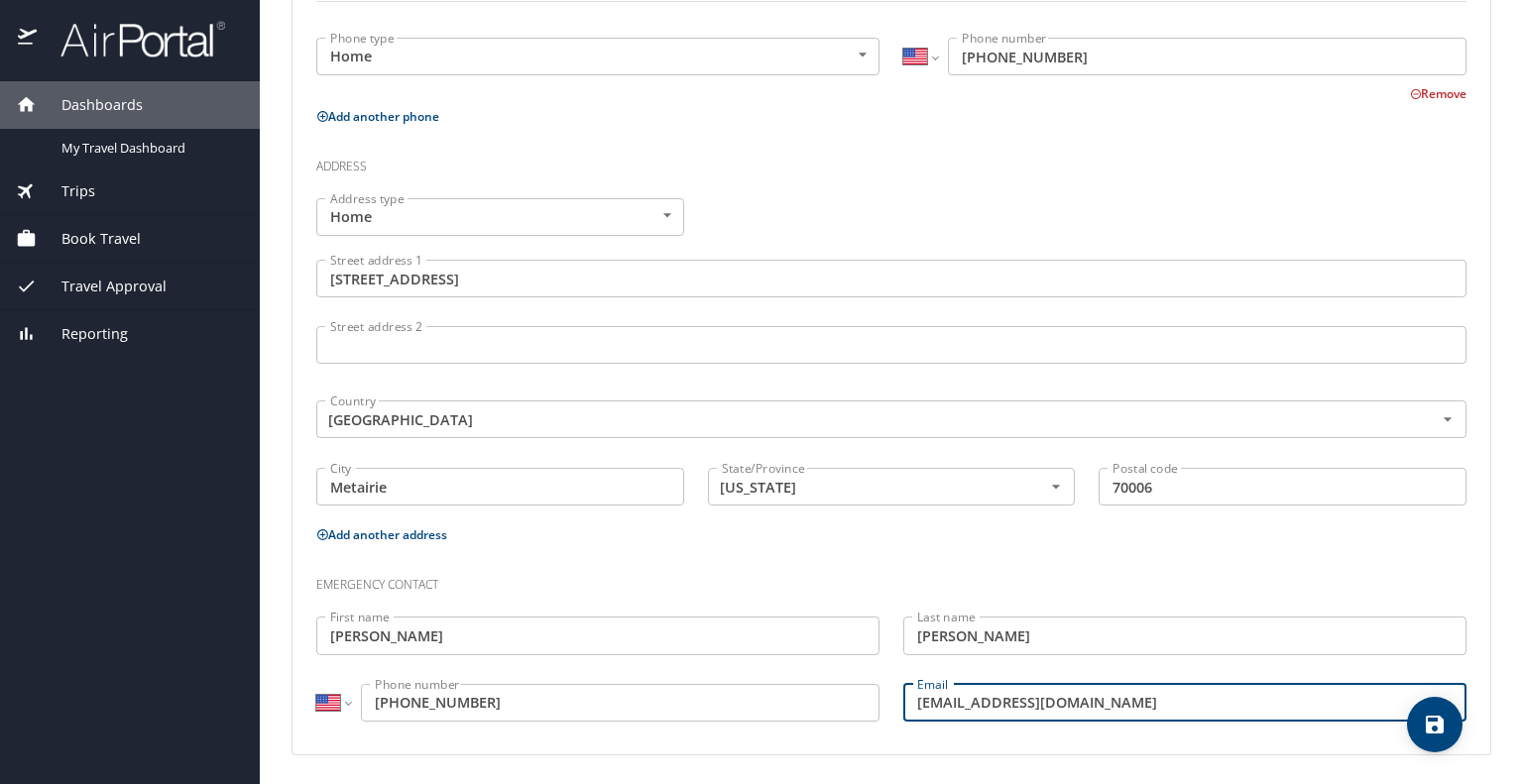 type on "alexgnordman@gmail.com" 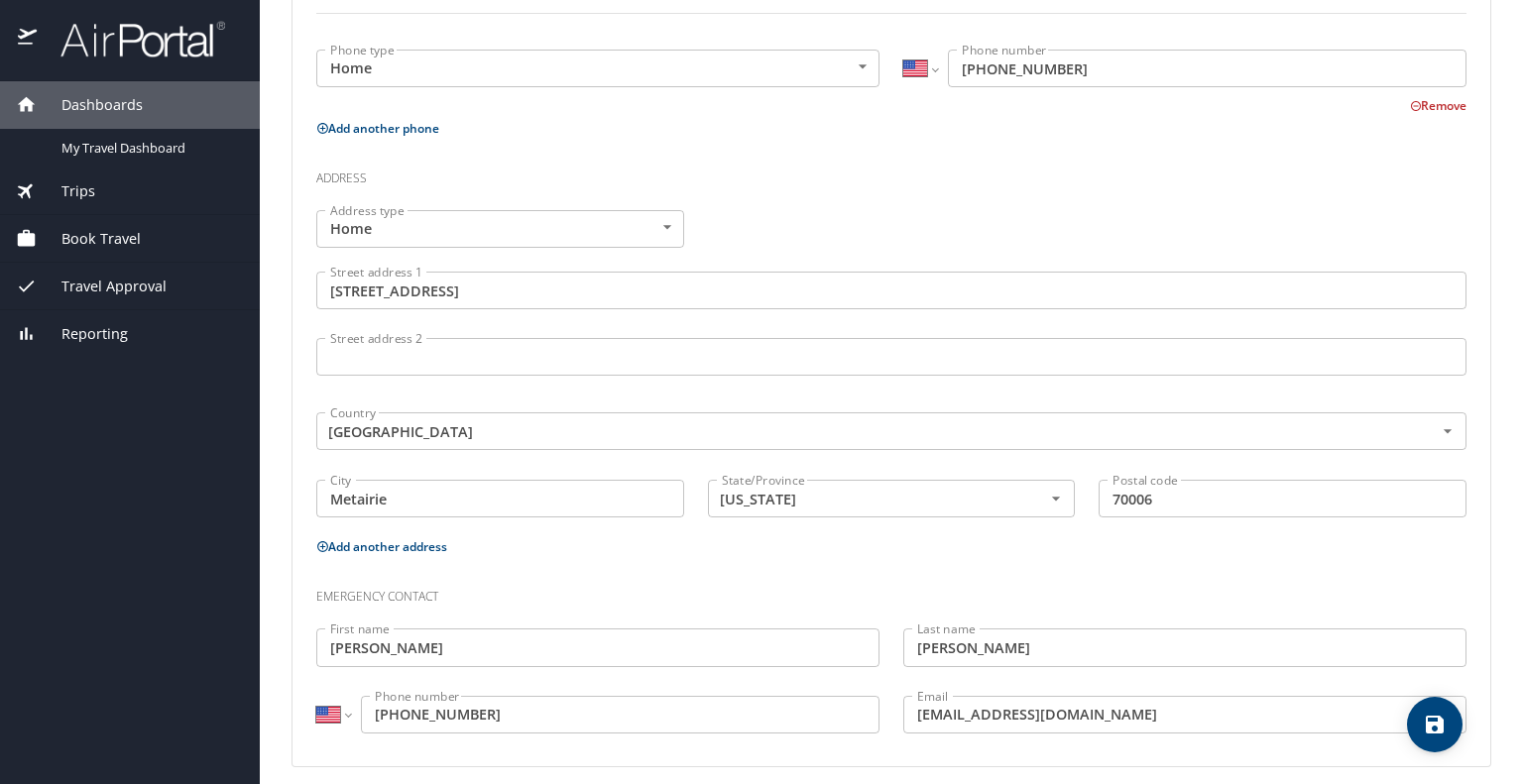 scroll, scrollTop: 607, scrollLeft: 0, axis: vertical 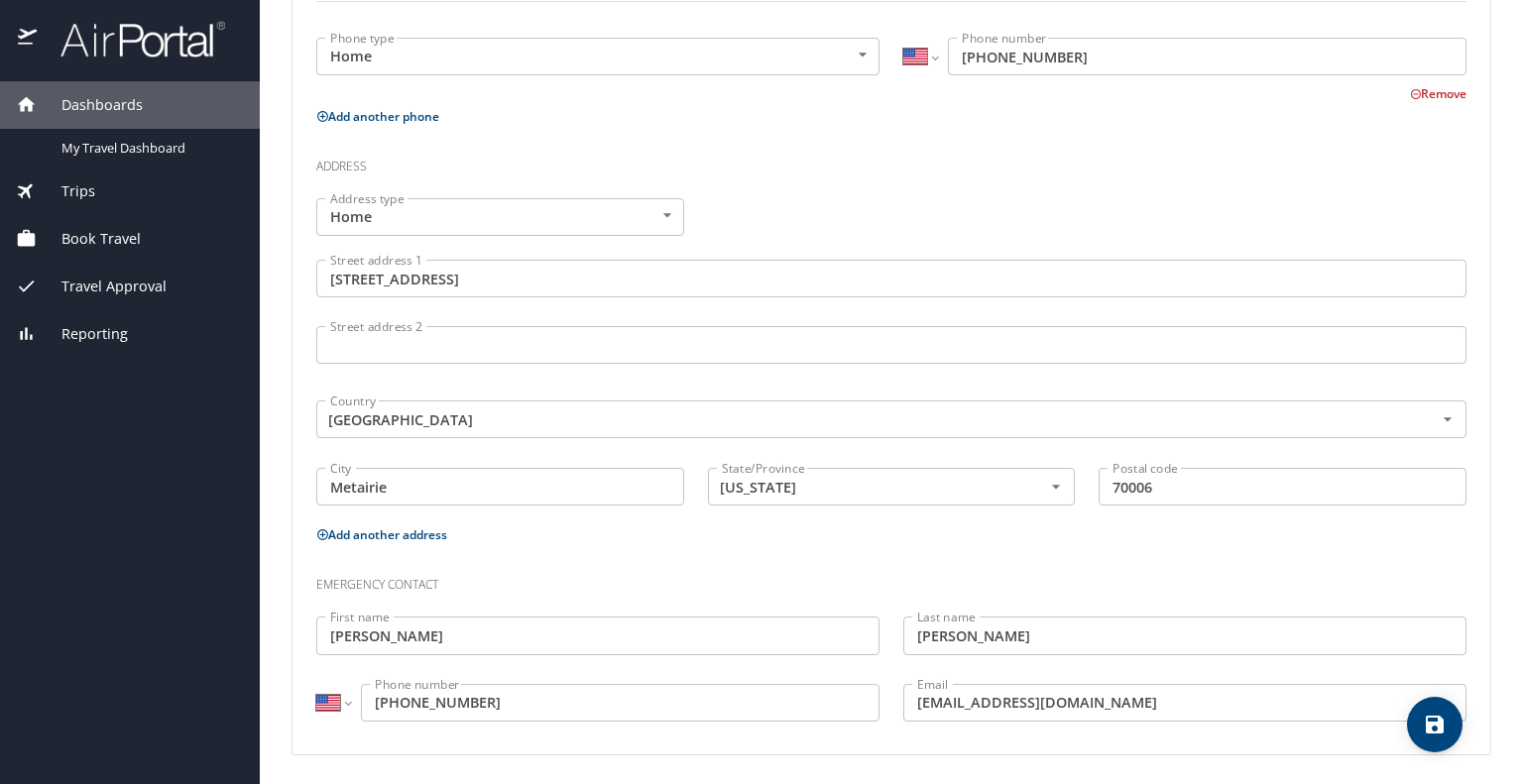 click on "Emergency contact" at bounding box center [891, 578] 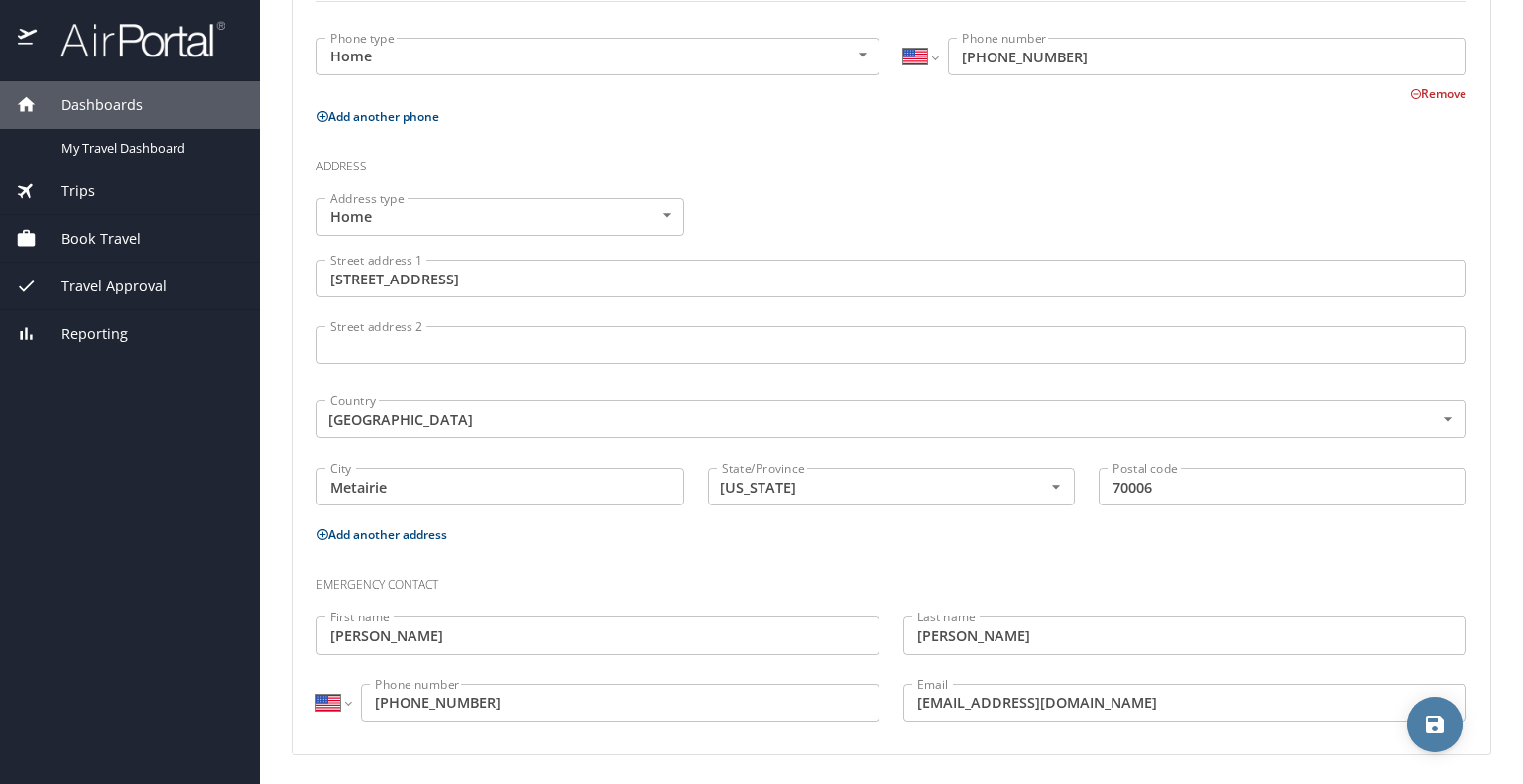 click 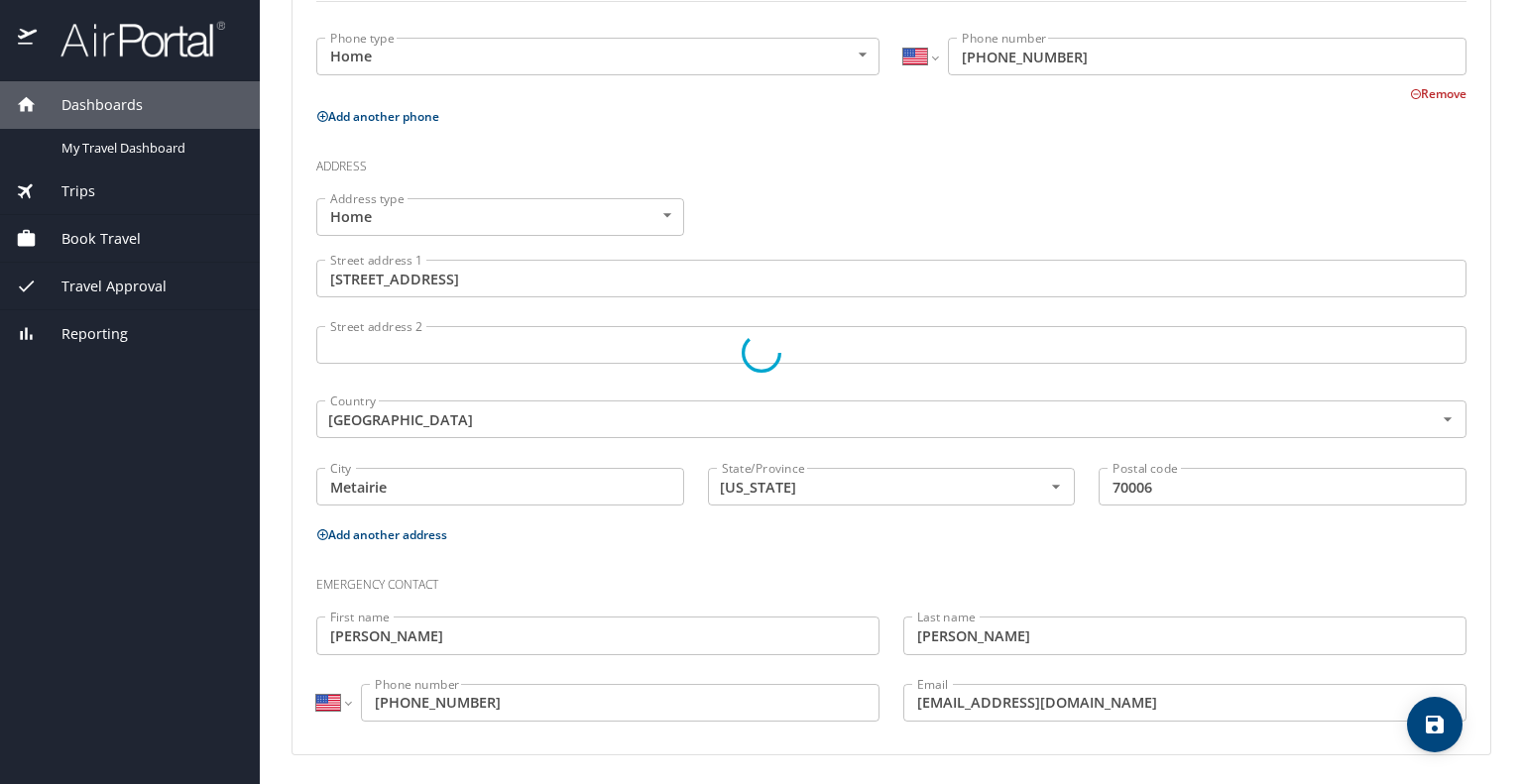 select on "US" 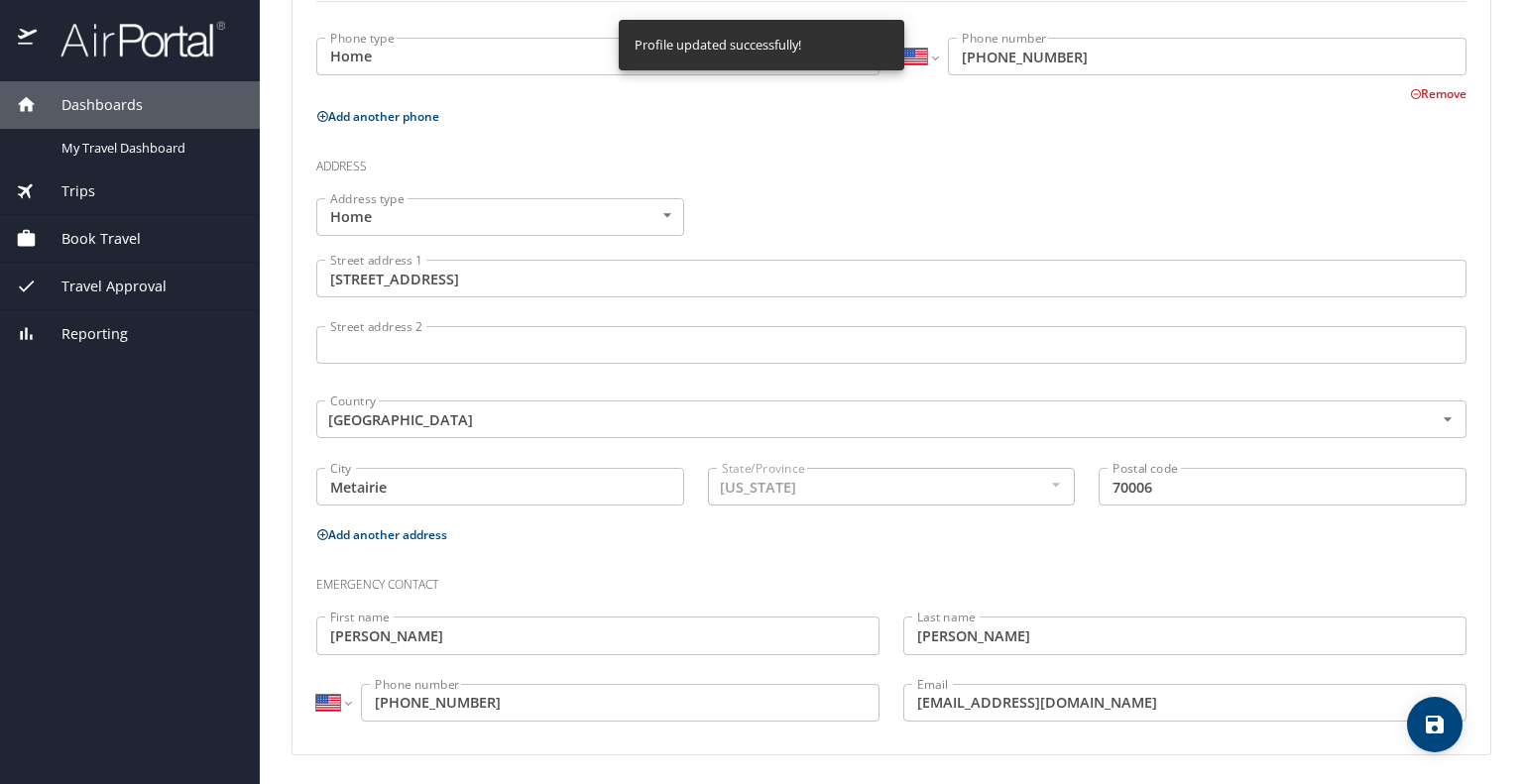 select on "US" 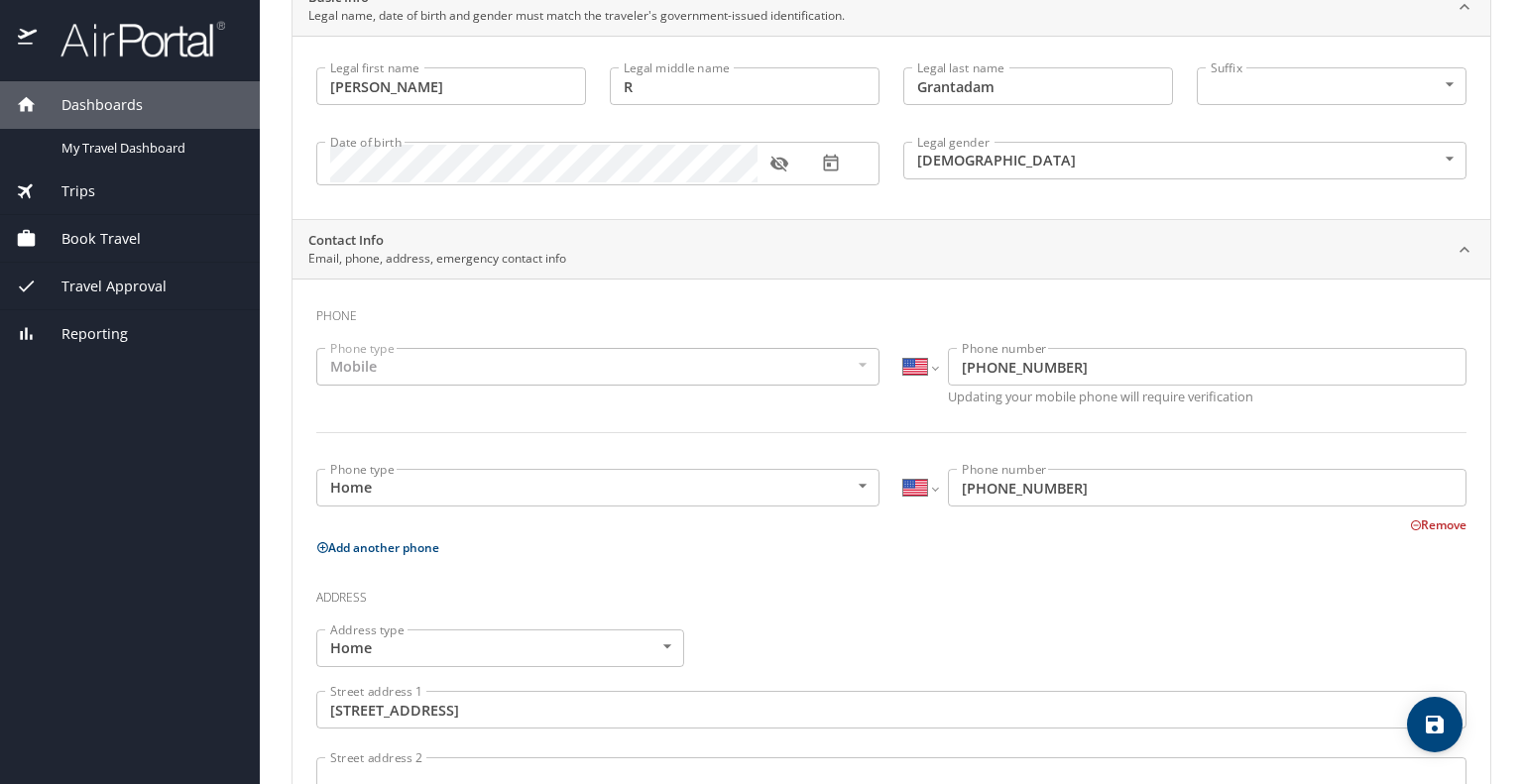 scroll, scrollTop: 12, scrollLeft: 0, axis: vertical 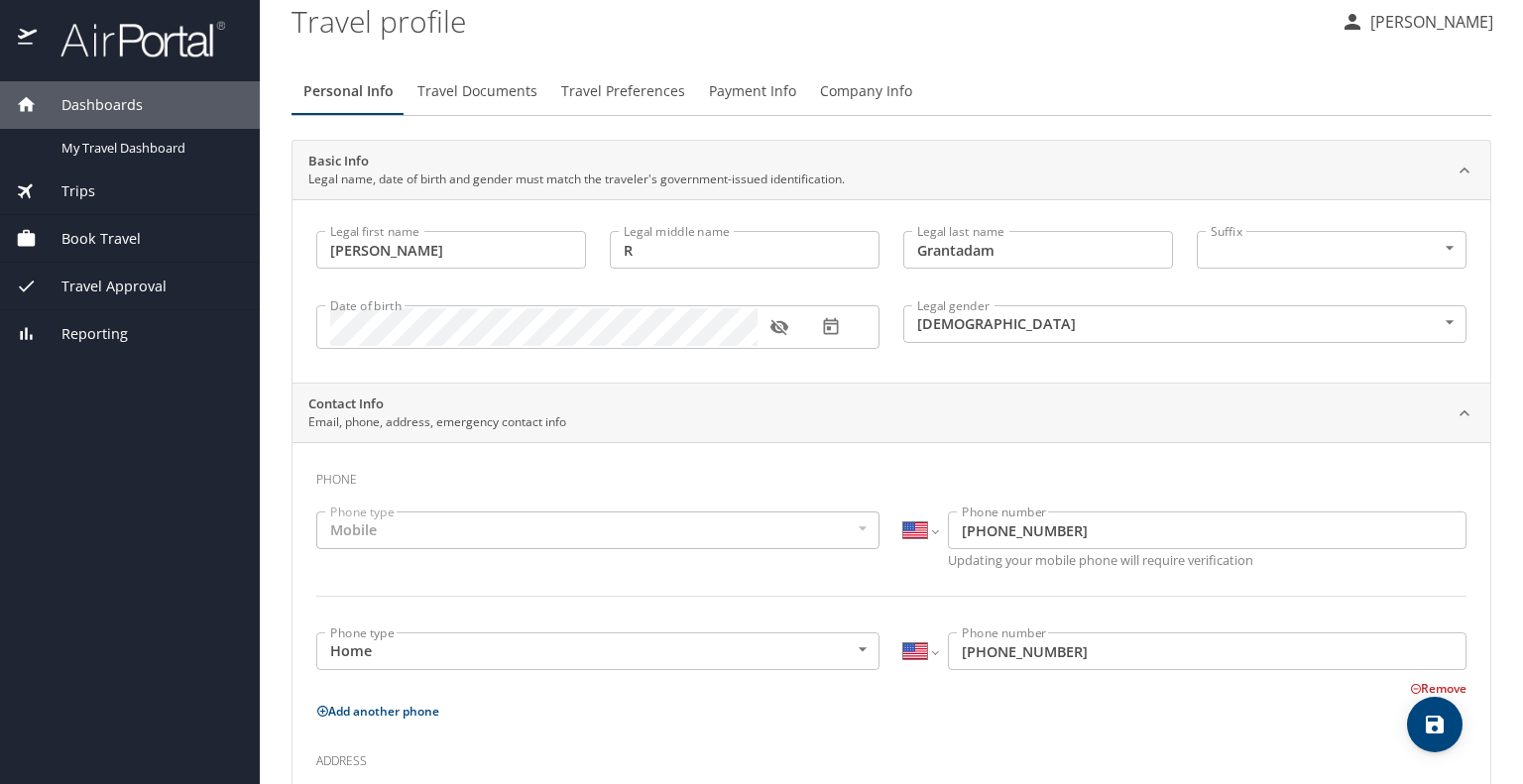 click on "Travel Documents" at bounding box center [477, 91] 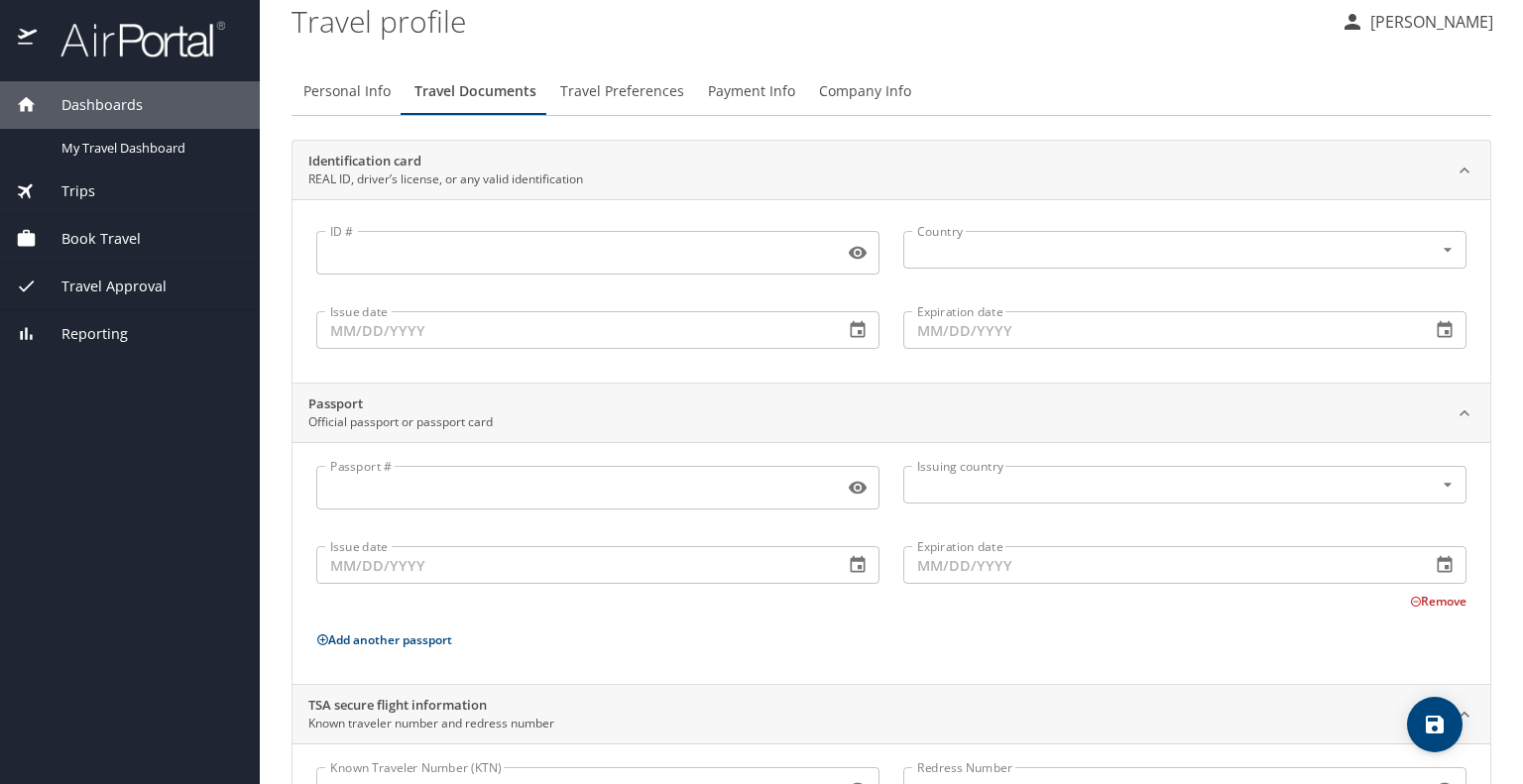 click on "ID #" at bounding box center [576, 253] 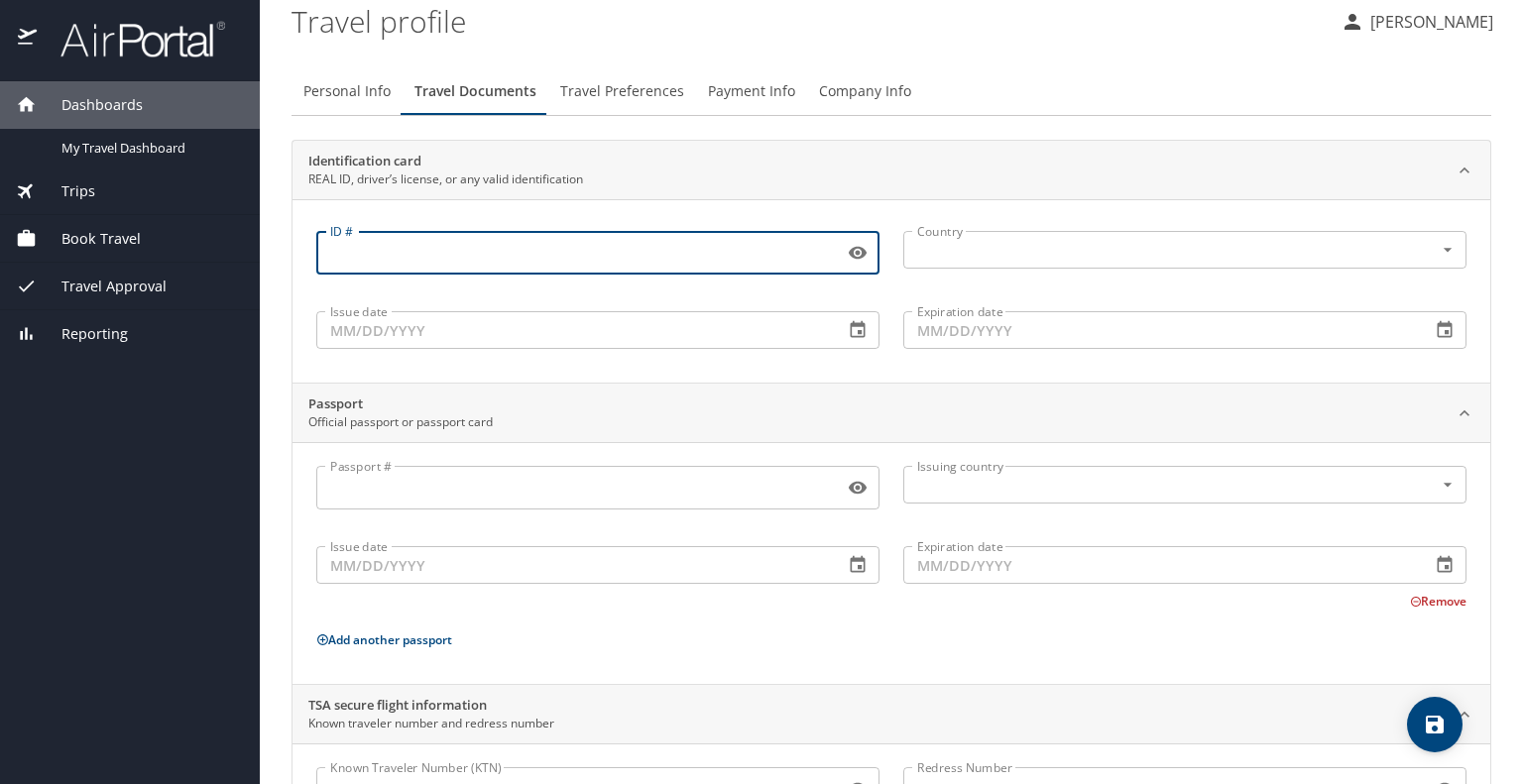 click on "ID #" at bounding box center [576, 253] 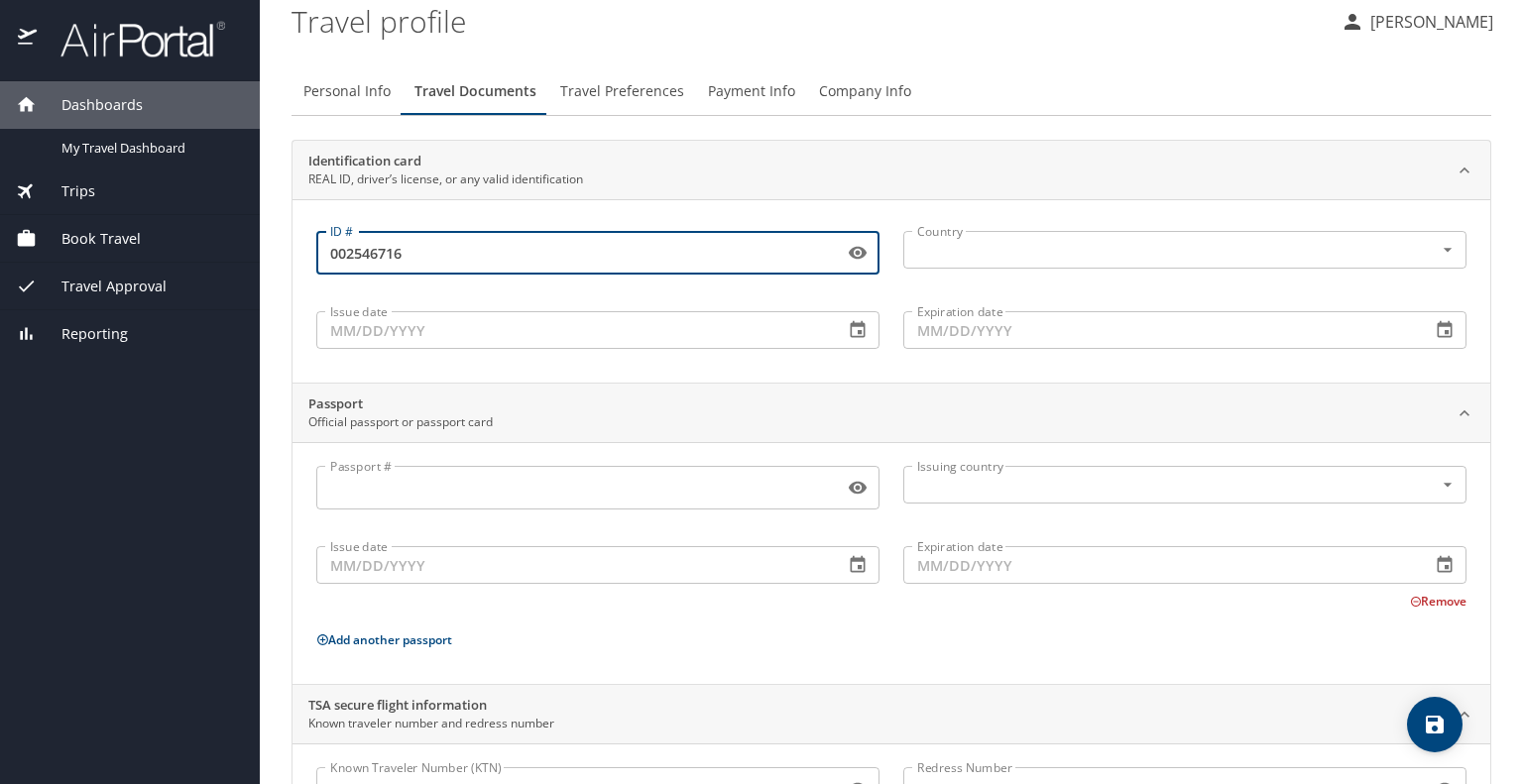 type on "002546716" 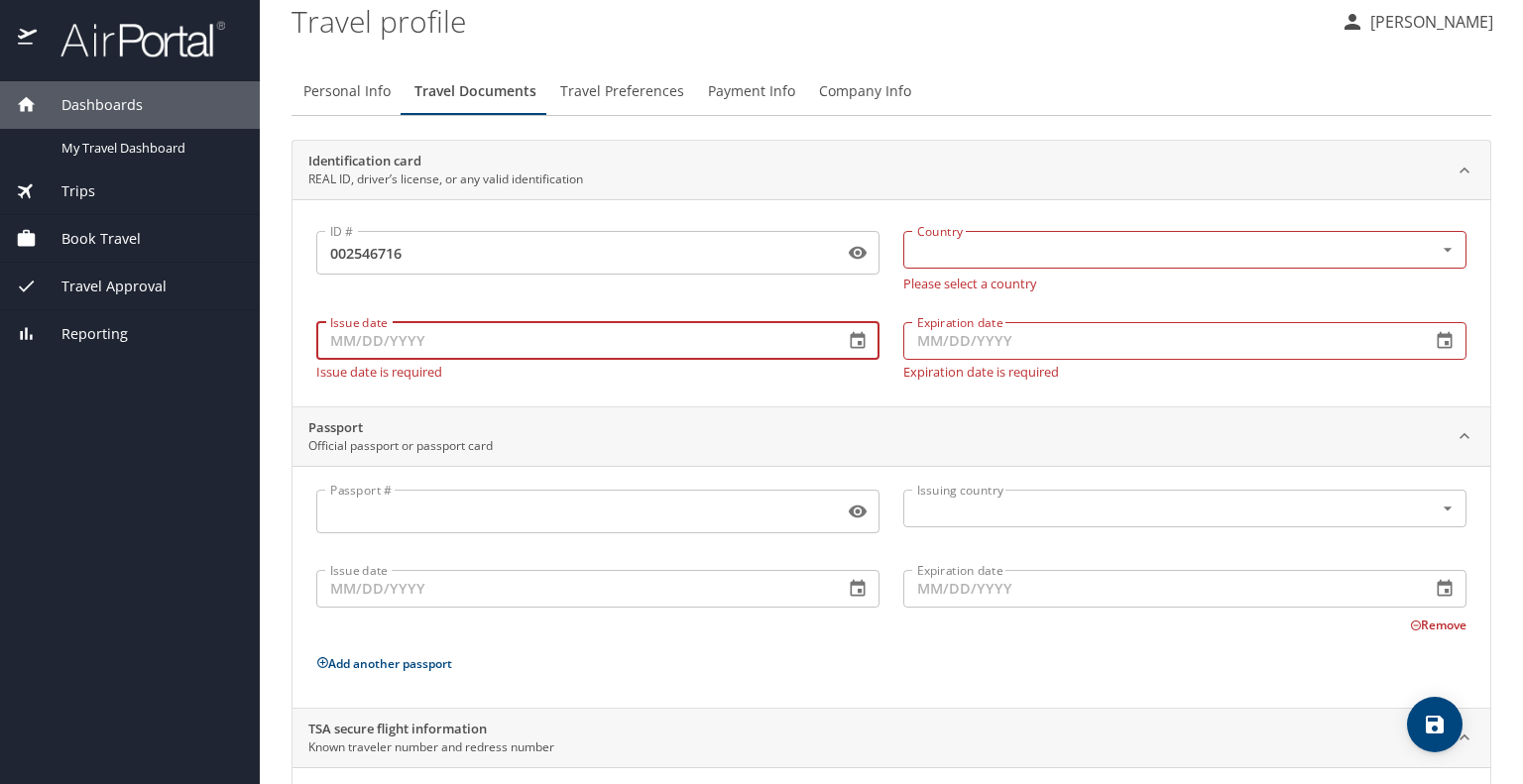 click on "Issue date" at bounding box center [572, 341] 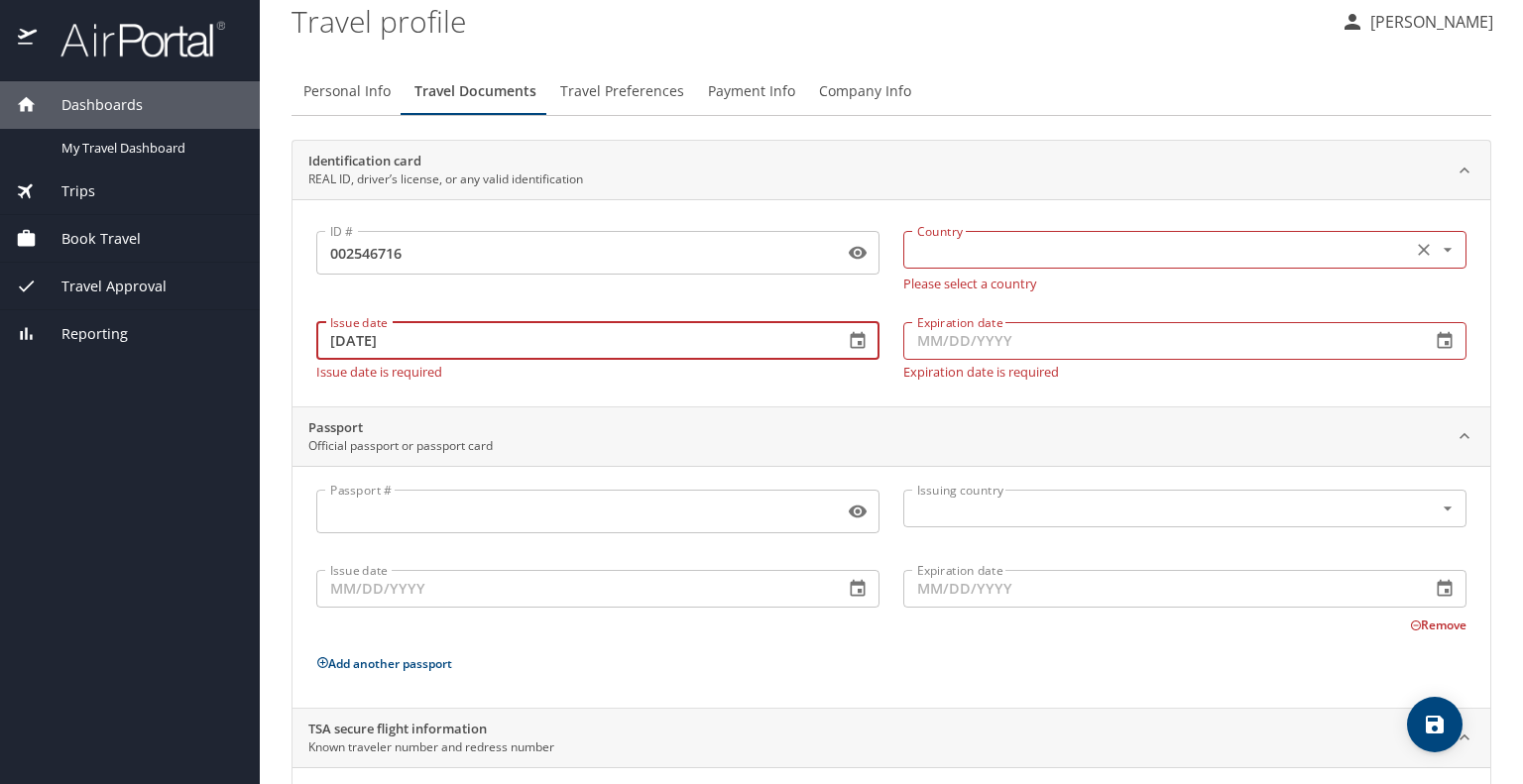type on "04/24/2025" 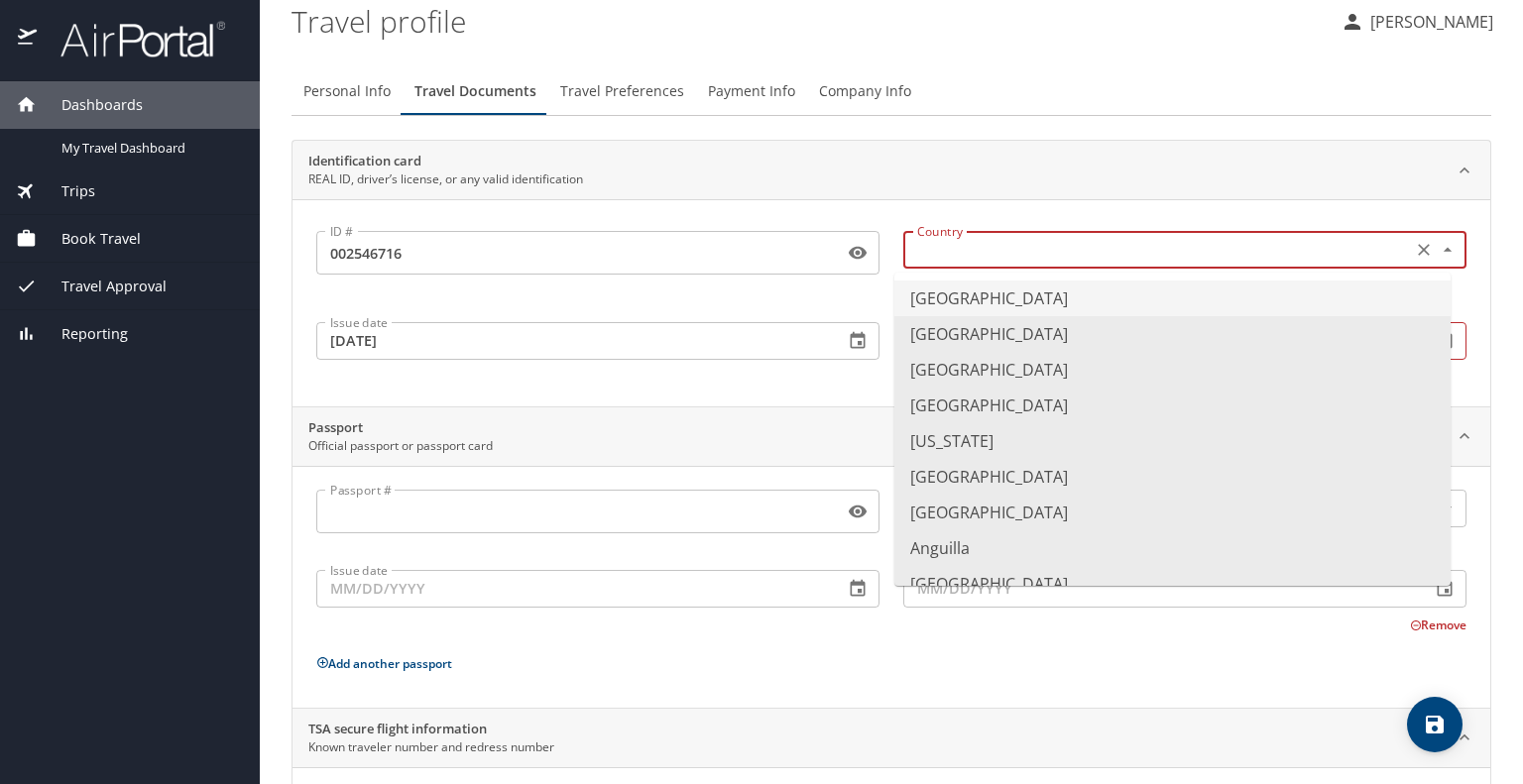 click on "United States of America" at bounding box center (1172, 298) 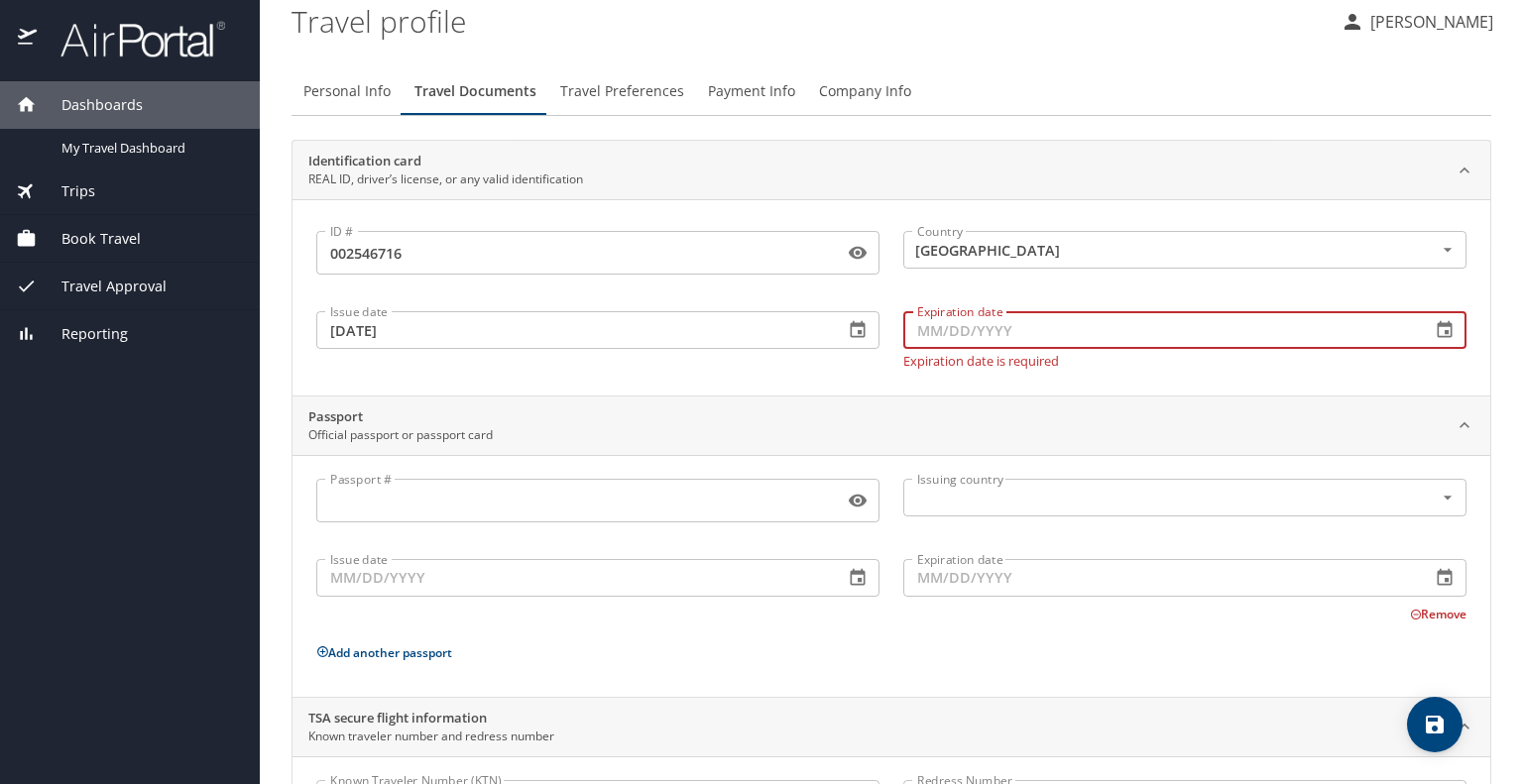 click on "Expiration date" at bounding box center (1159, 330) 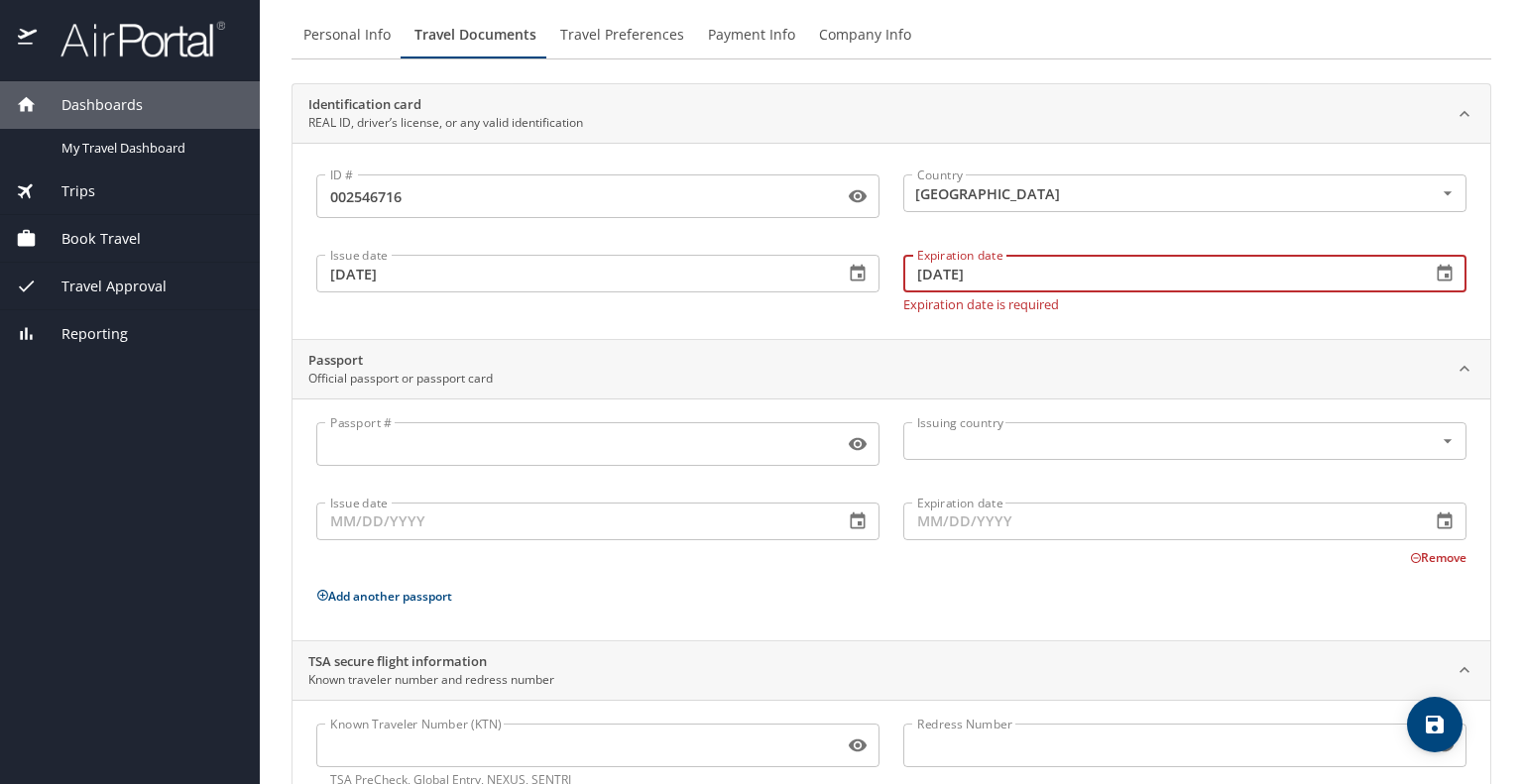 scroll, scrollTop: 0, scrollLeft: 0, axis: both 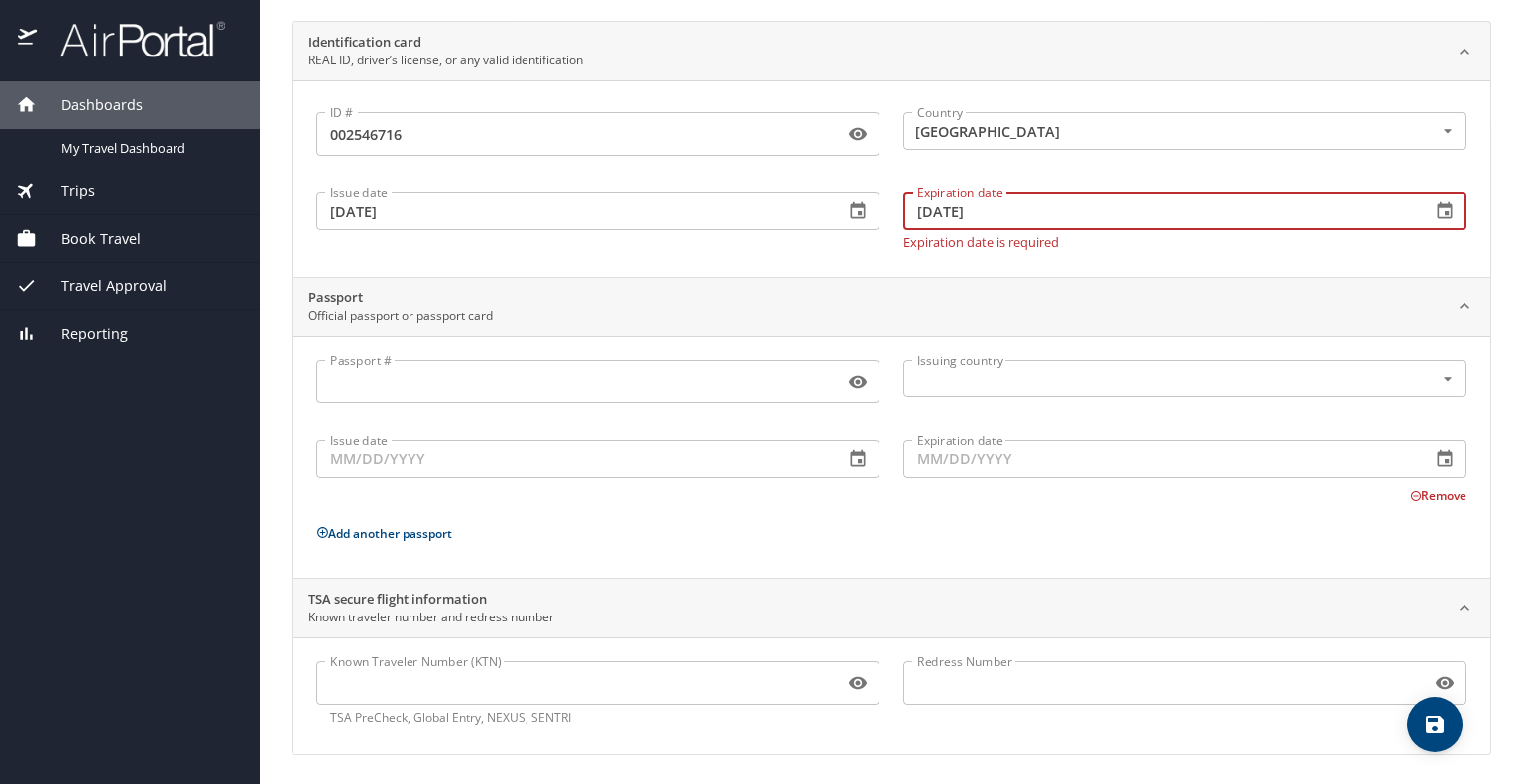 type on "04/13/2030" 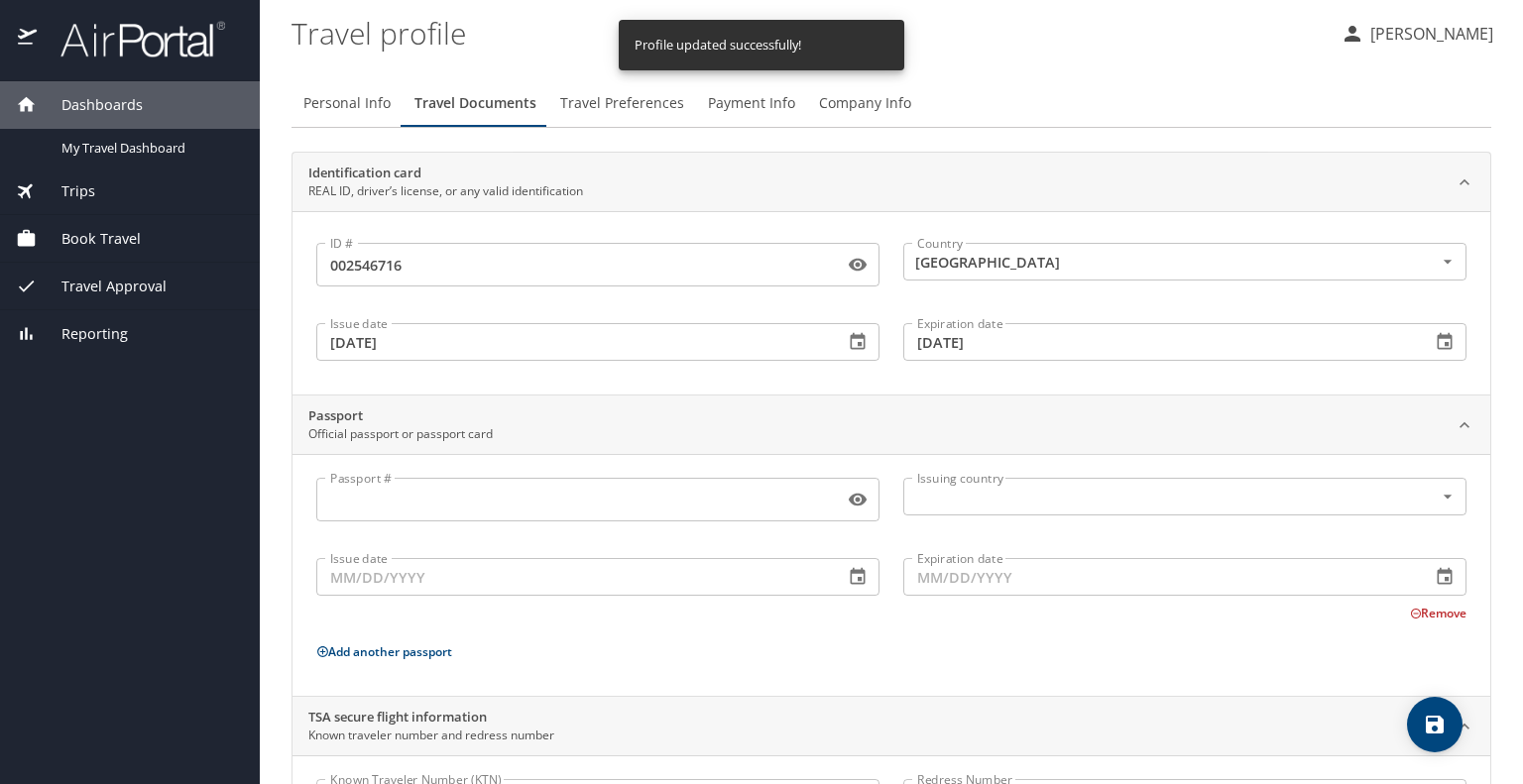 scroll, scrollTop: 0, scrollLeft: 0, axis: both 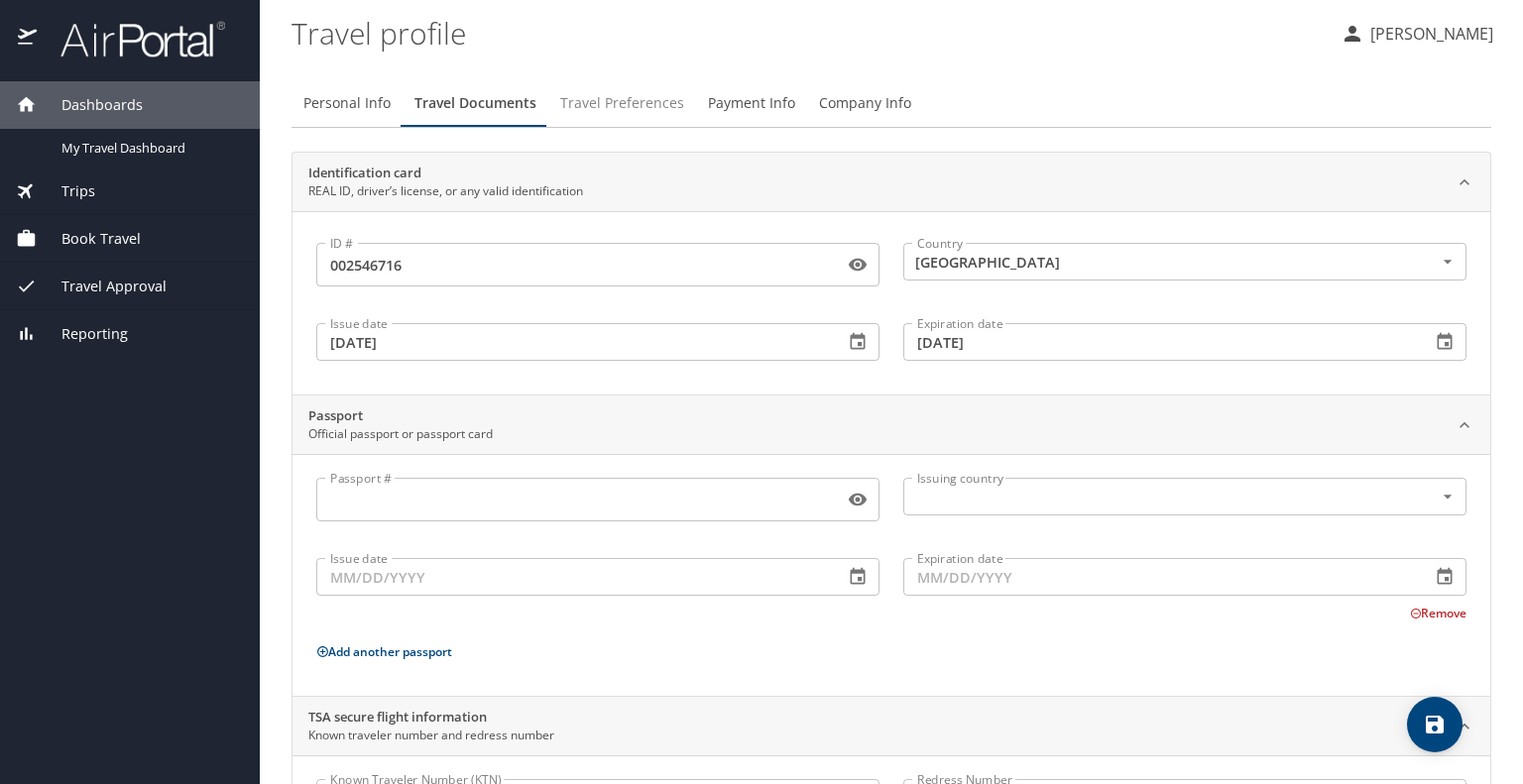 click on "Travel Preferences" at bounding box center [622, 103] 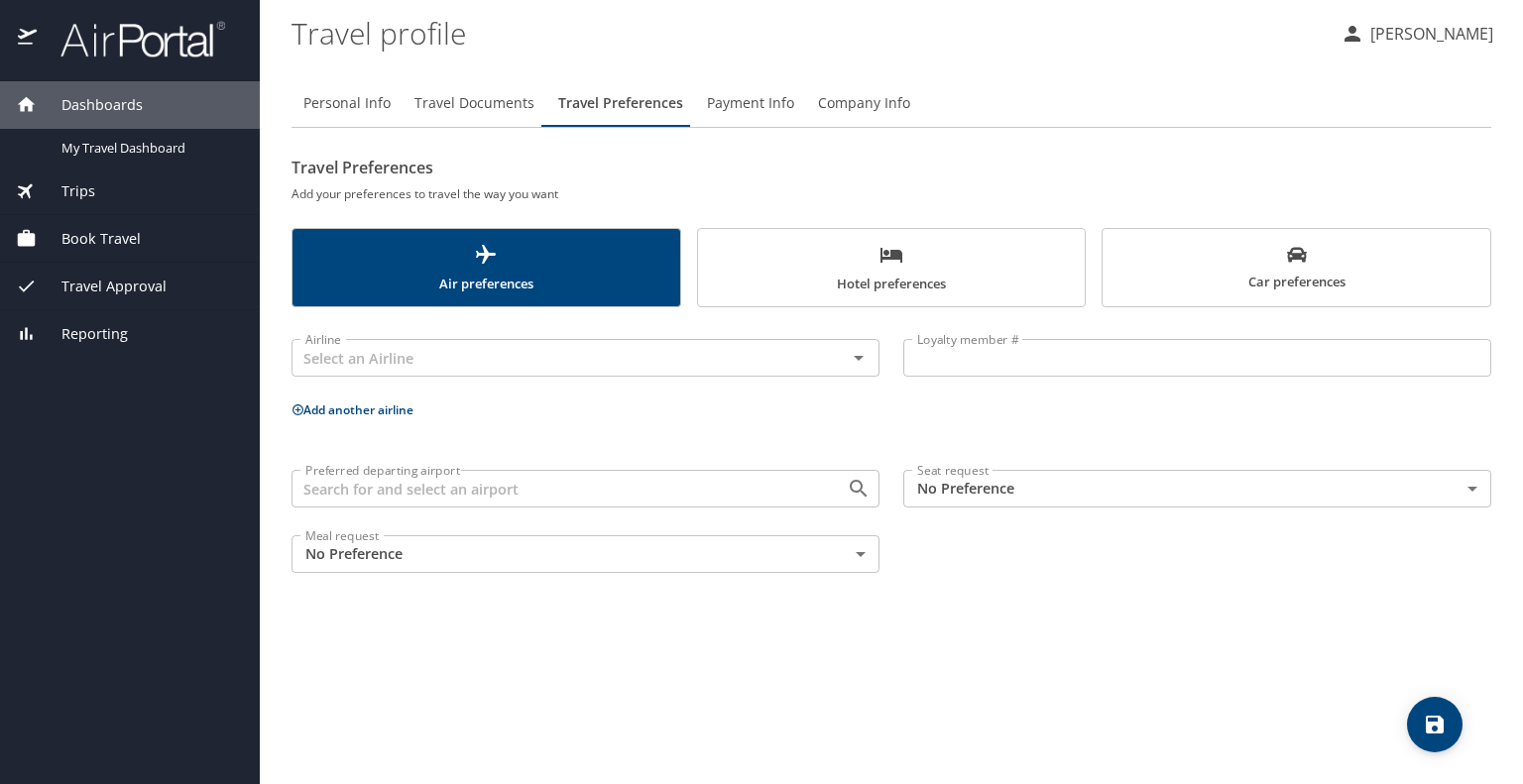 click on "Book Travel" at bounding box center (88, 239) 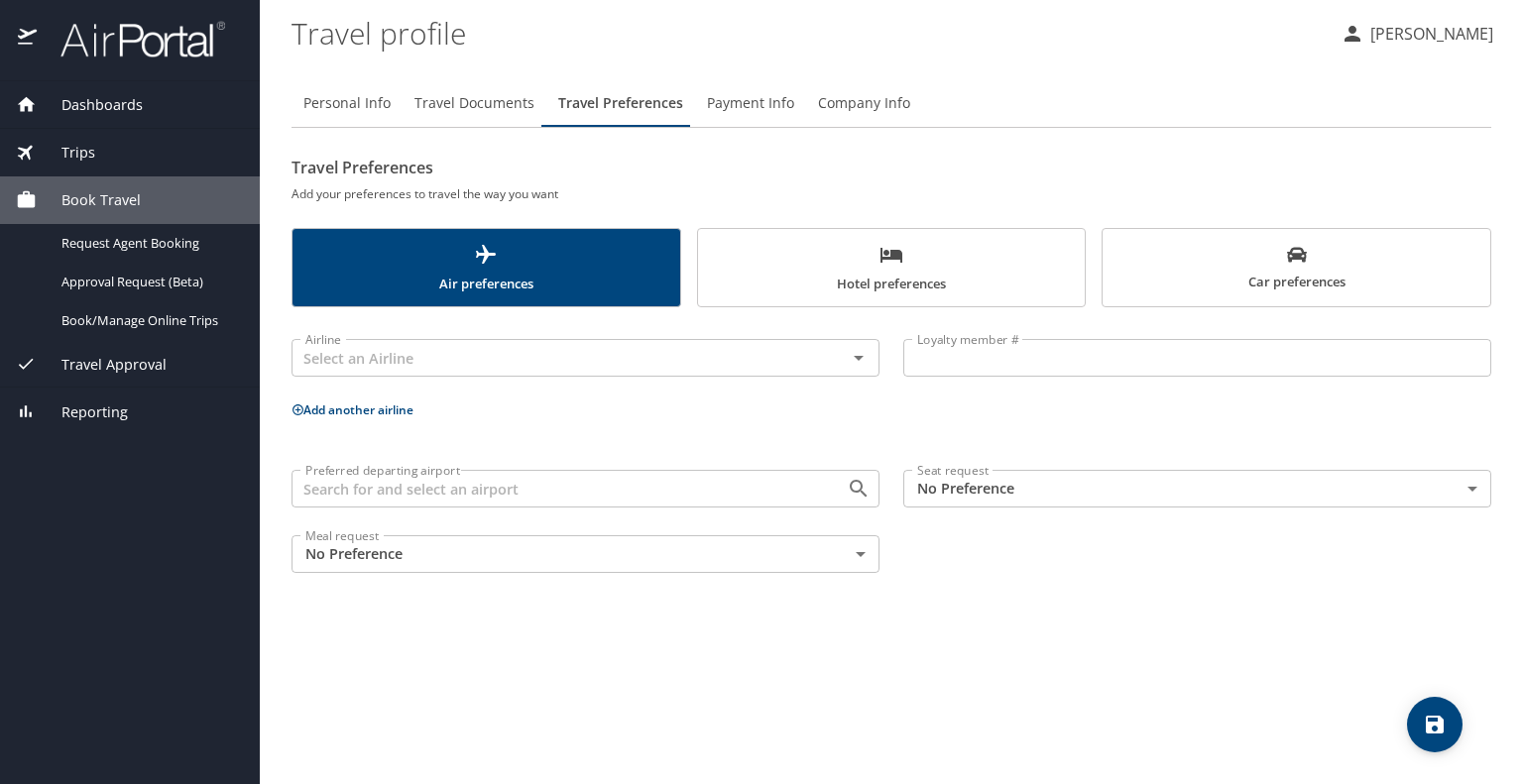 click on "Travel Approval" at bounding box center (101, 365) 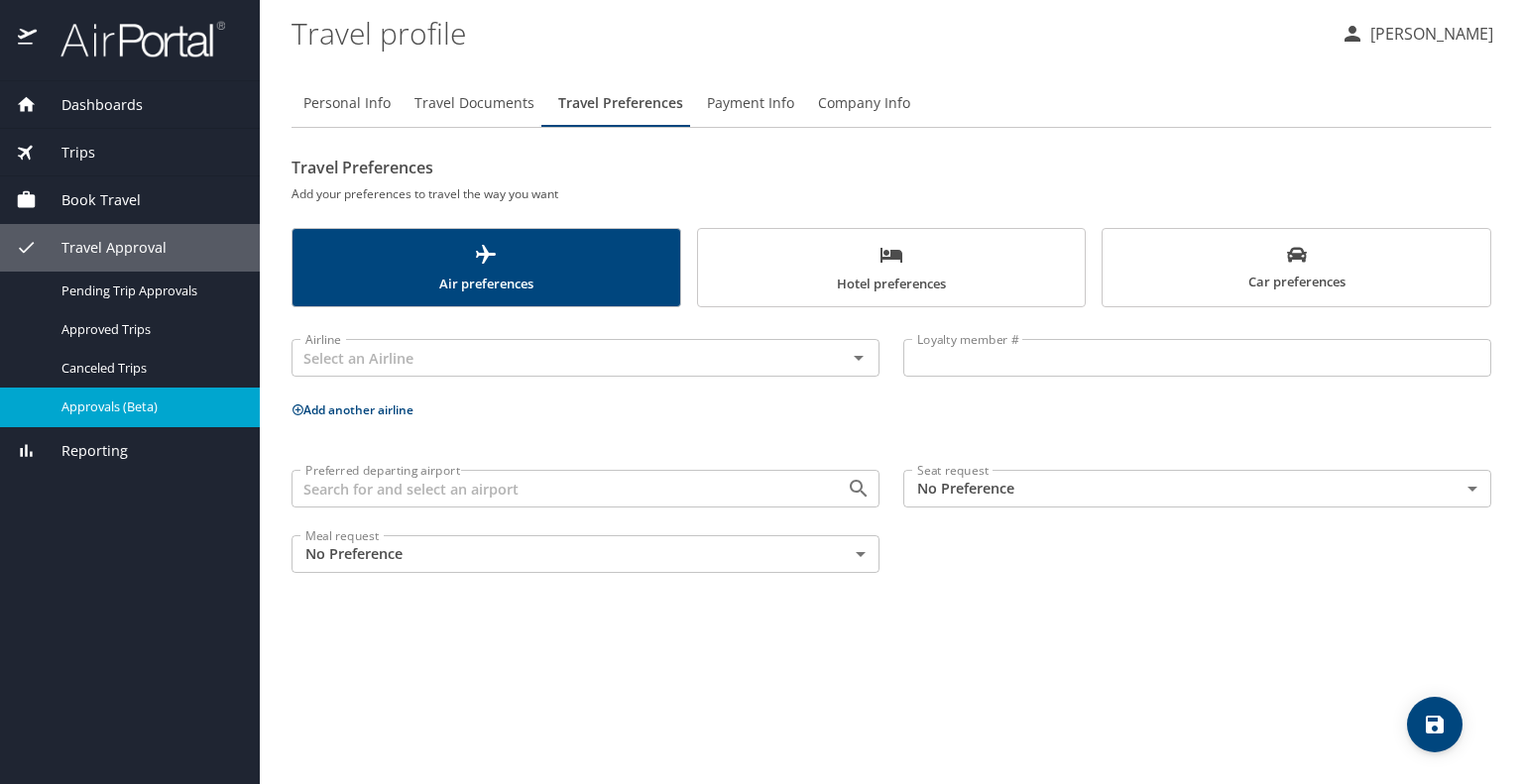 click on "Approvals (Beta)" at bounding box center [149, 406] 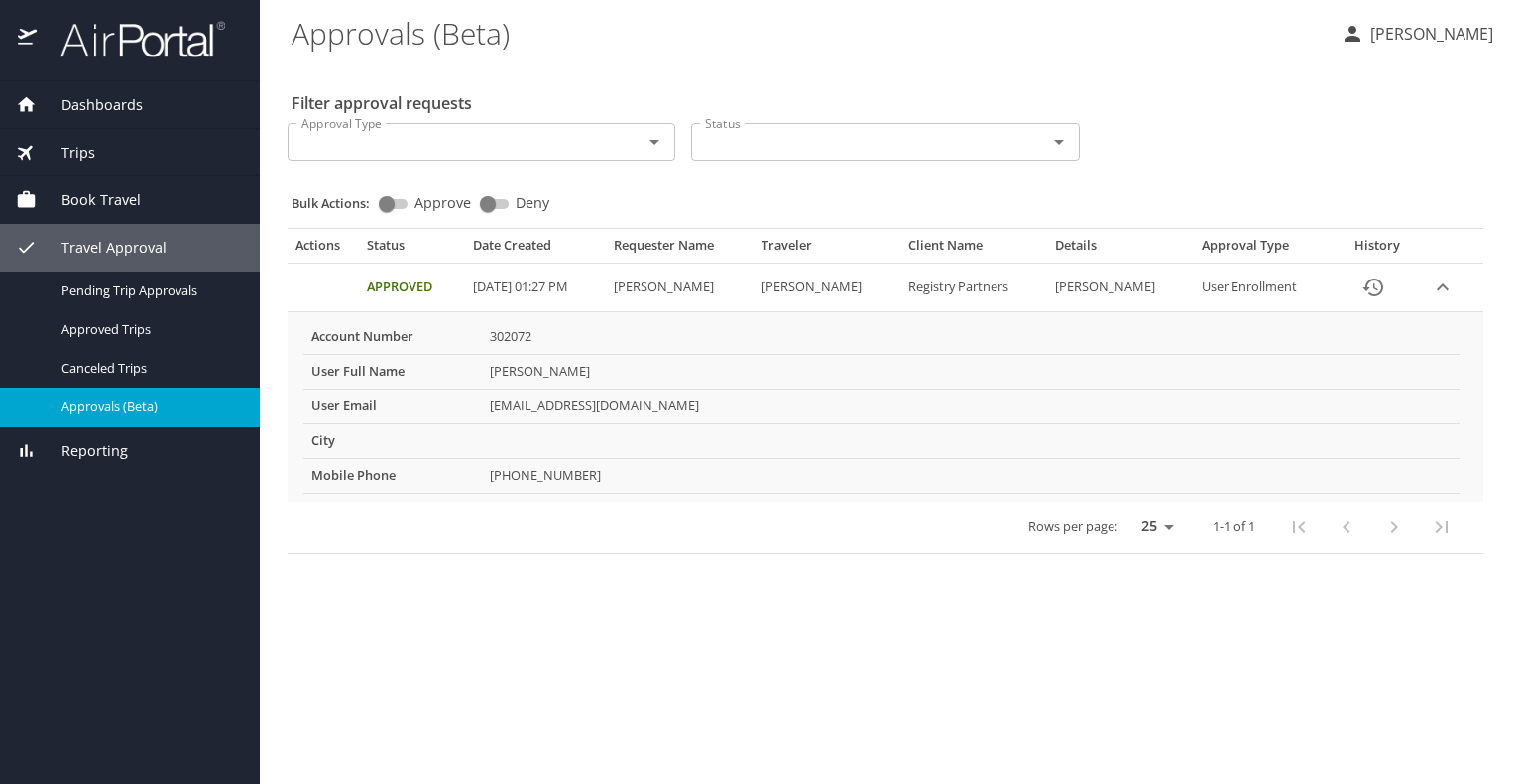 click on "Dashboards" at bounding box center [89, 105] 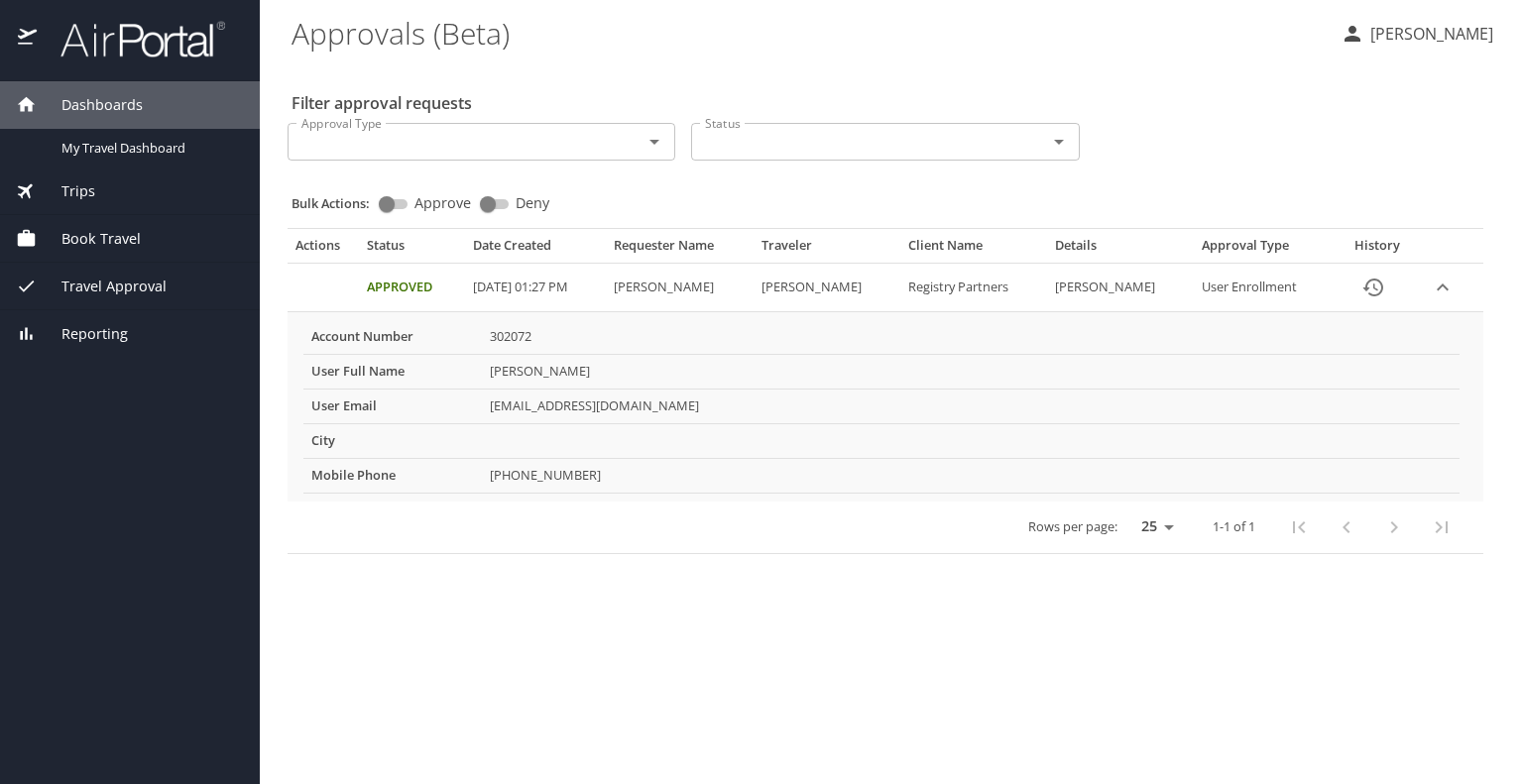 click on "Dashboards" at bounding box center (89, 105) 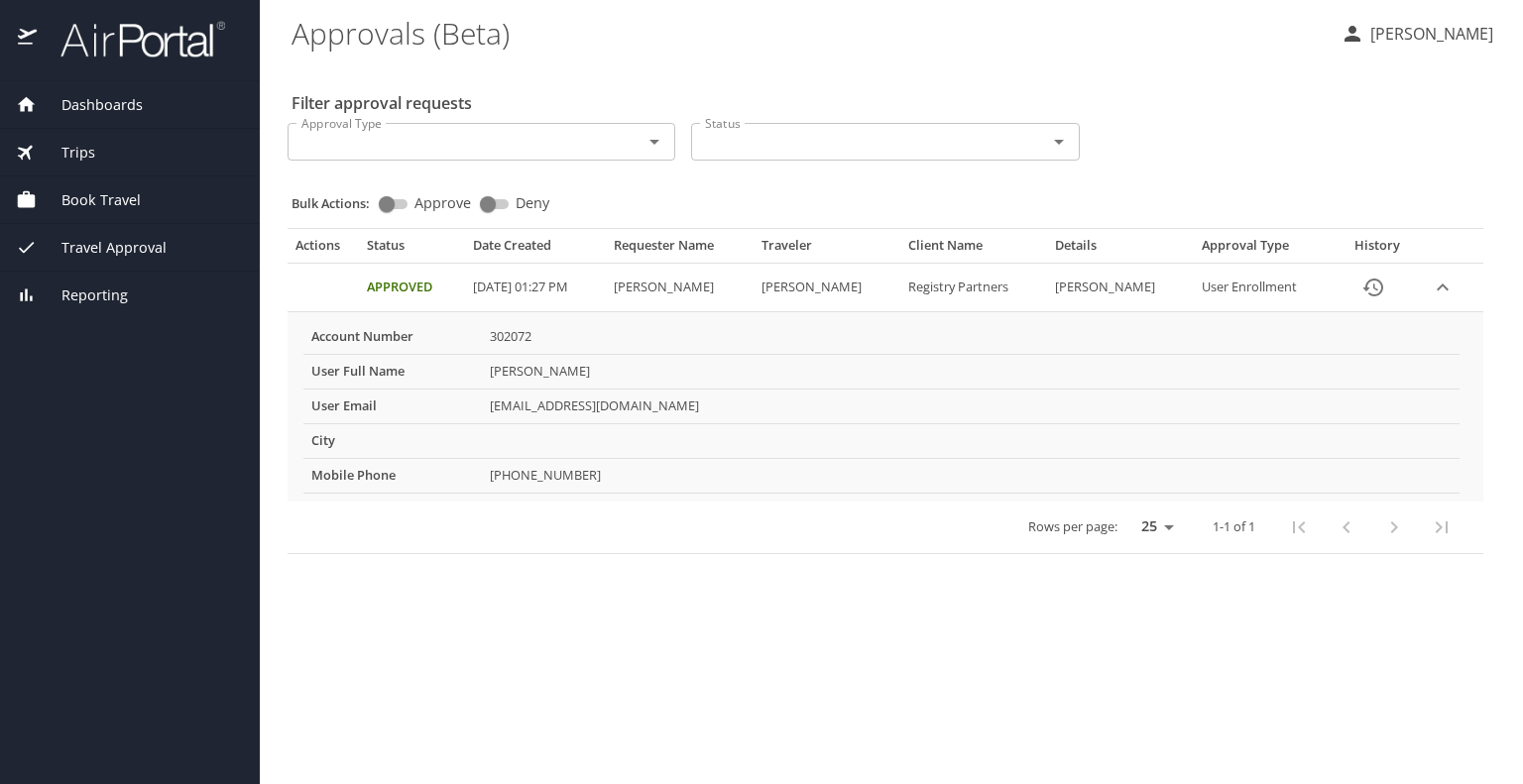 click on "Dashboards" at bounding box center (89, 105) 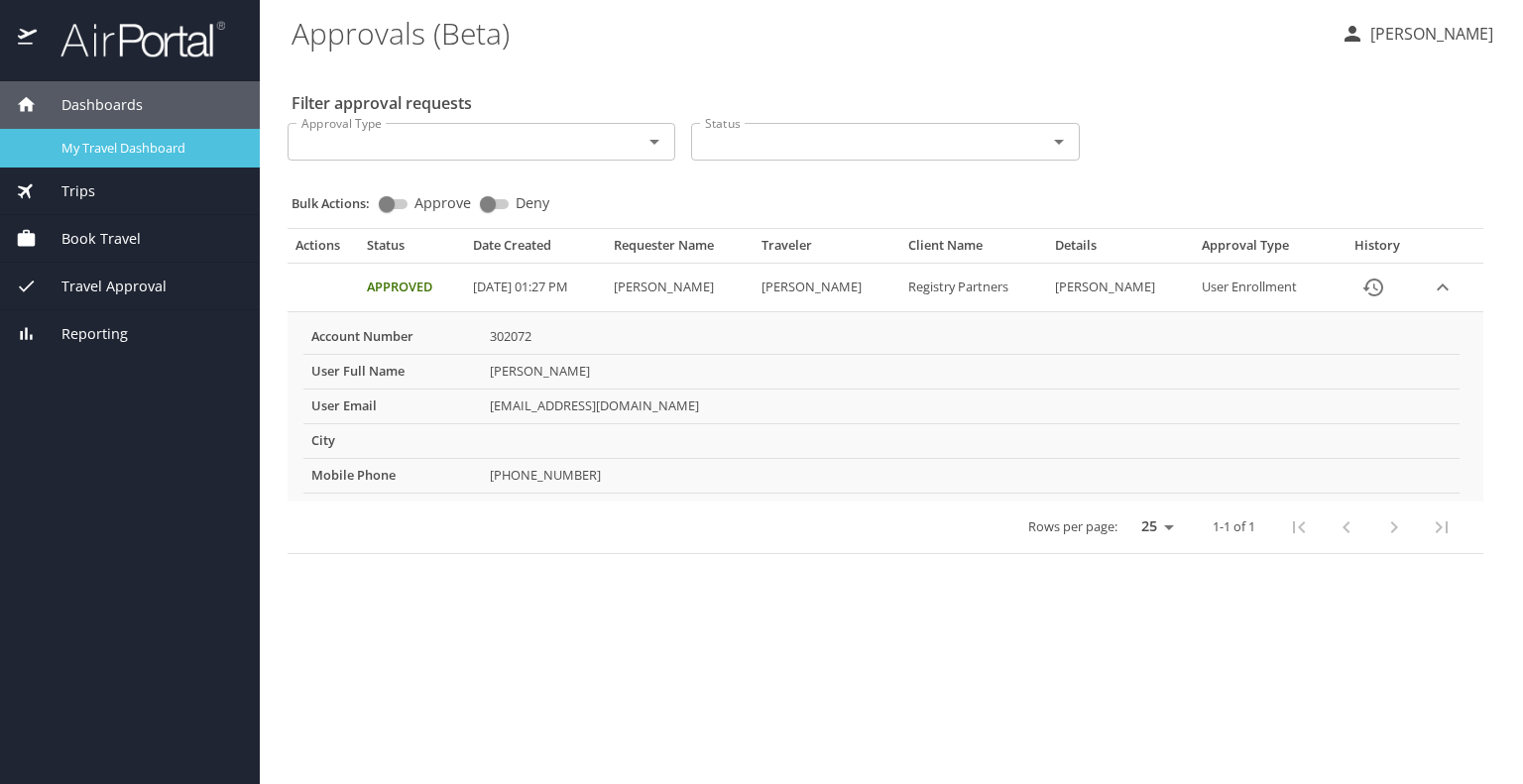 click on "My Travel Dashboard" at bounding box center [149, 148] 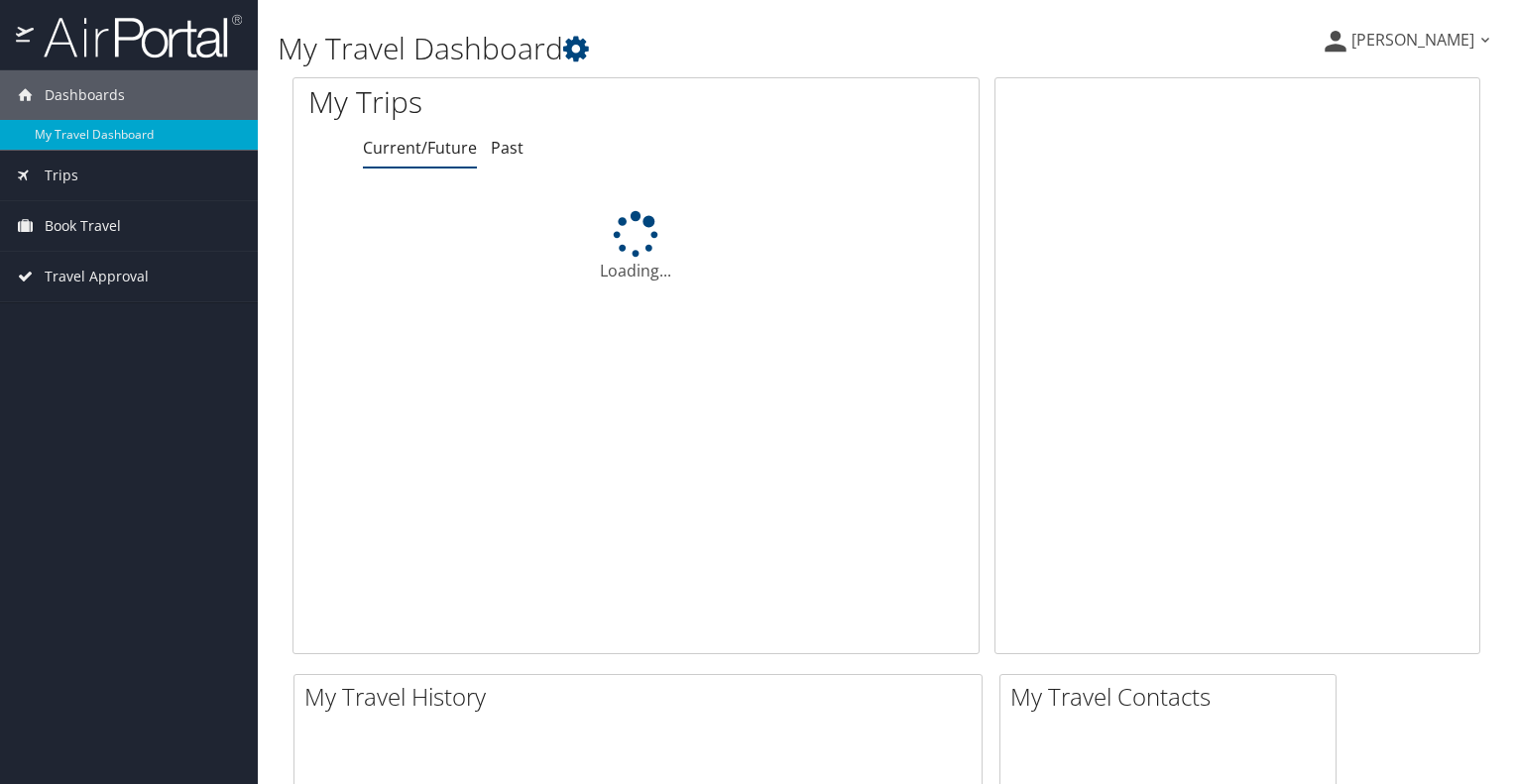 scroll, scrollTop: 0, scrollLeft: 0, axis: both 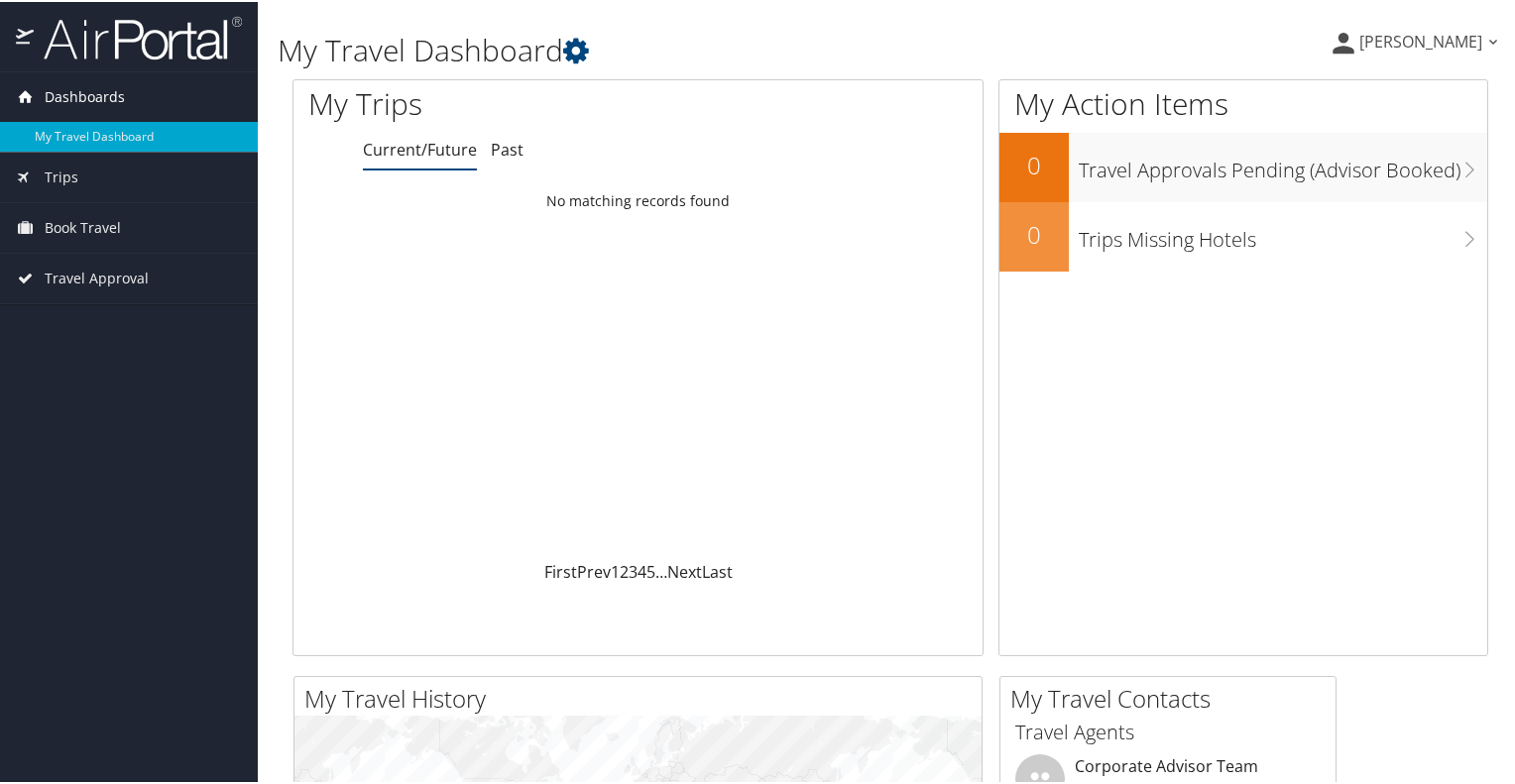 click on "Dashboards" at bounding box center [84, 95] 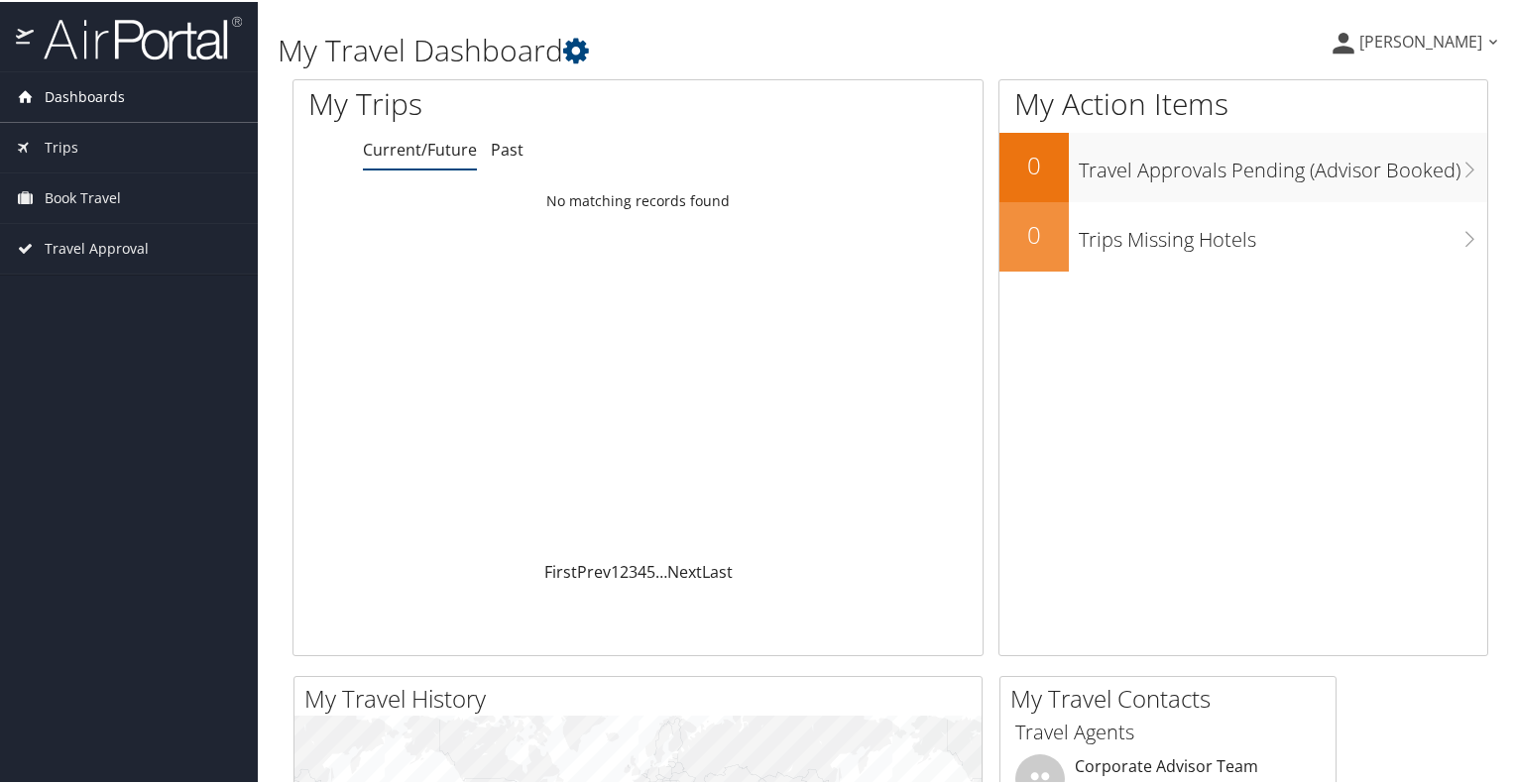 click on "Dashboards" at bounding box center [84, 95] 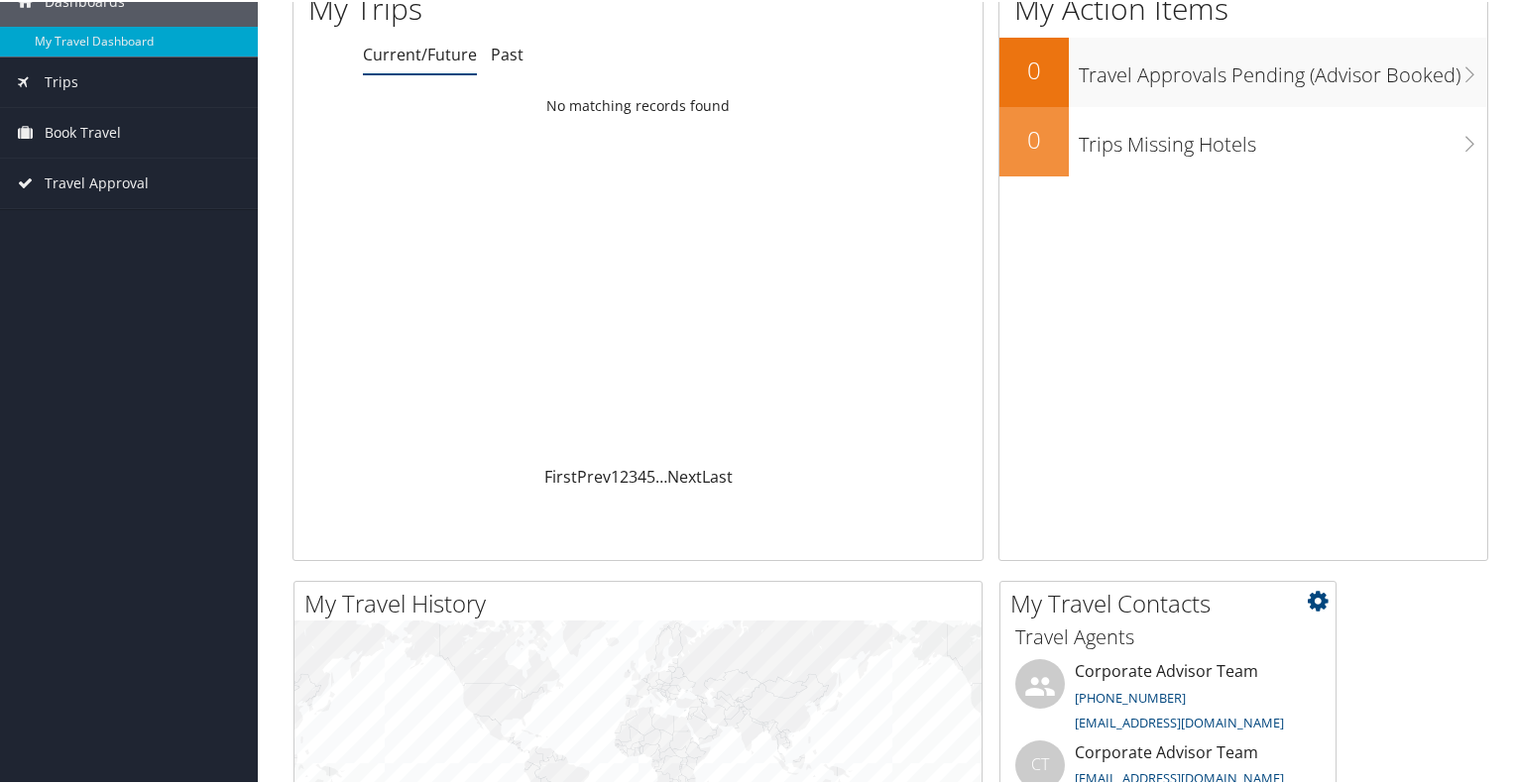 scroll, scrollTop: 0, scrollLeft: 0, axis: both 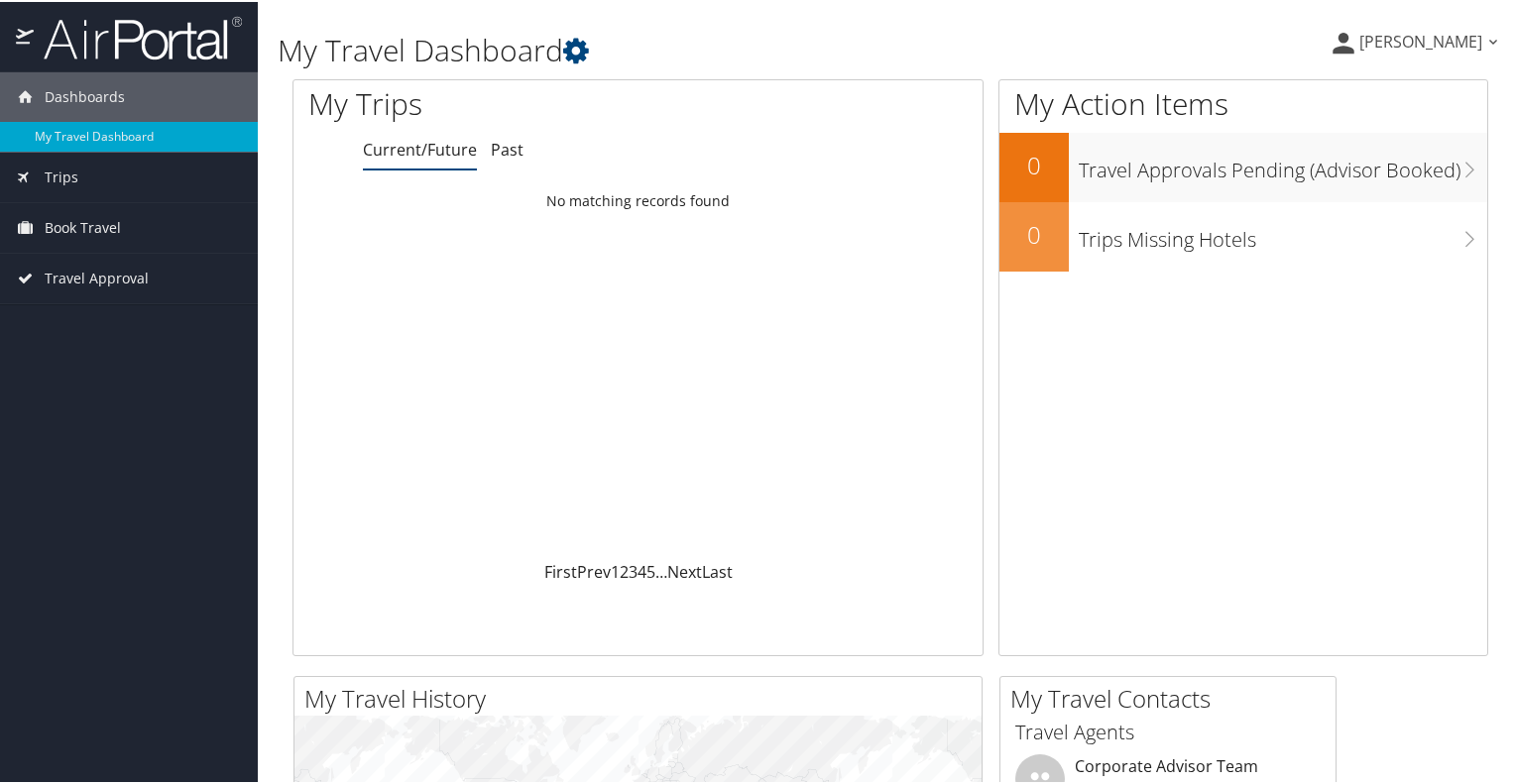 click on "Michele Grantadam" at bounding box center [1421, 40] 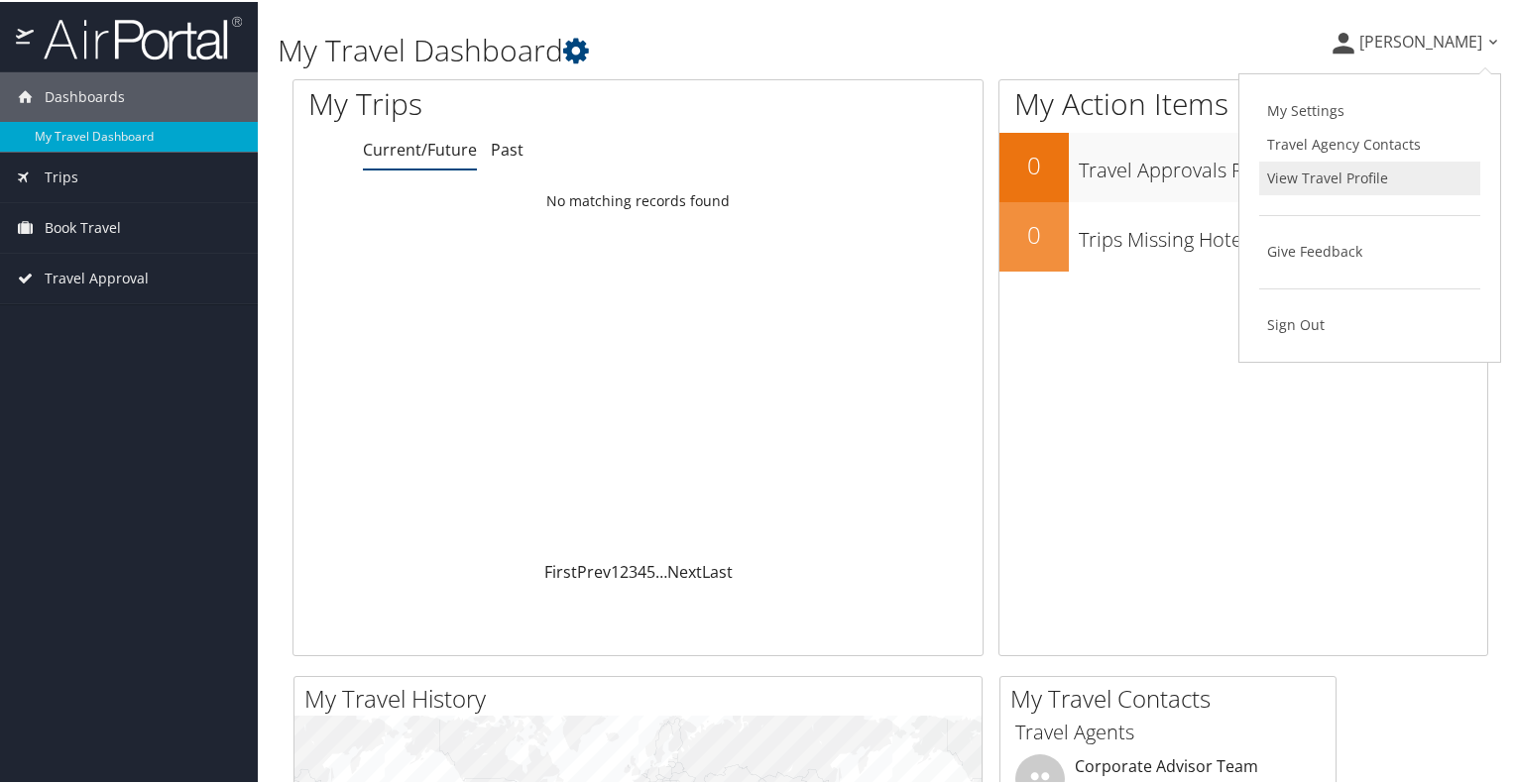 click on "View Travel Profile" at bounding box center (1369, 176) 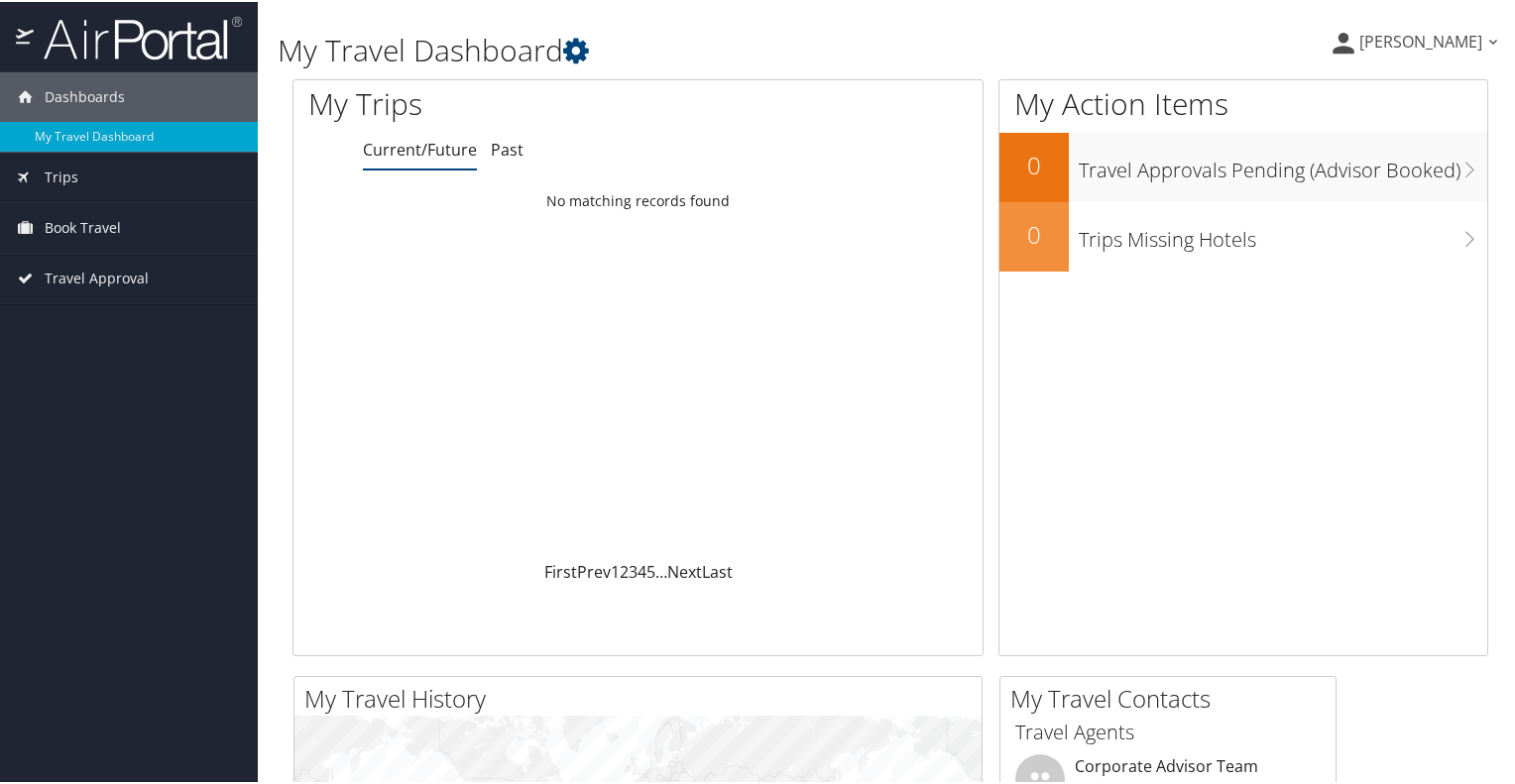 click on "Michele Grantadam" at bounding box center (1421, 40) 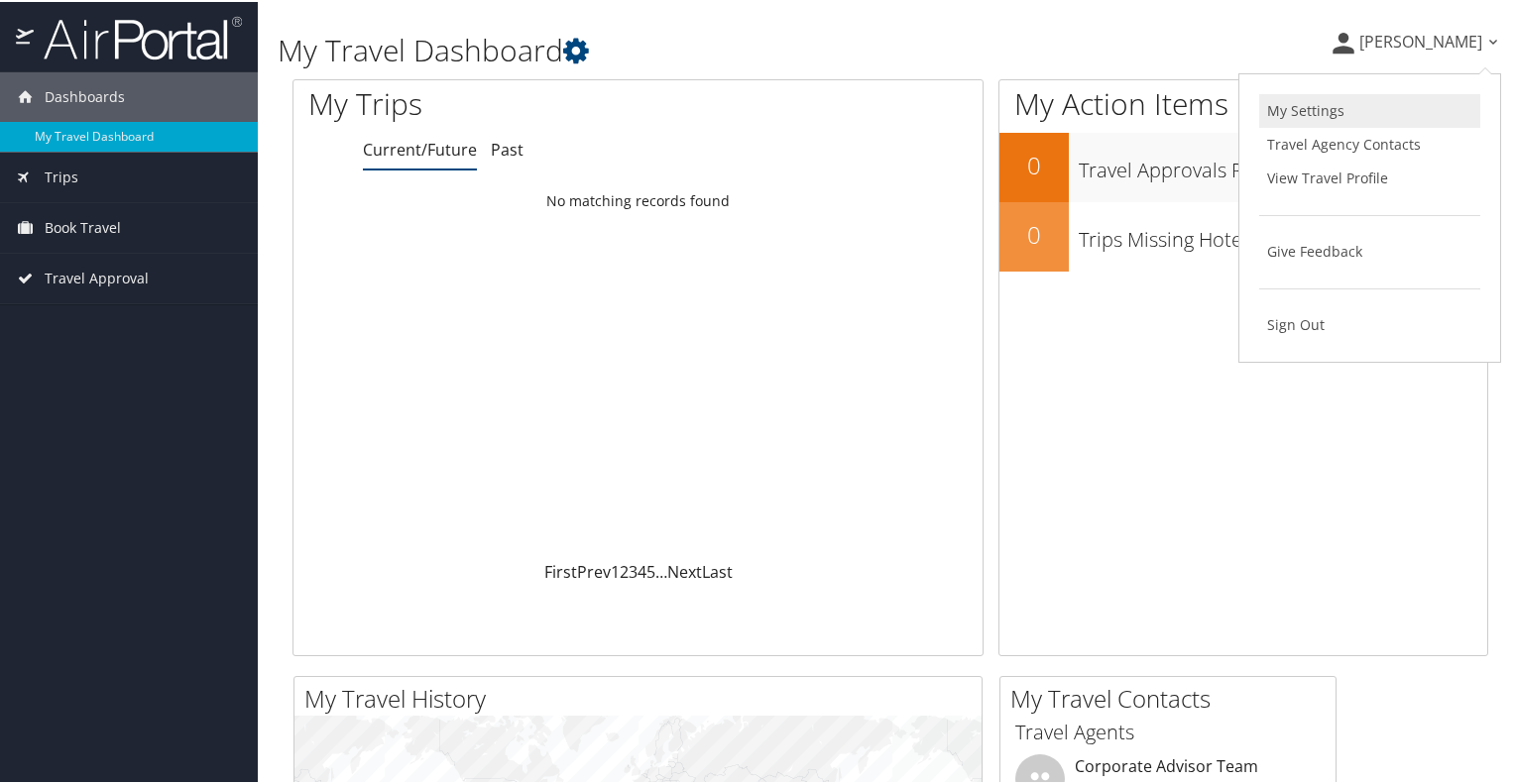 click on "My Settings" at bounding box center (1369, 109) 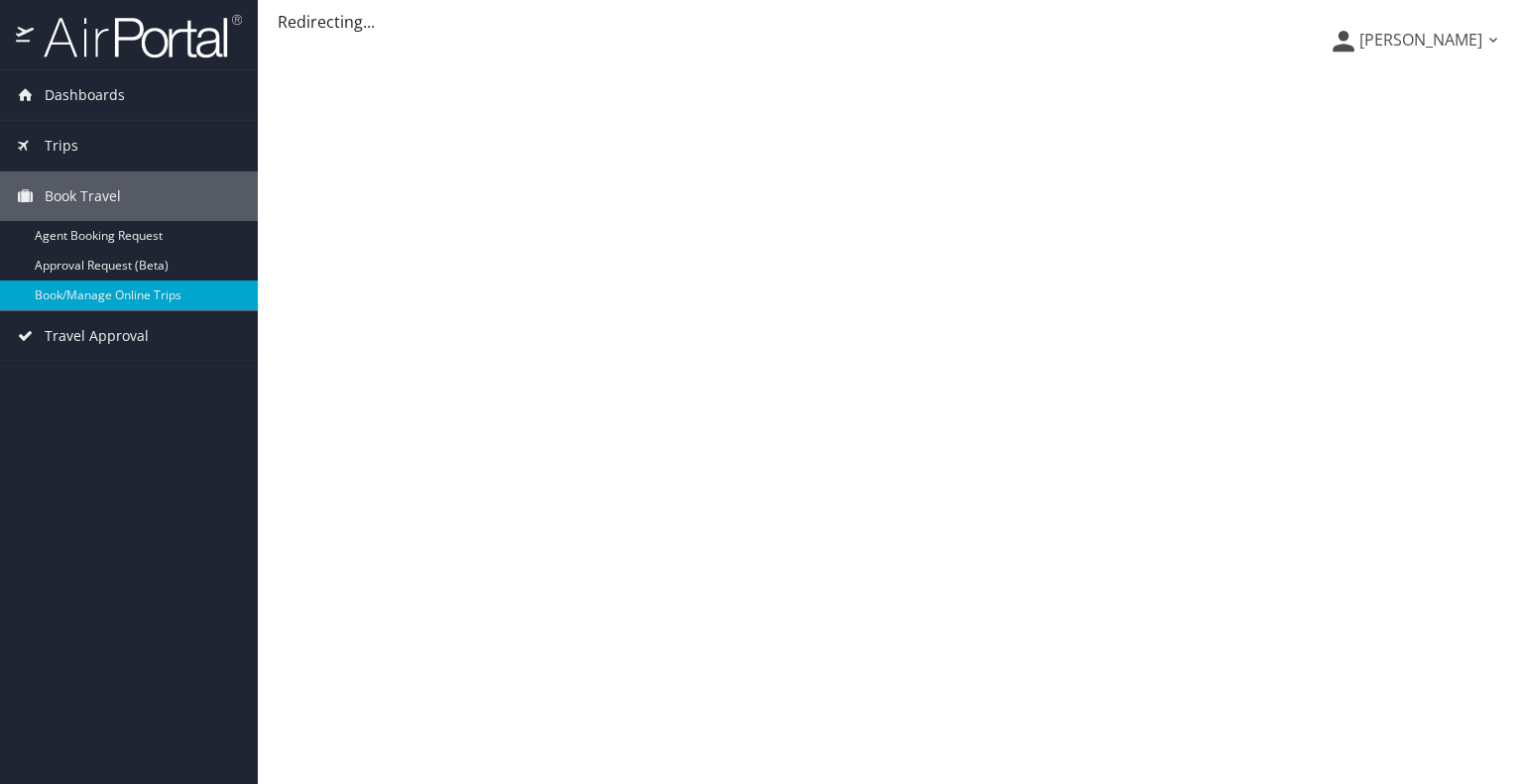scroll, scrollTop: 0, scrollLeft: 0, axis: both 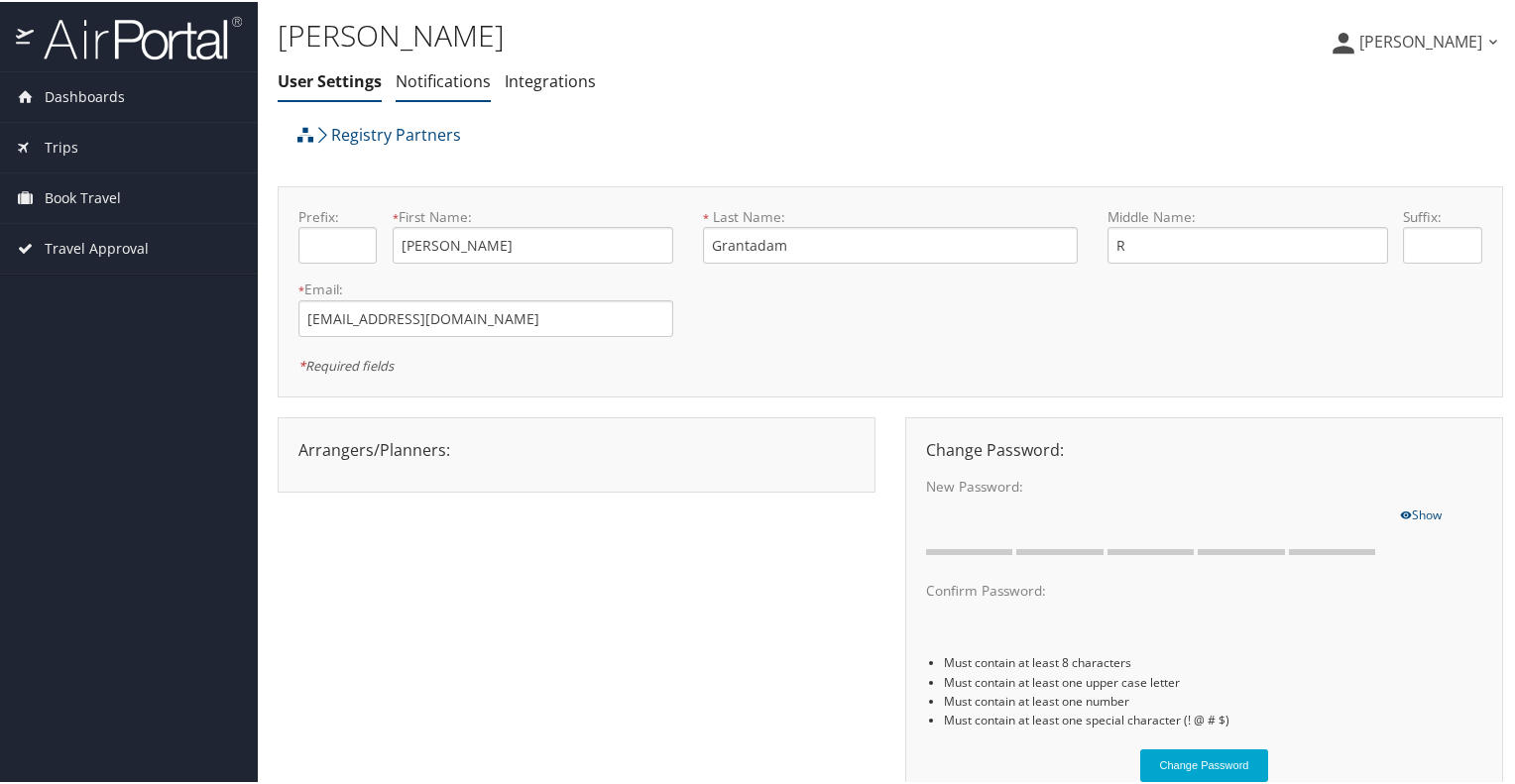 click on "Notifications" at bounding box center (443, 79) 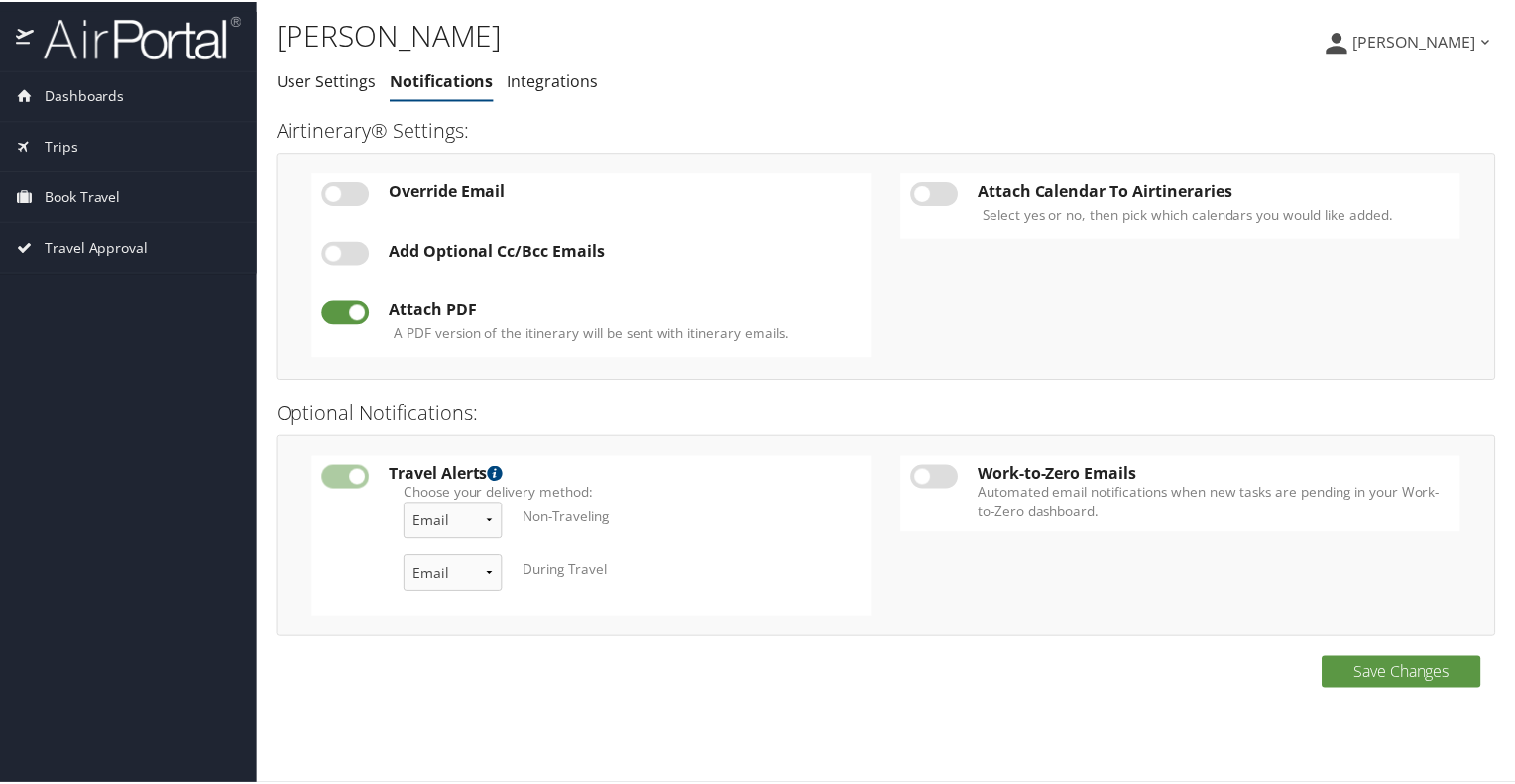 scroll, scrollTop: 0, scrollLeft: 0, axis: both 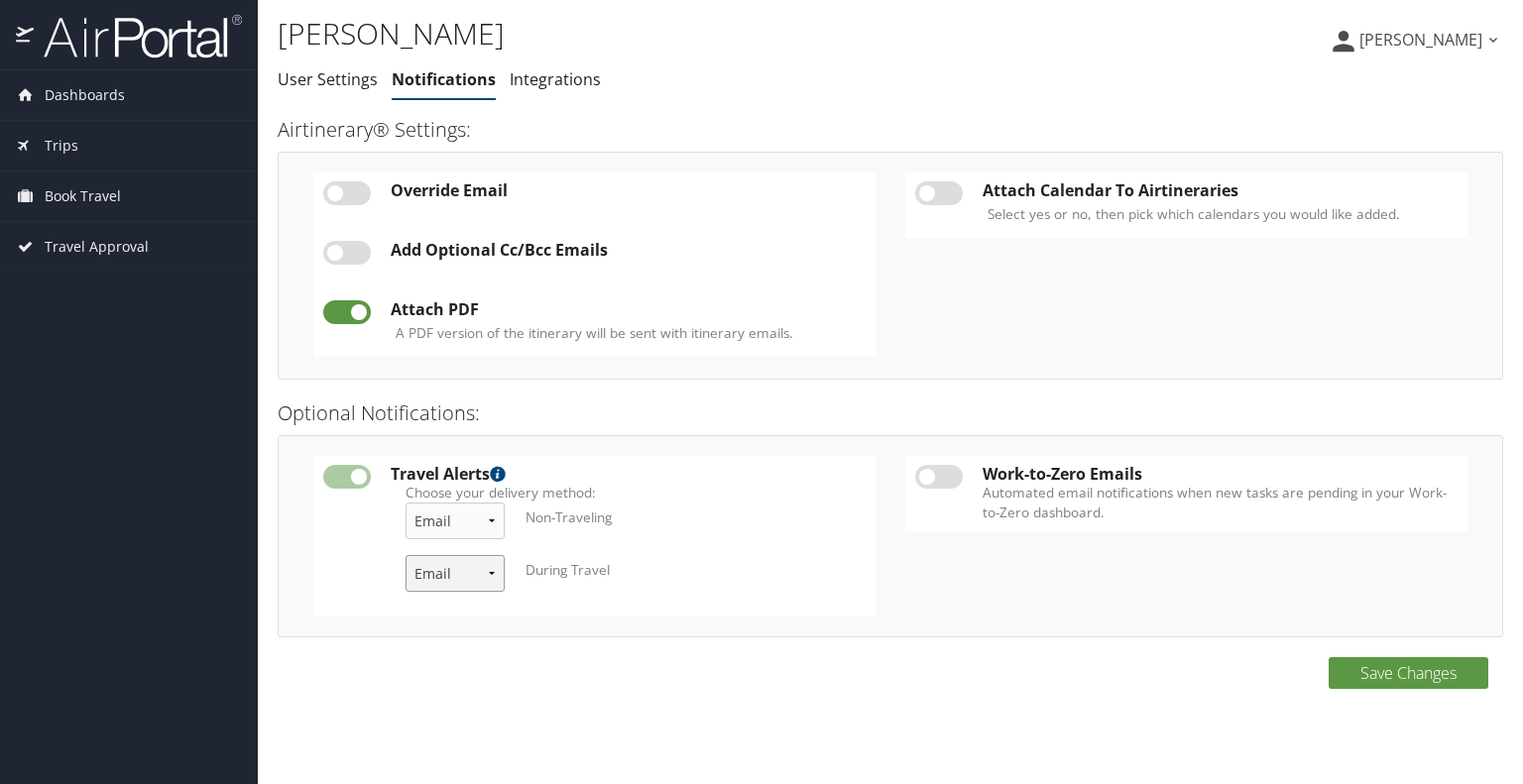 click on "Email & Text
Text
Email" at bounding box center [455, 573] 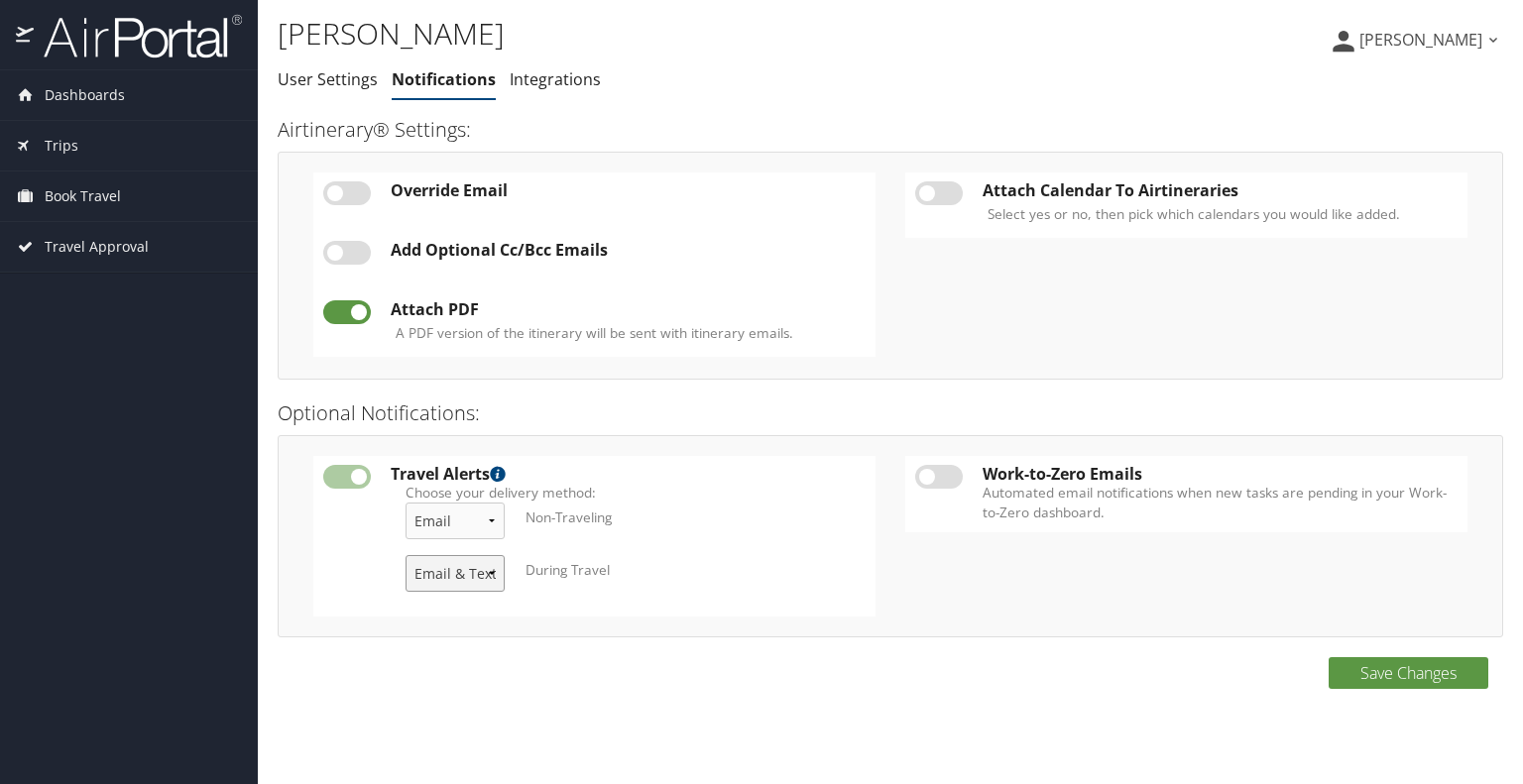click on "Email & Text
Text
Email" at bounding box center [455, 573] 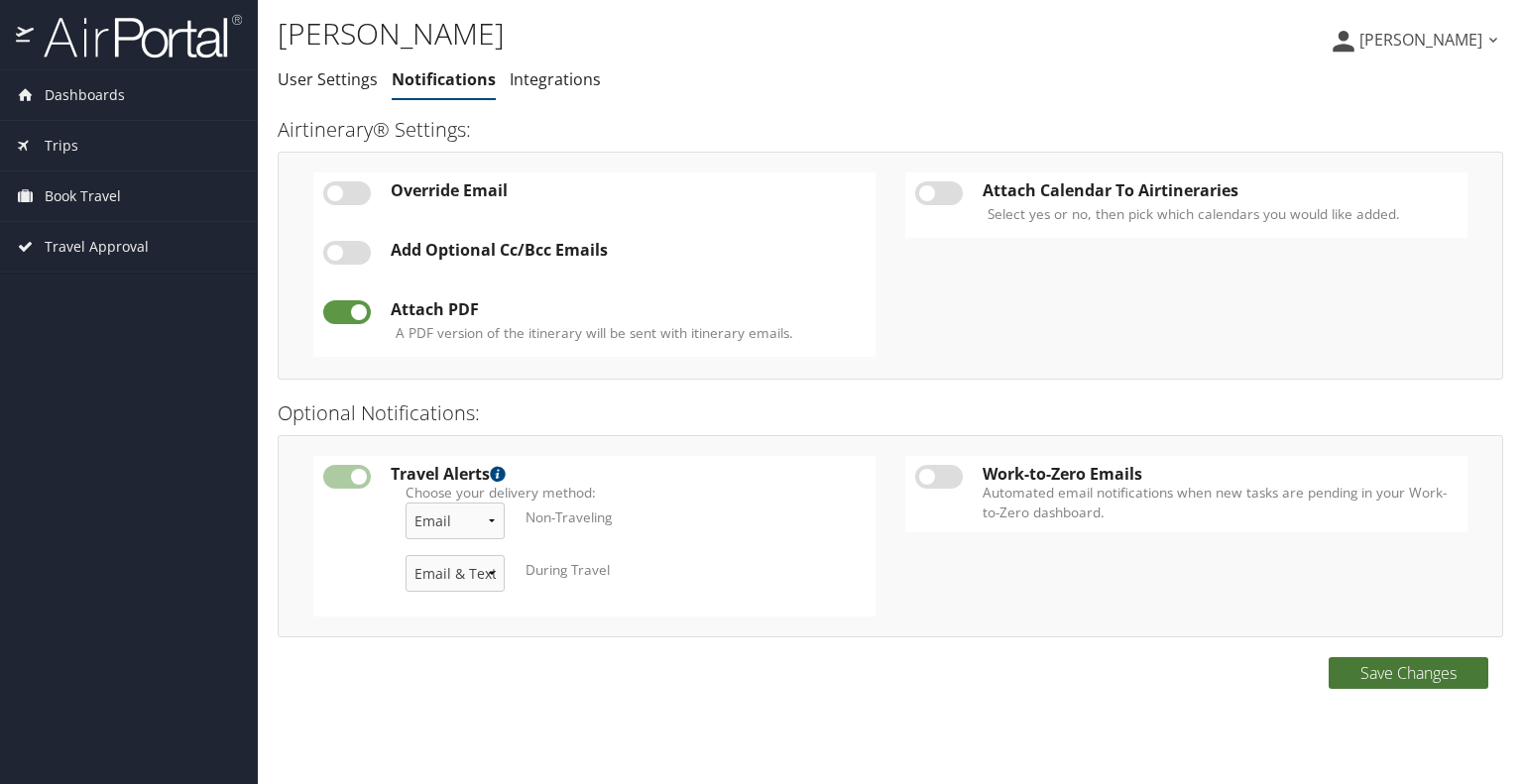 click on "Save Changes" at bounding box center (1408, 673) 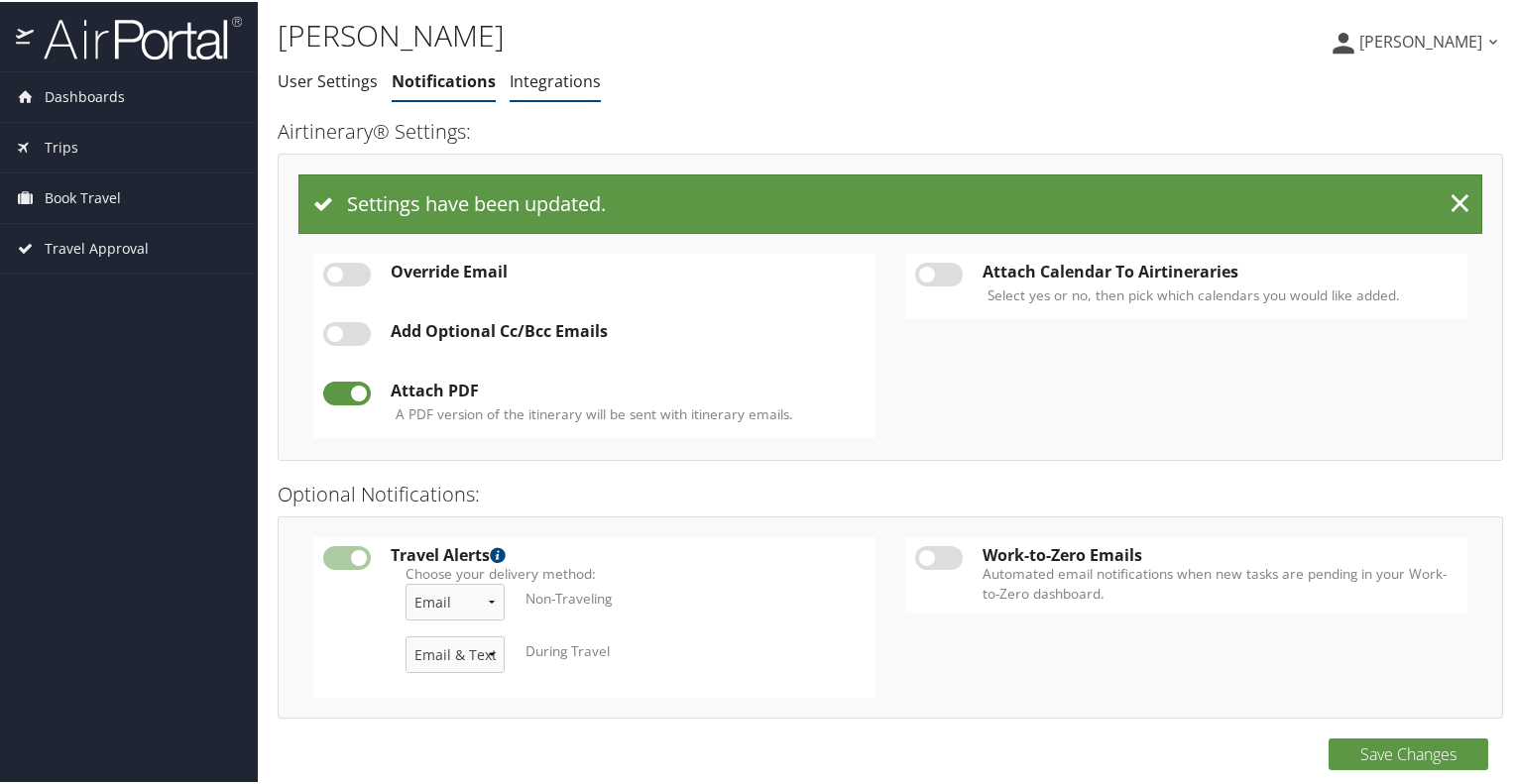 click on "Integrations" at bounding box center (555, 79) 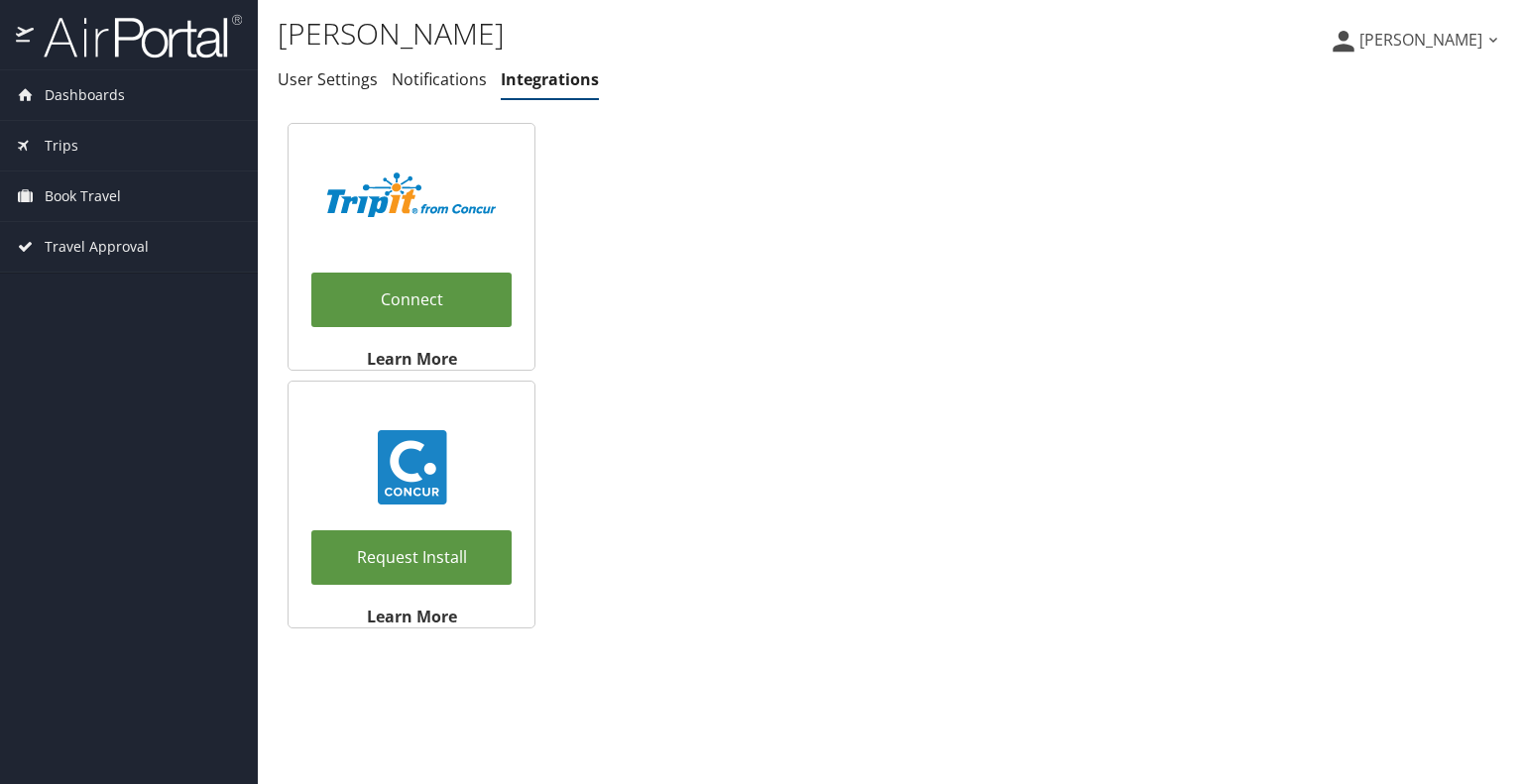 scroll, scrollTop: 0, scrollLeft: 0, axis: both 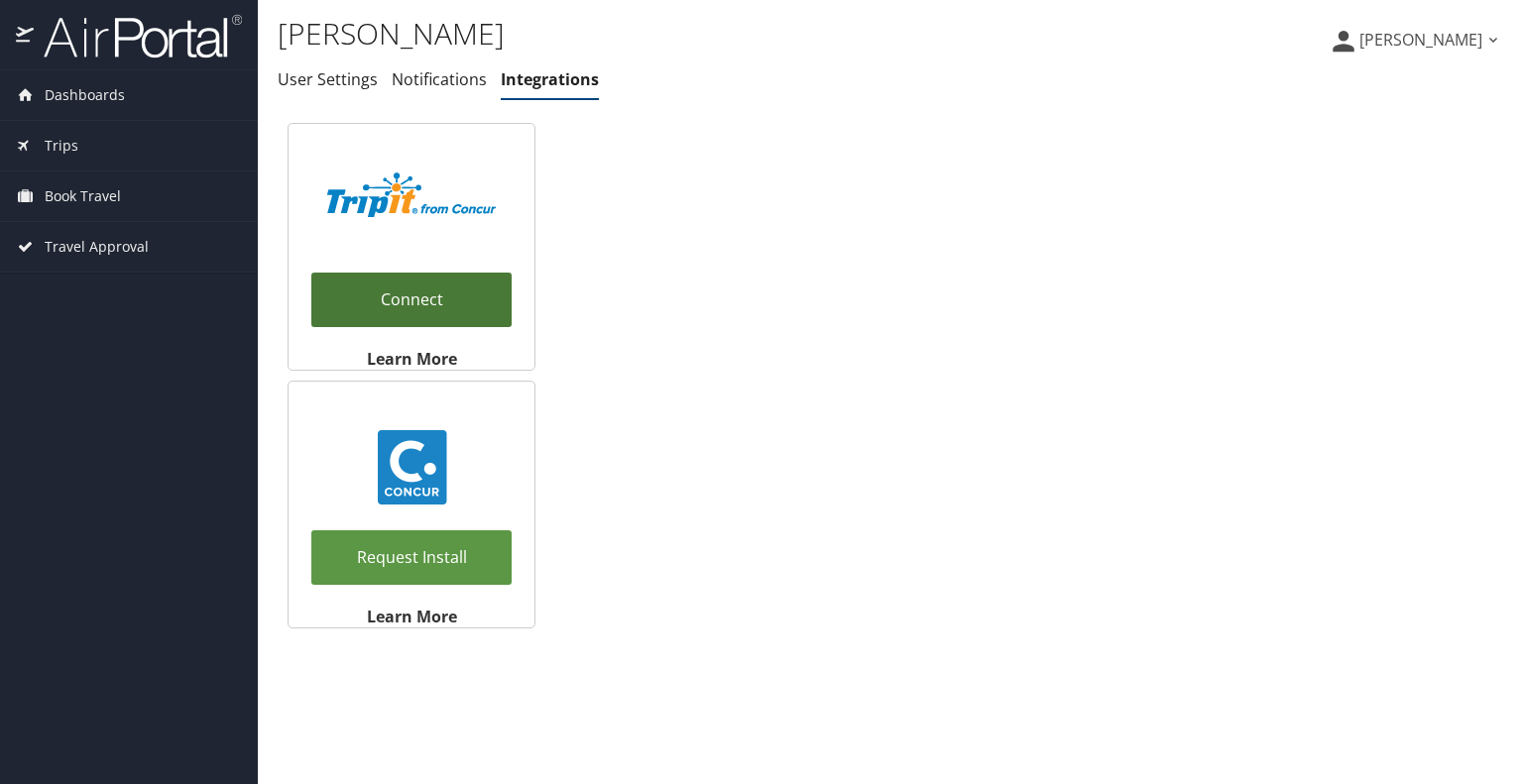 click on "Connect" at bounding box center [411, 299] 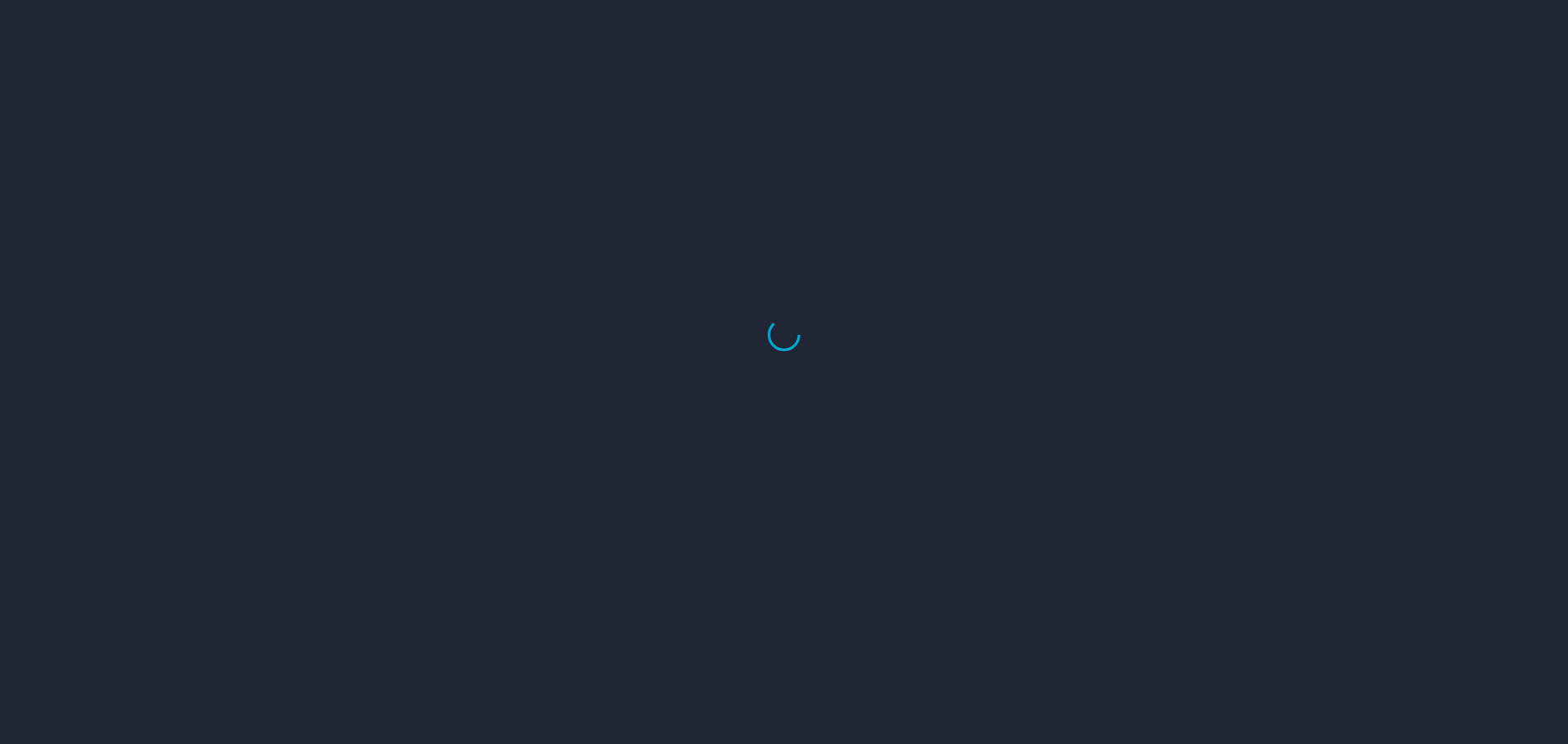 scroll, scrollTop: 0, scrollLeft: 0, axis: both 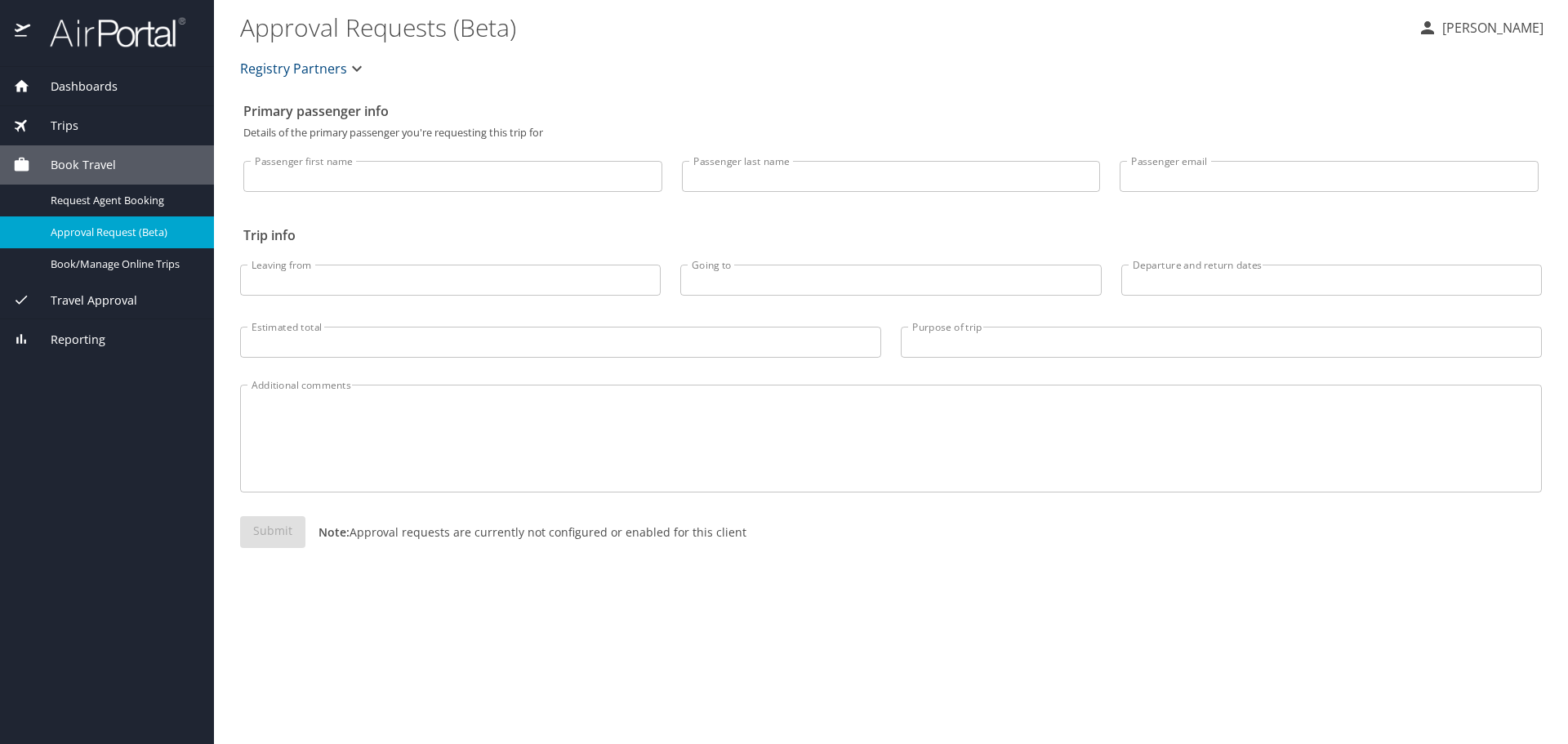 click on "[PERSON_NAME]" at bounding box center (1490, 28) 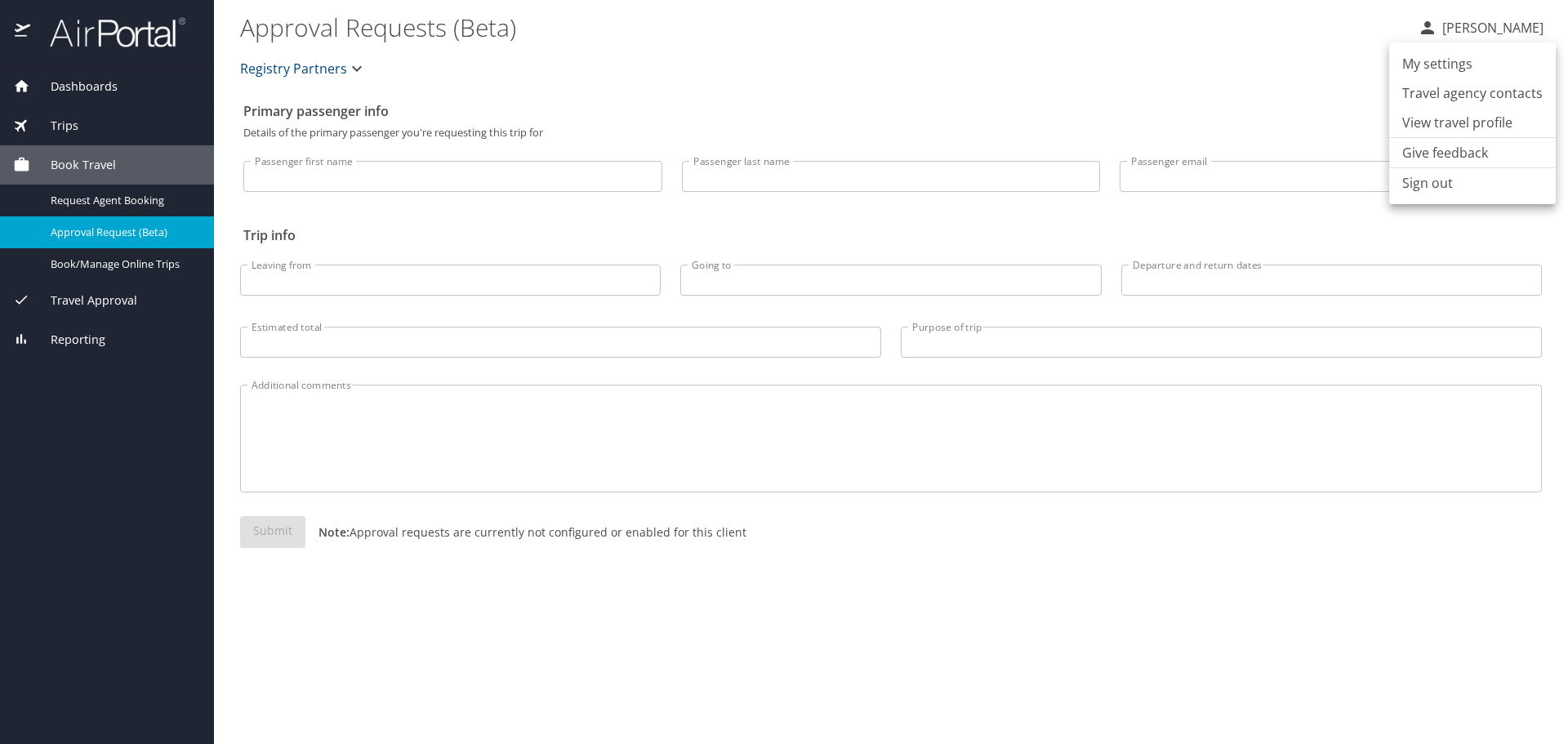 click on "View travel profile" at bounding box center (1472, 123) 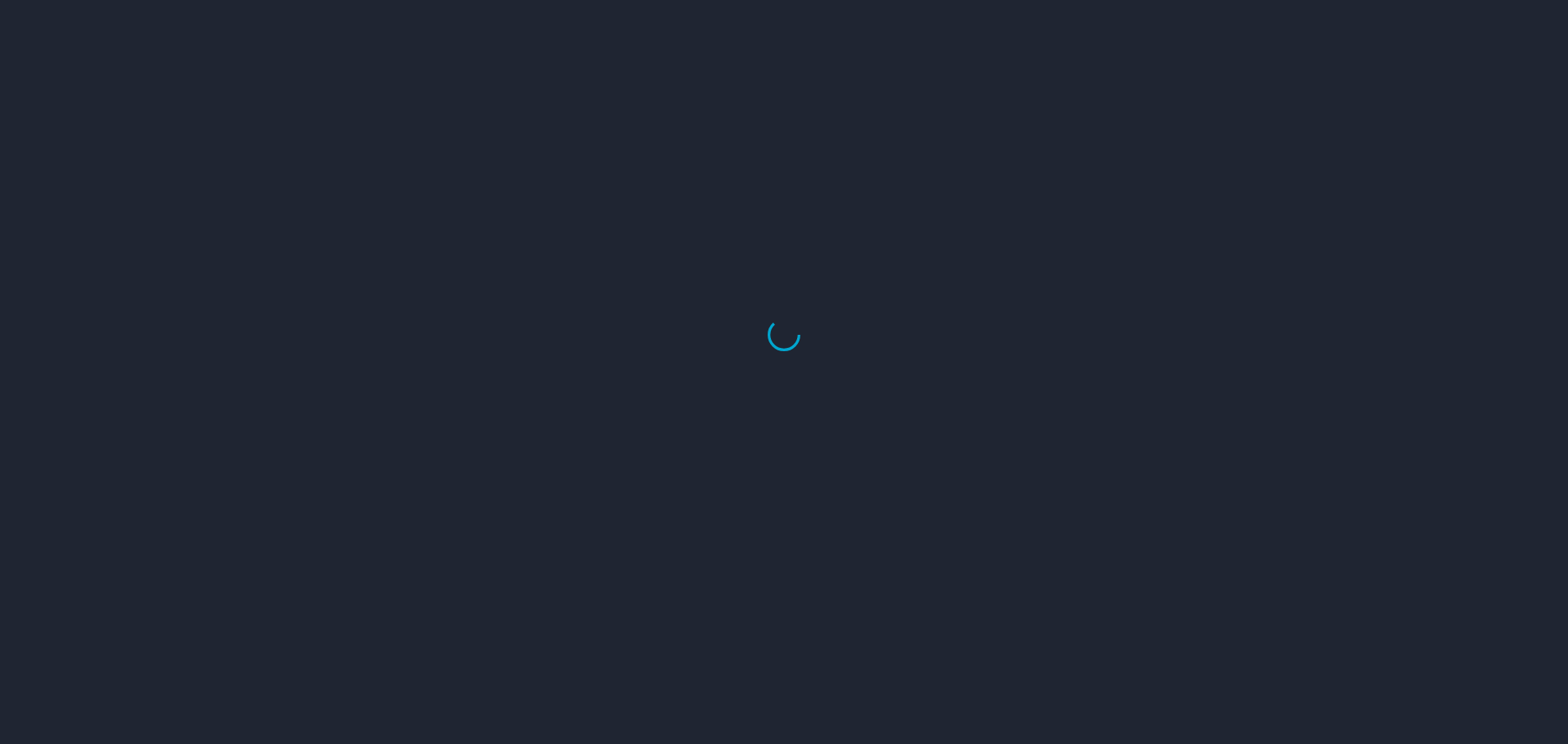 scroll, scrollTop: 0, scrollLeft: 0, axis: both 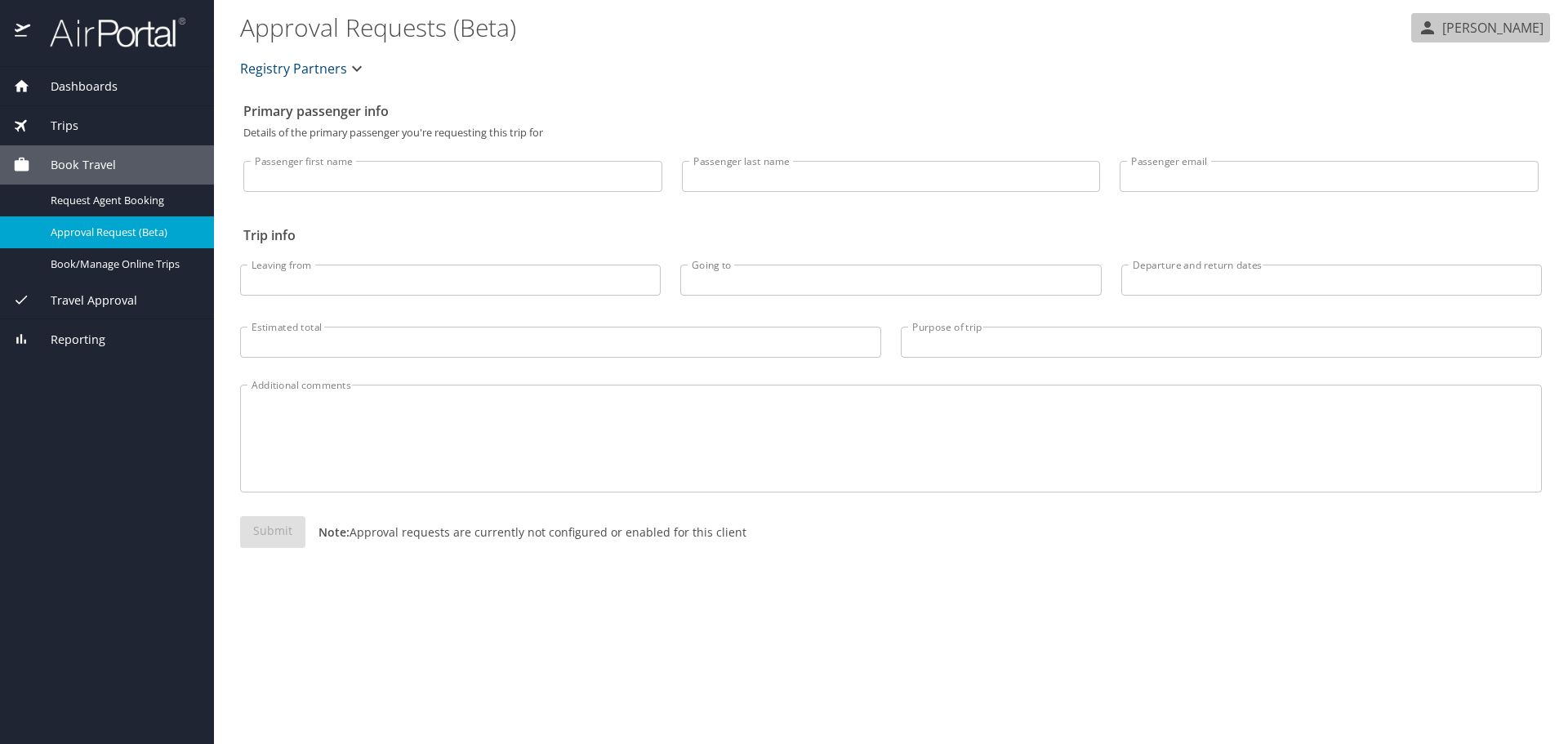 click on "[PERSON_NAME]" at bounding box center (1490, 28) 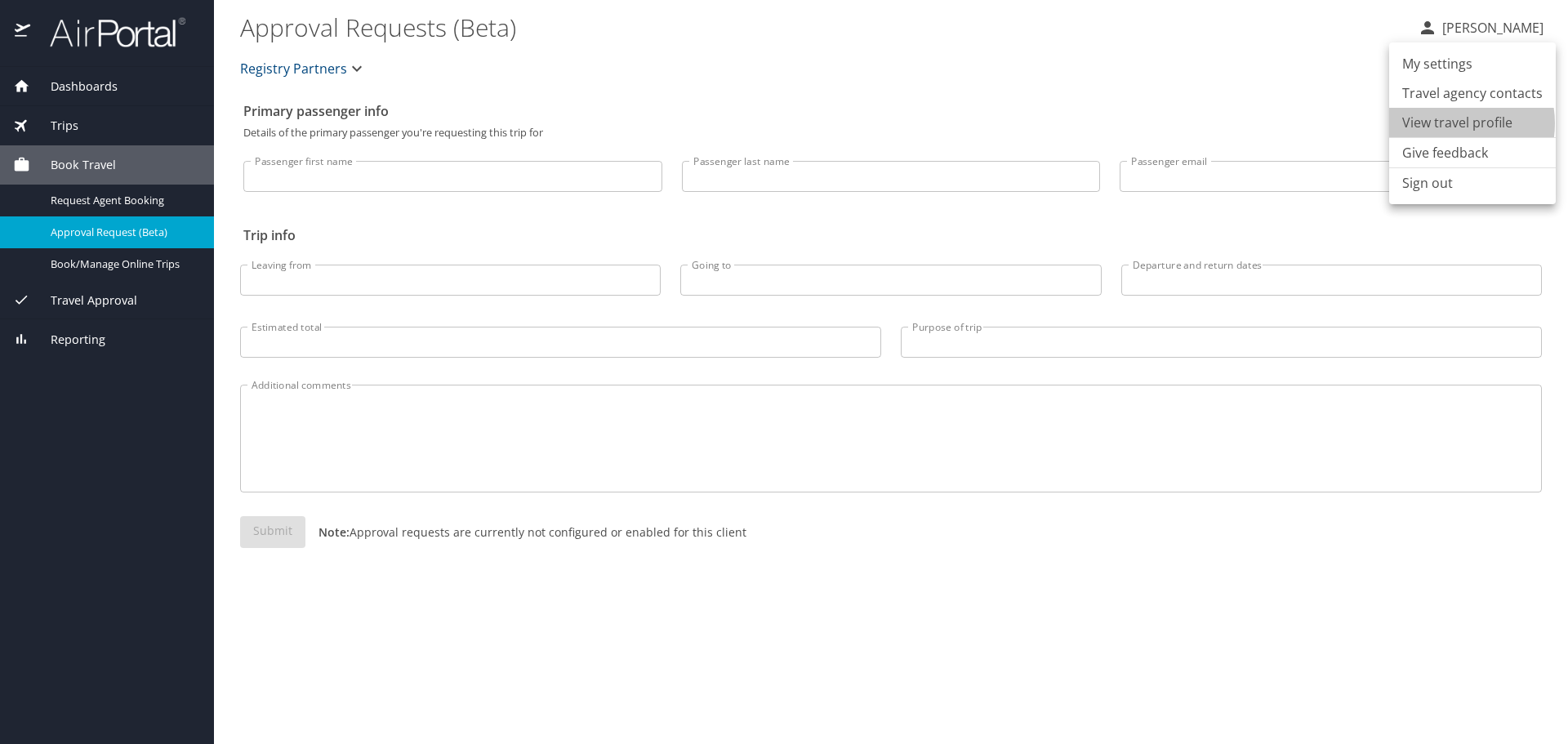 click on "View travel profile" at bounding box center [1472, 123] 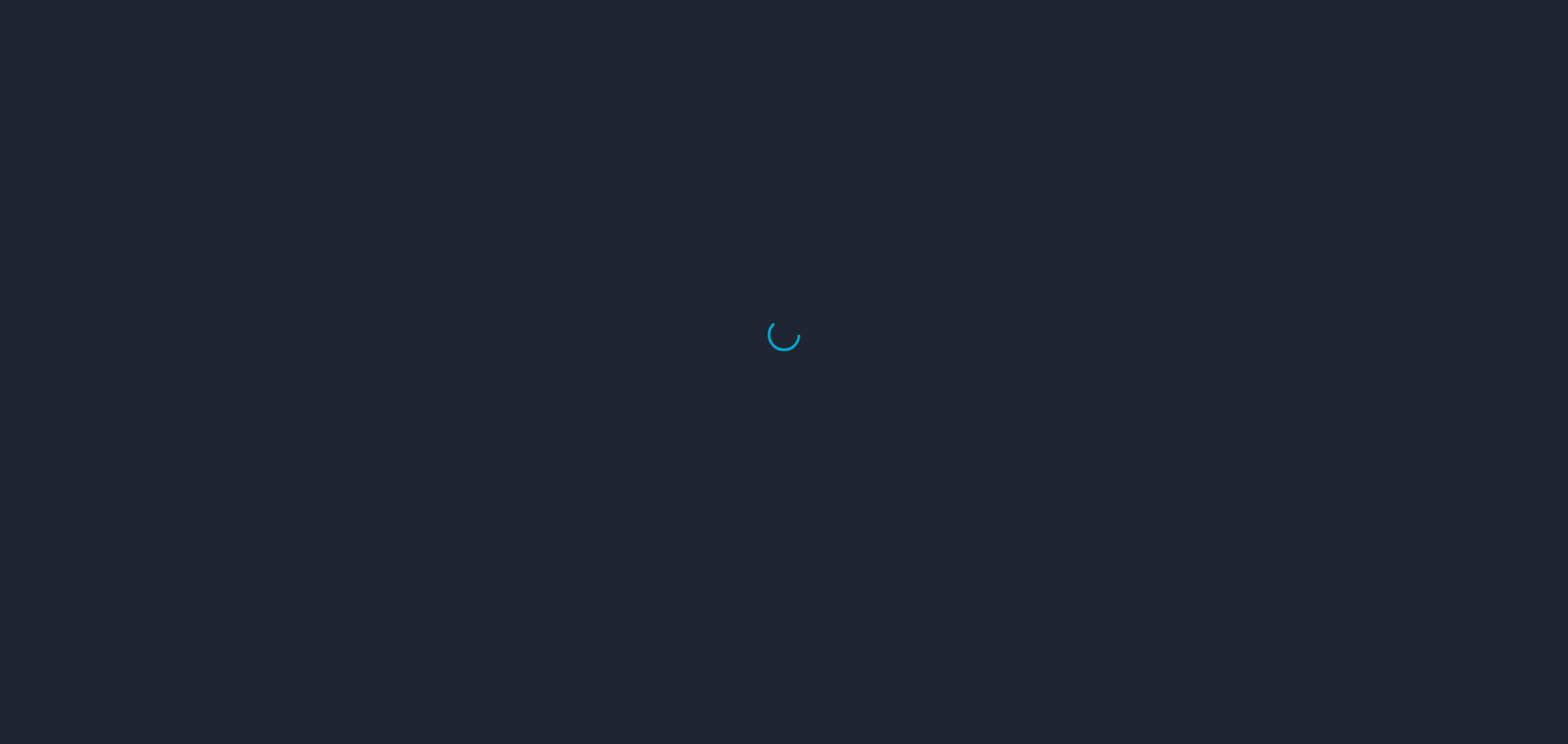 scroll, scrollTop: 0, scrollLeft: 0, axis: both 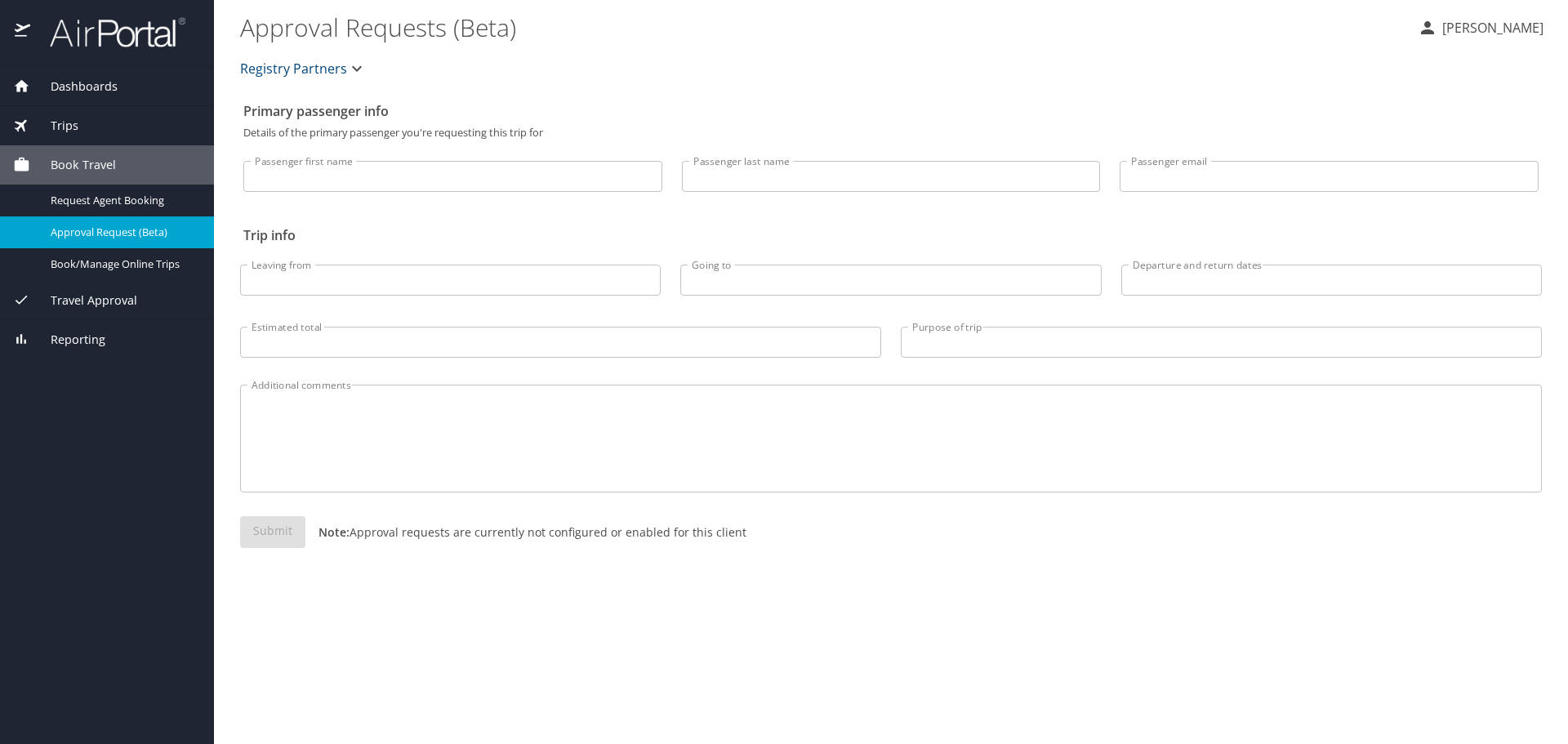 click on "[PERSON_NAME]" at bounding box center [1490, 28] 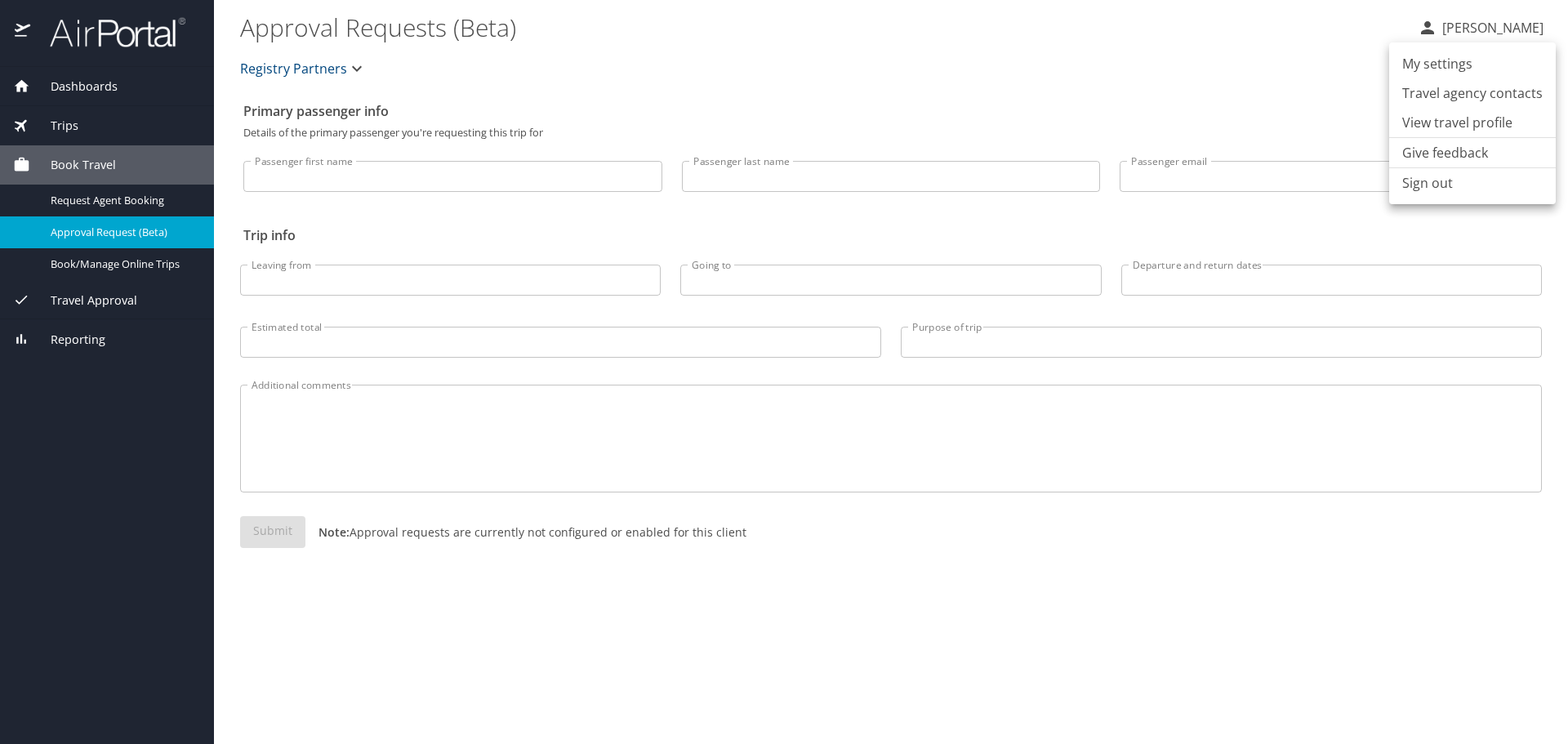 click on "My settings" at bounding box center (1472, 64) 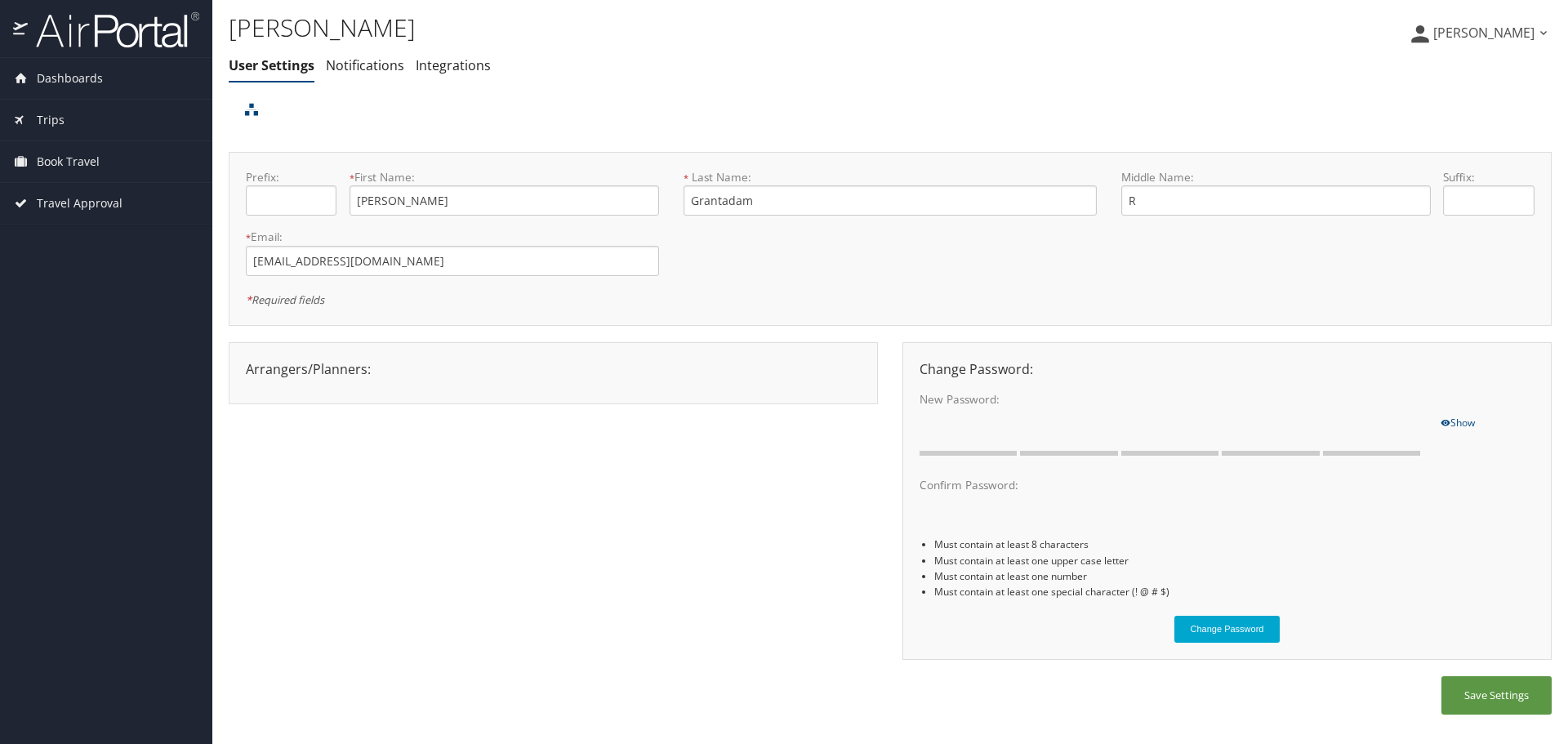 scroll, scrollTop: 0, scrollLeft: 0, axis: both 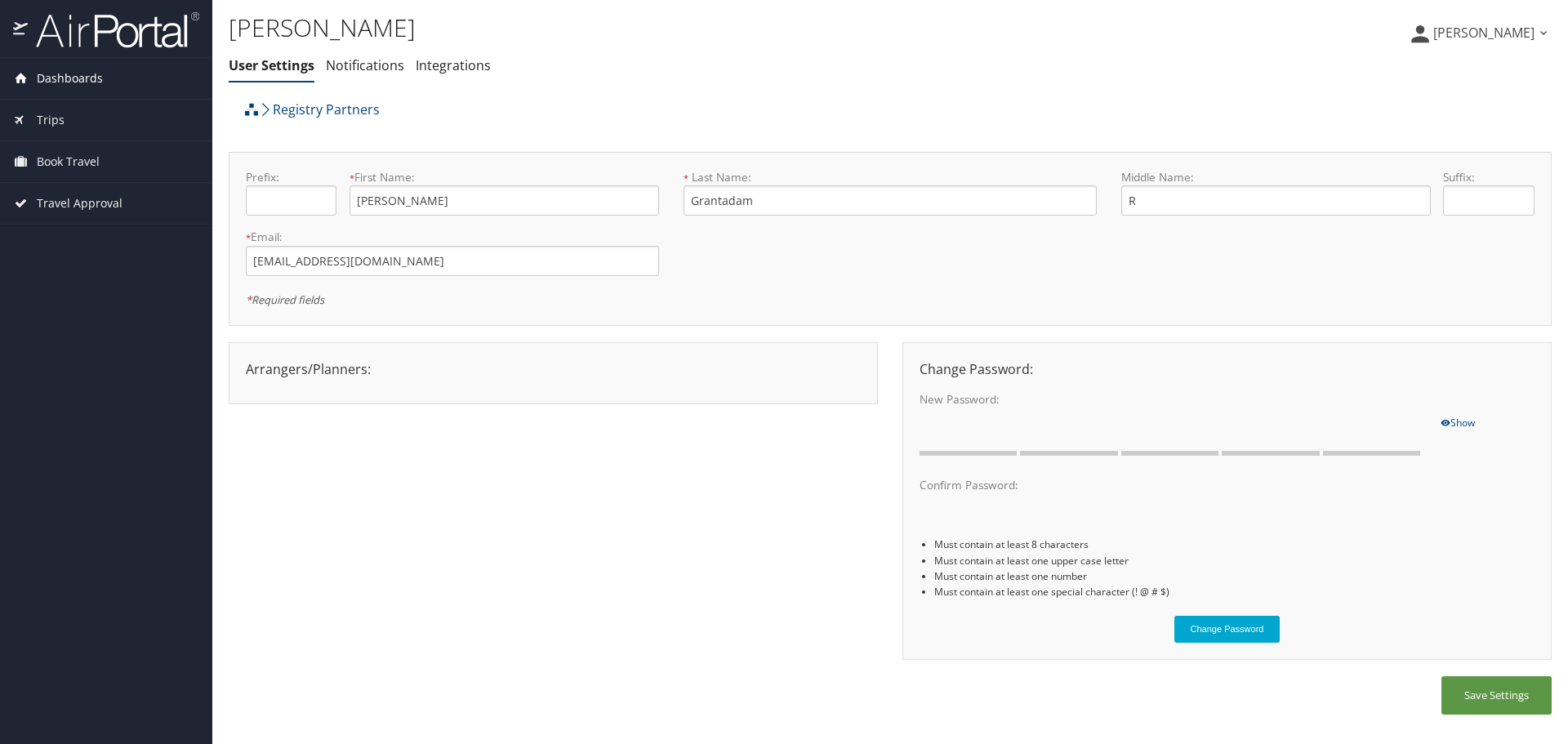 click on "Dashboards" at bounding box center [69, 78] 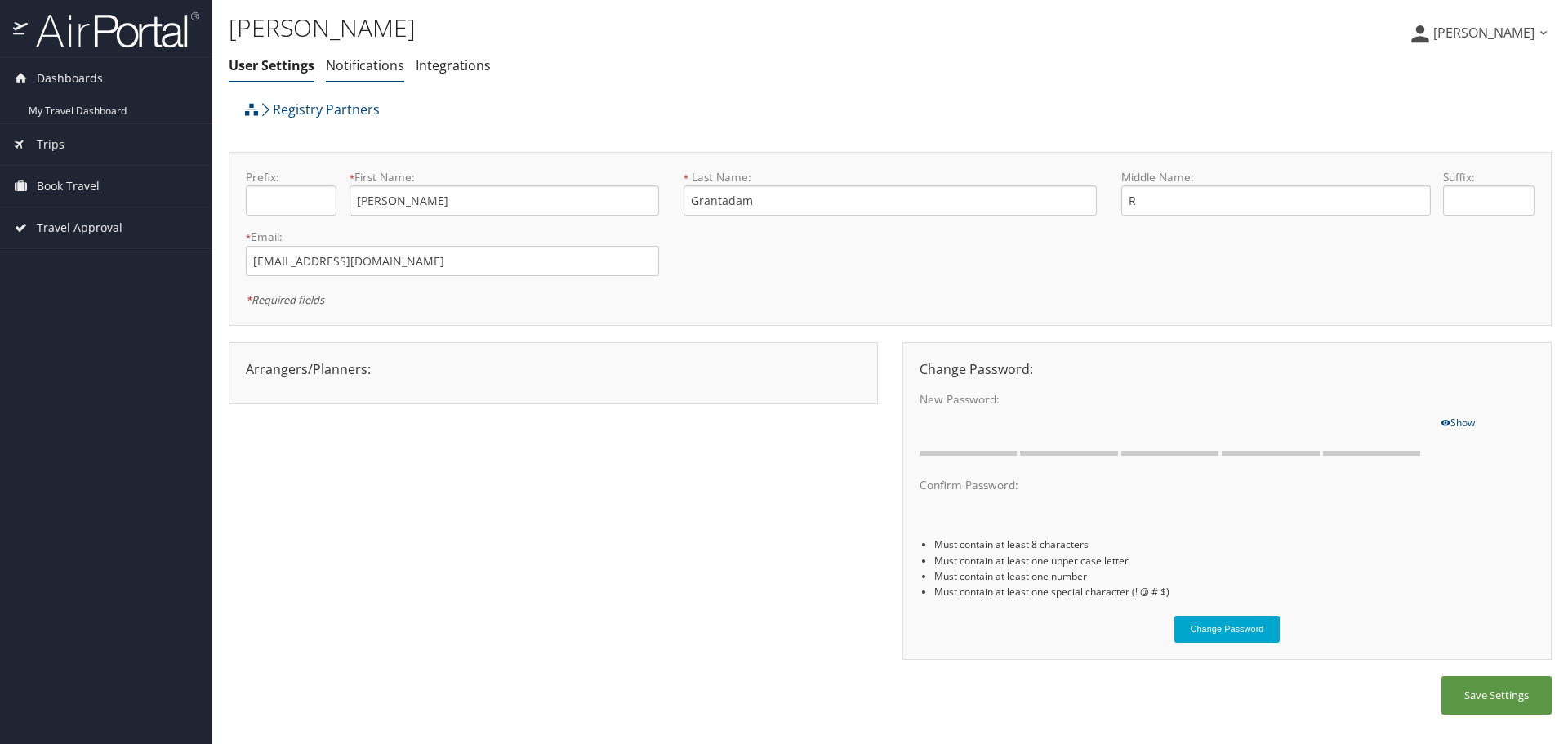 click on "Notifications" at bounding box center [365, 65] 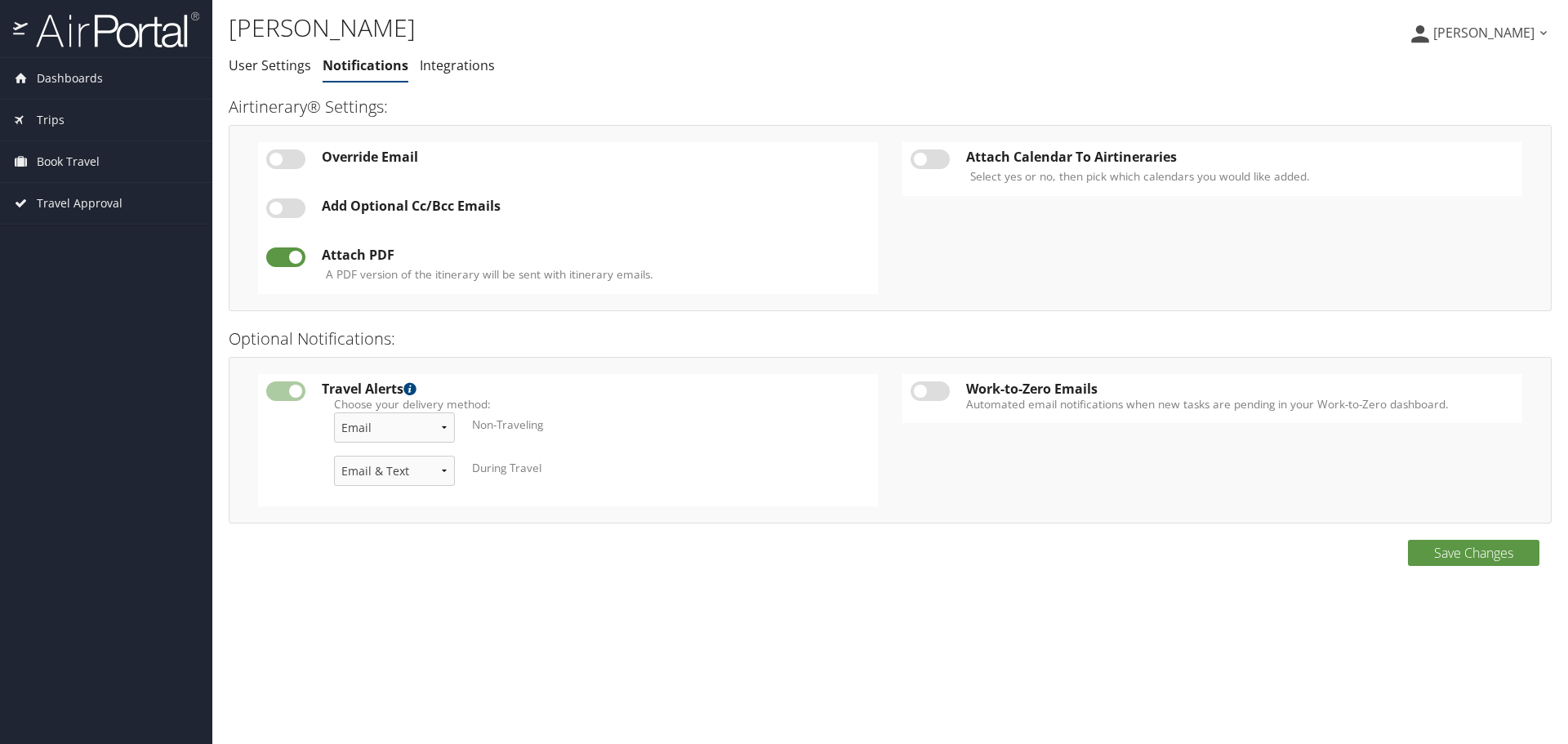 scroll, scrollTop: 0, scrollLeft: 0, axis: both 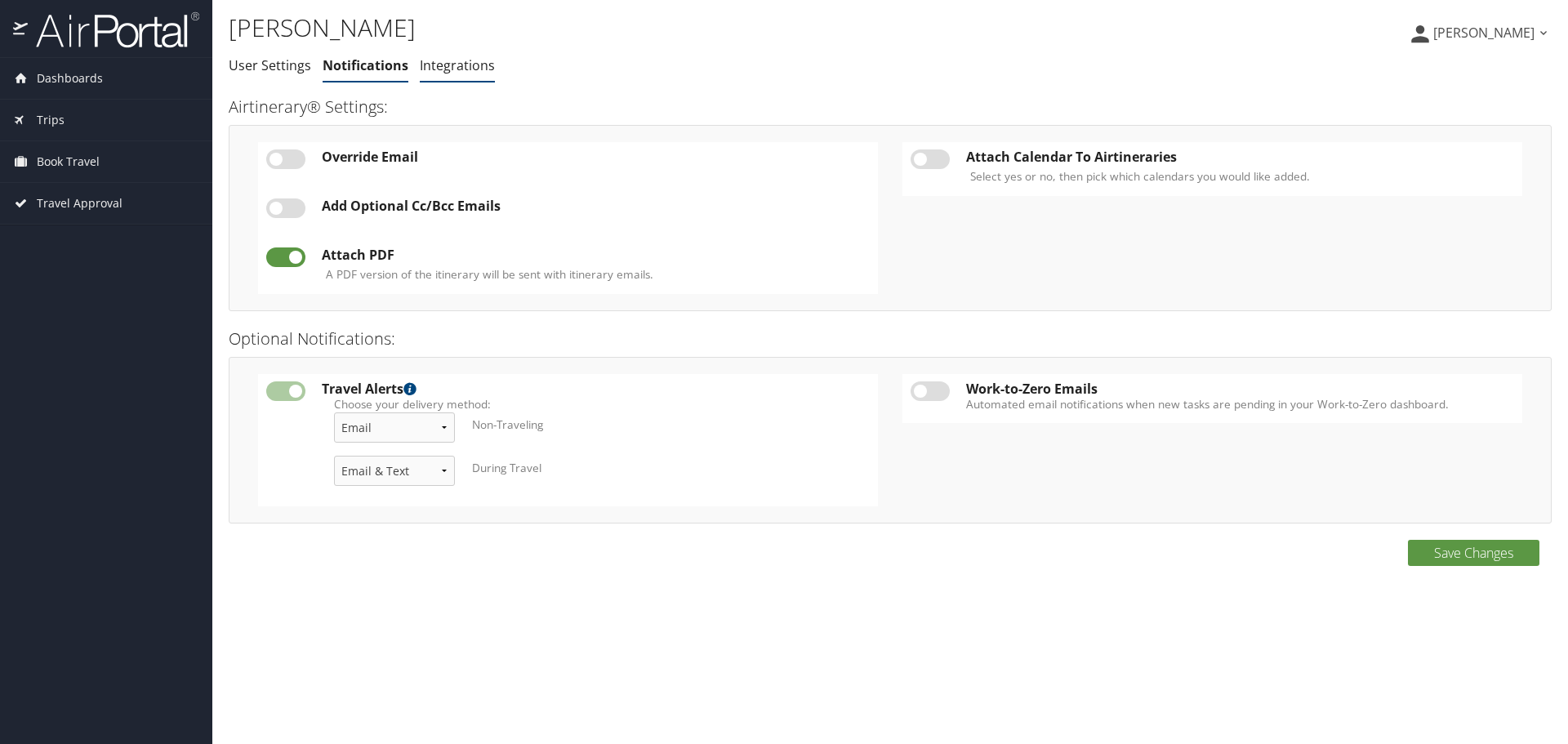 click on "Integrations" at bounding box center (457, 65) 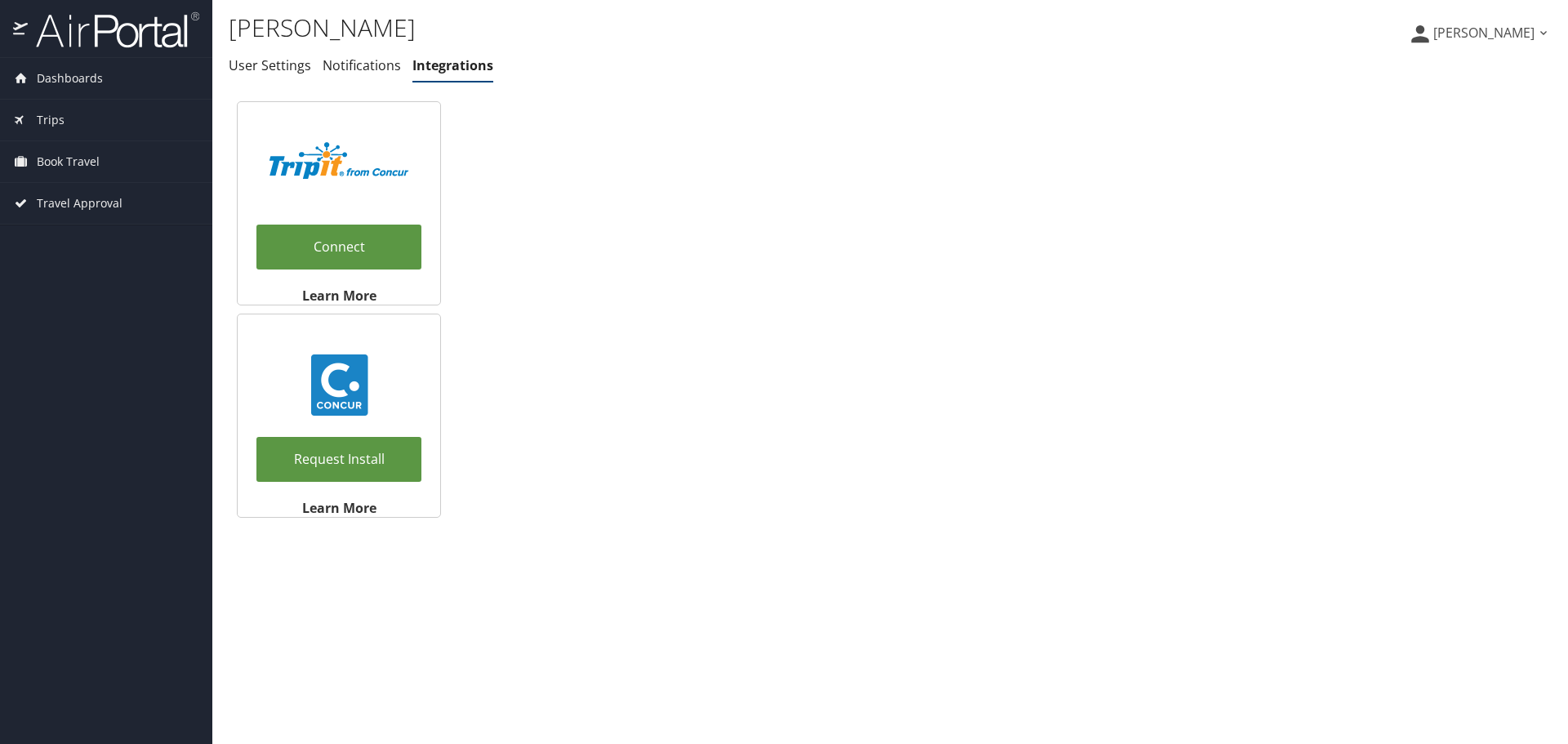 scroll, scrollTop: 0, scrollLeft: 0, axis: both 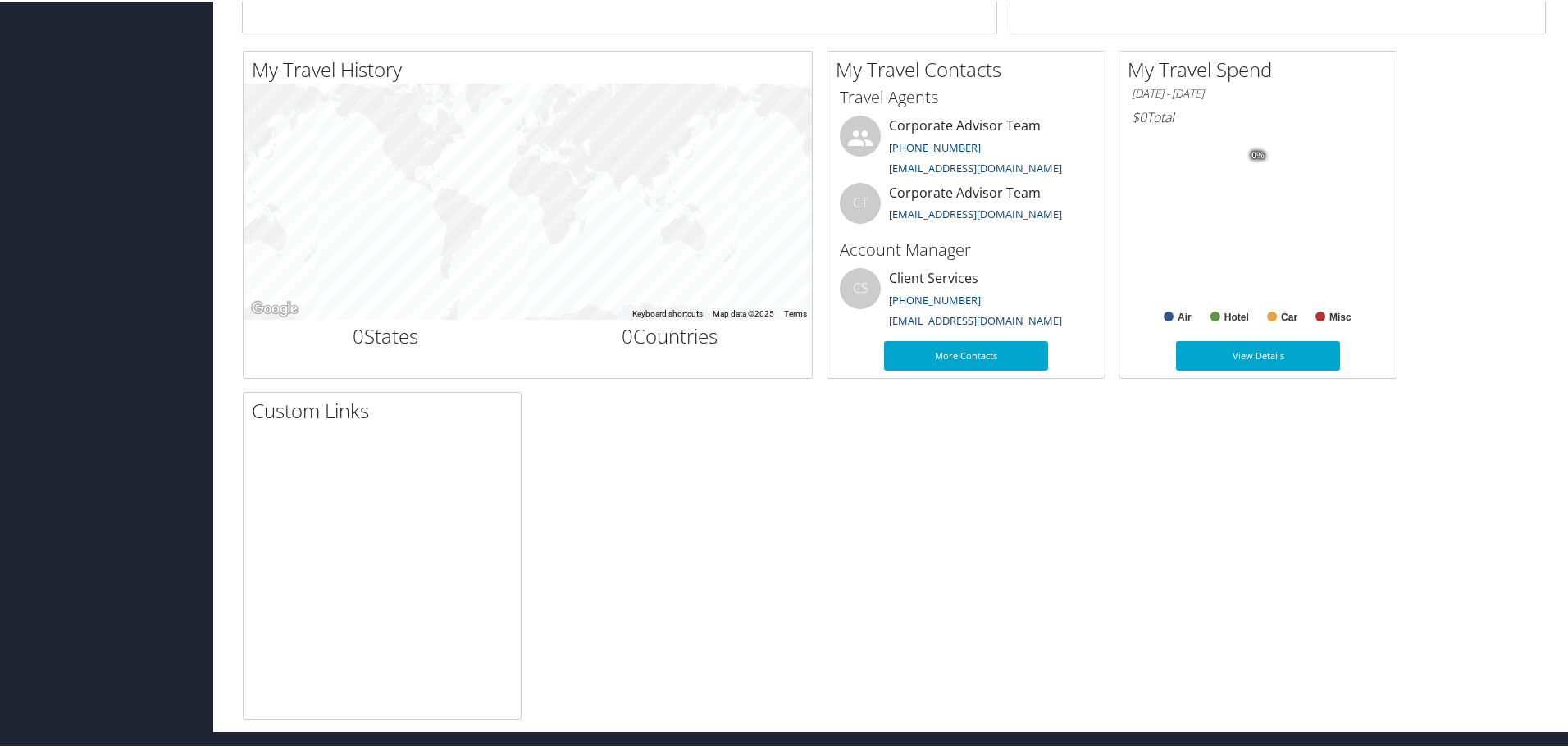 click at bounding box center [382, 593] 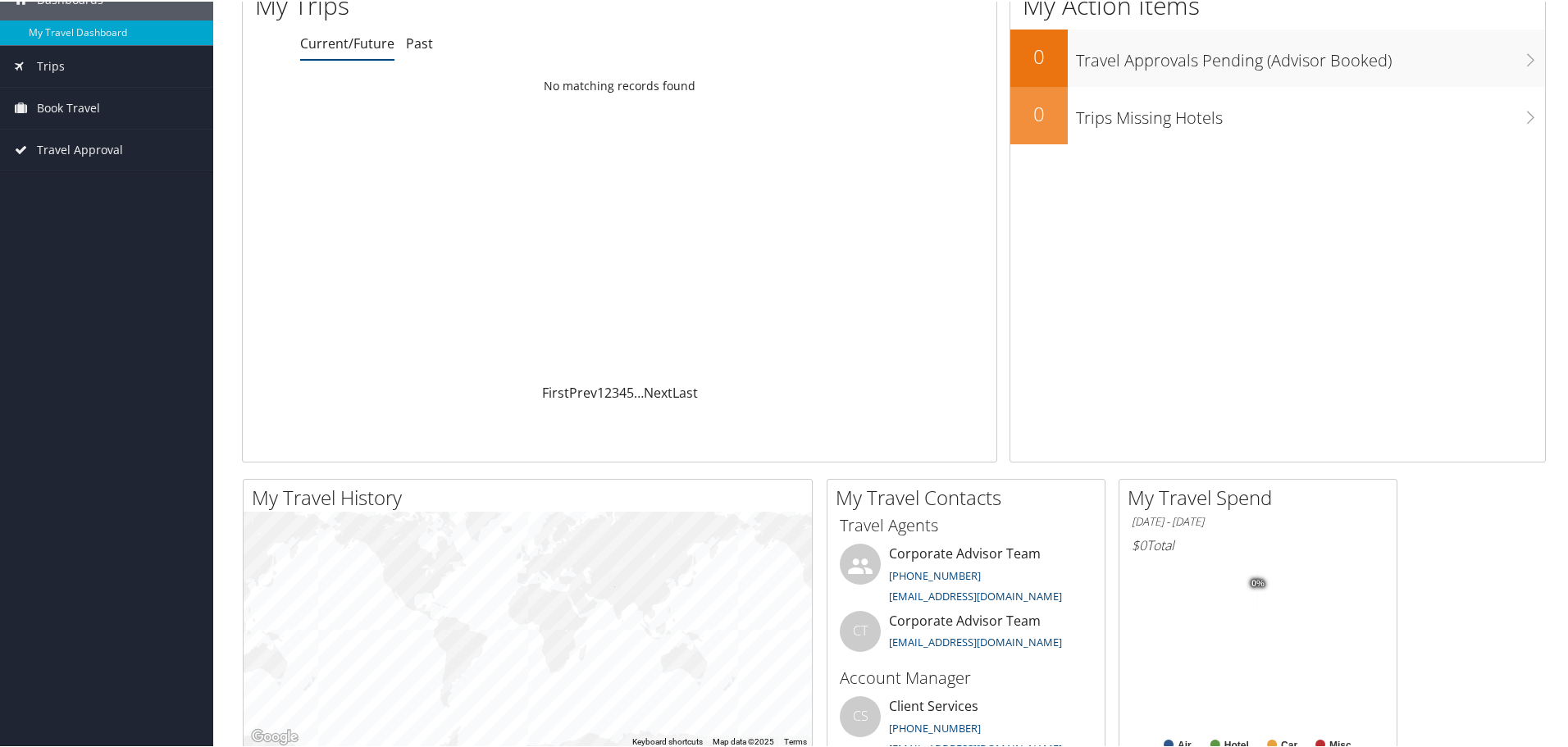 scroll, scrollTop: 0, scrollLeft: 0, axis: both 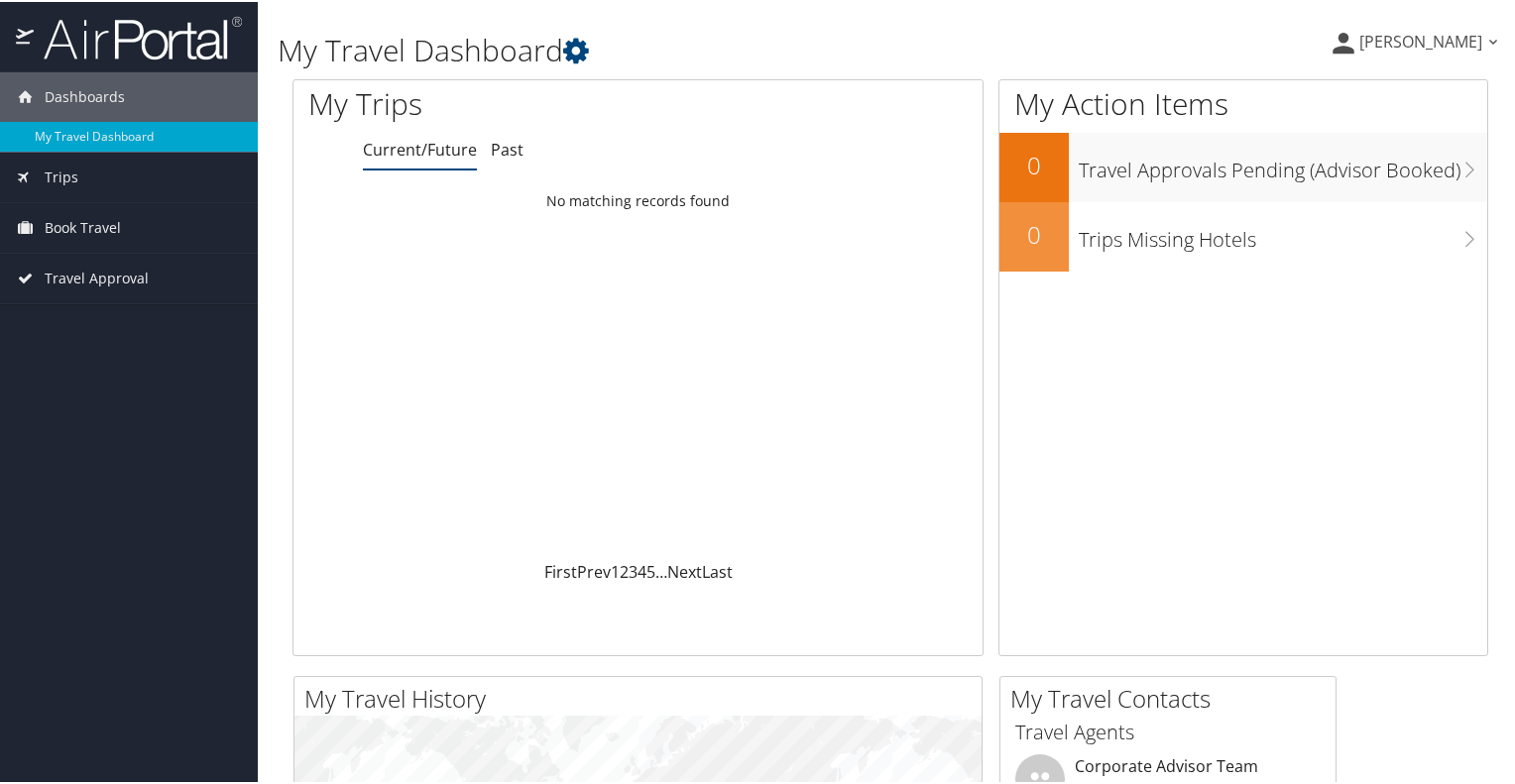 click on "Current/Future" at bounding box center [419, 148] 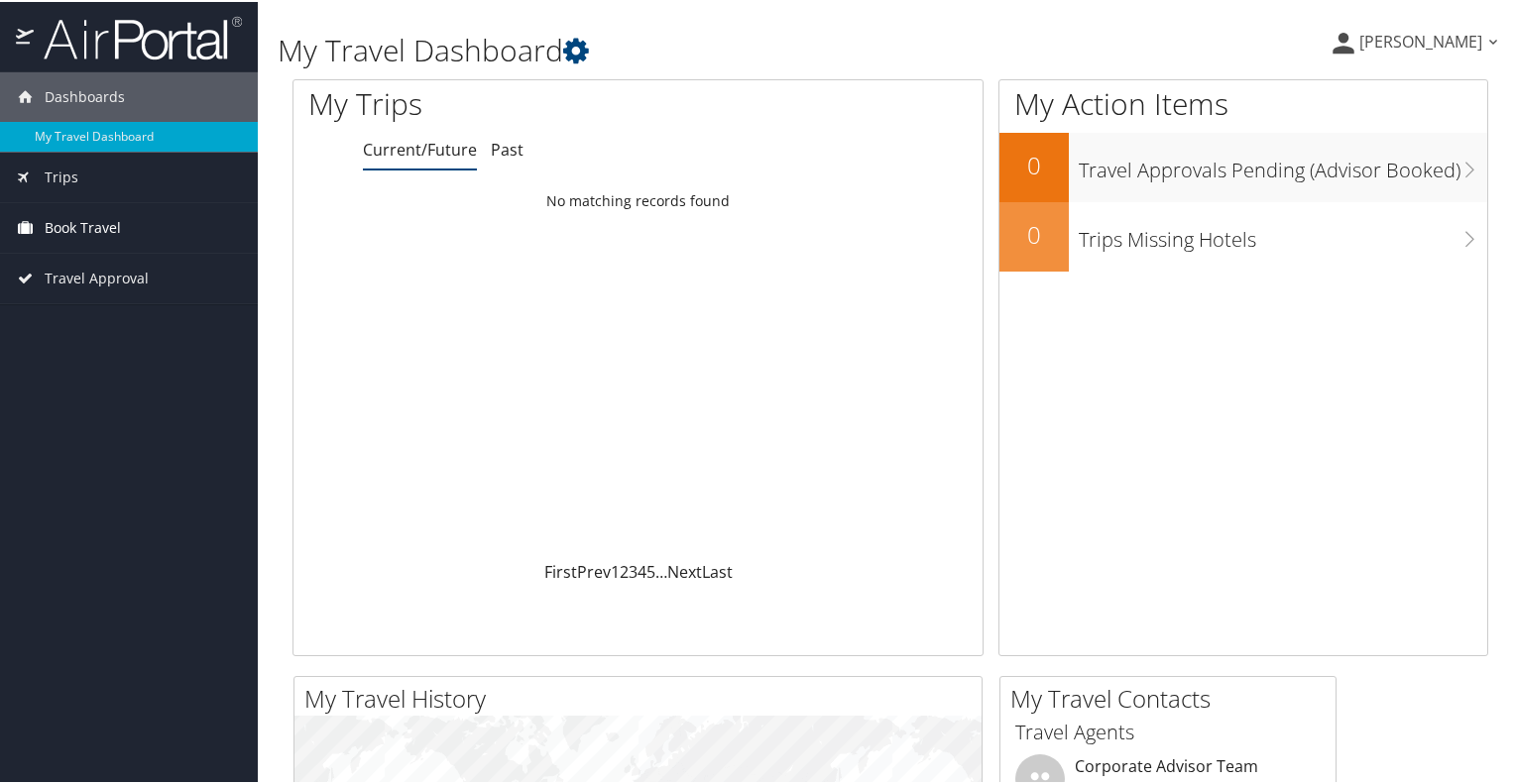 click on "Book Travel" at bounding box center [82, 226] 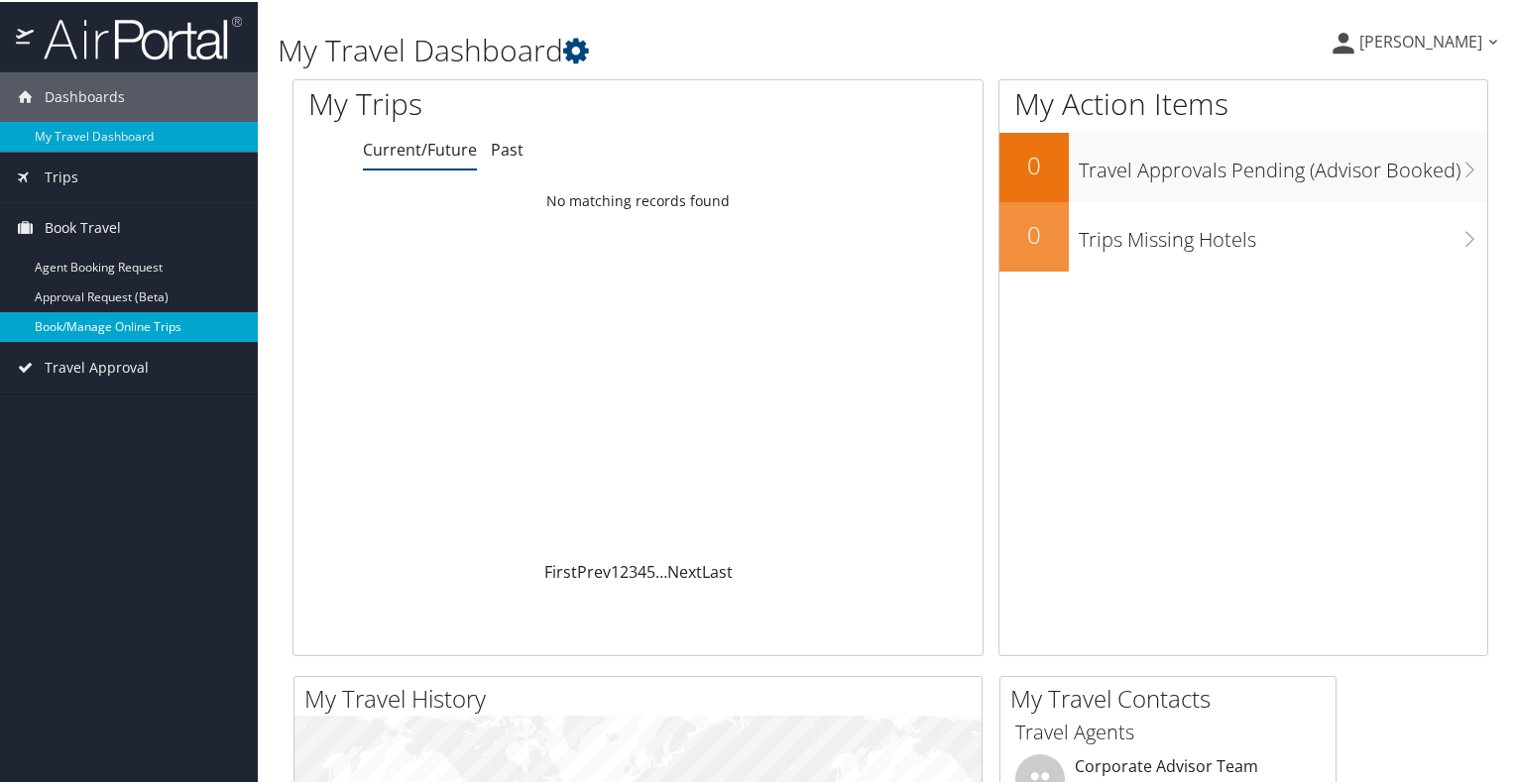 click on "Book/Manage Online Trips" at bounding box center (129, 325) 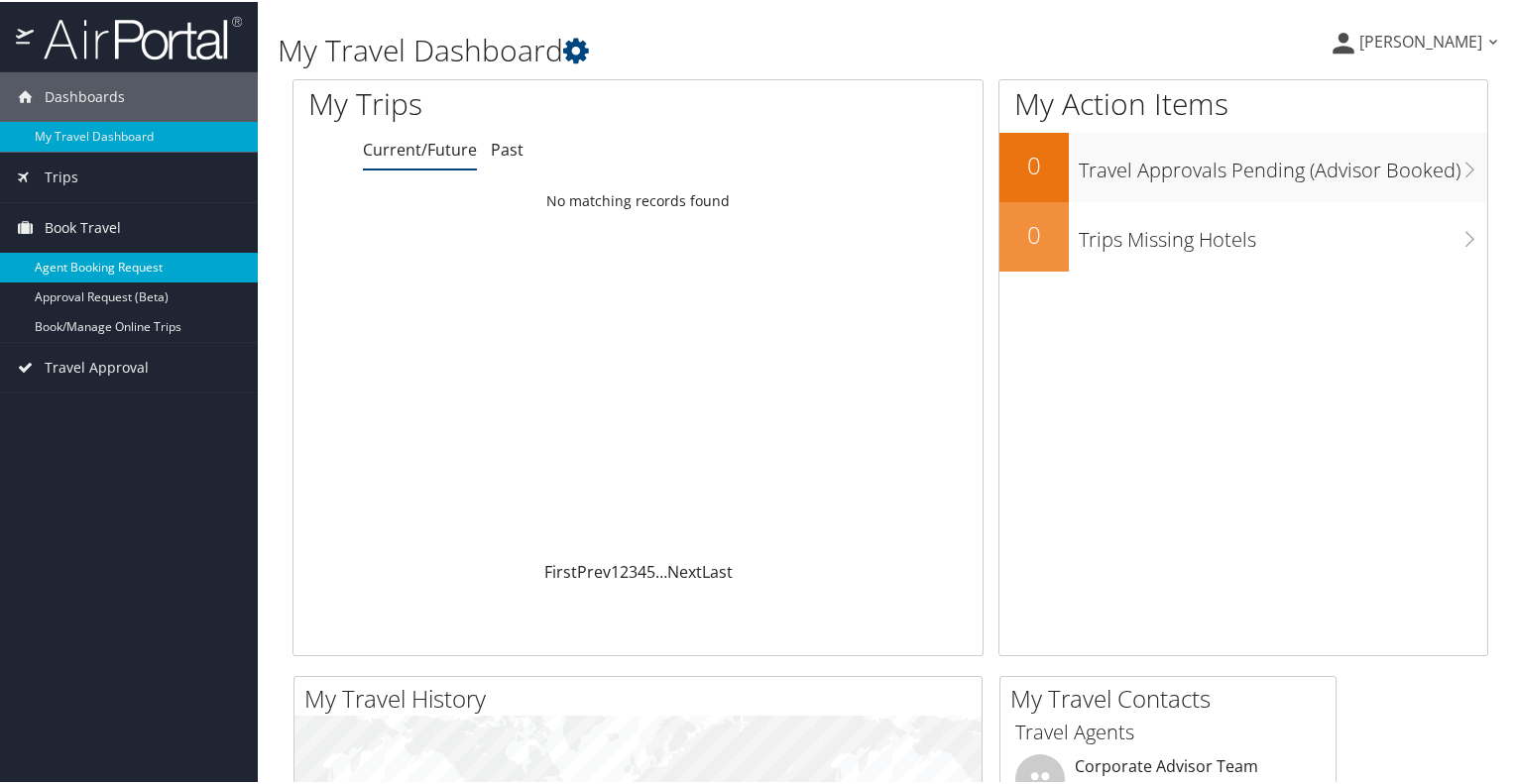 click on "Agent Booking Request" at bounding box center (129, 266) 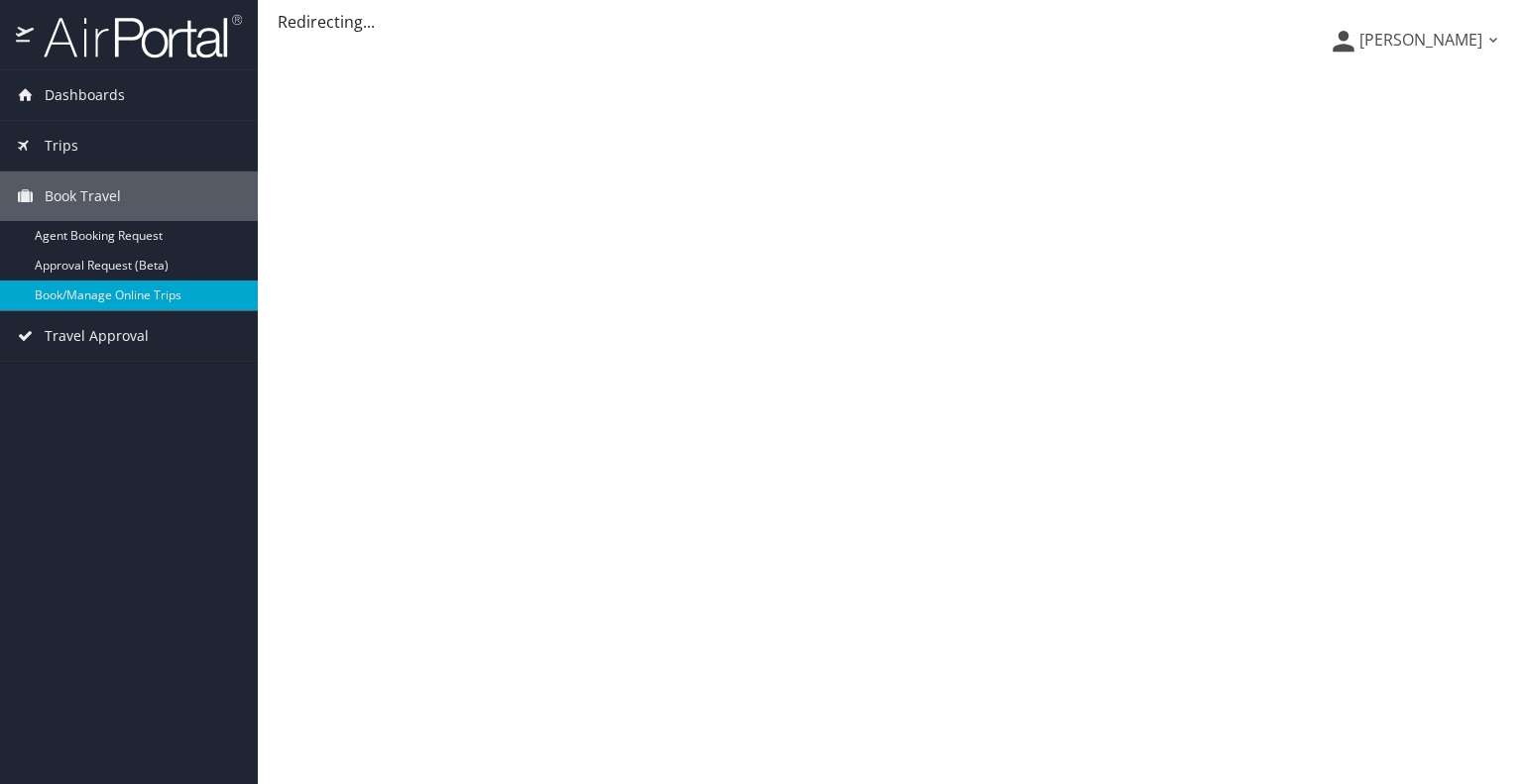 scroll, scrollTop: 0, scrollLeft: 0, axis: both 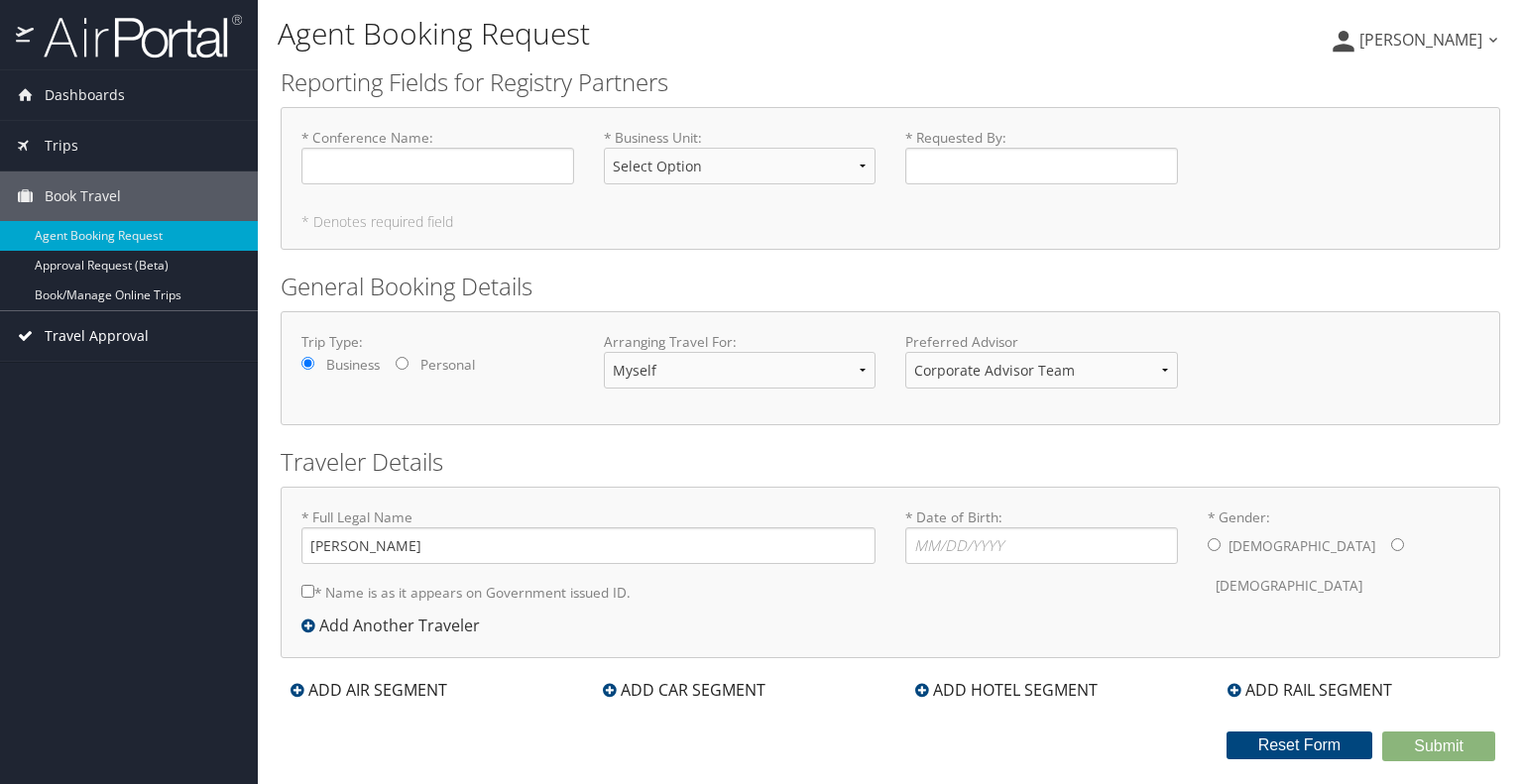 click on "Travel Approval" at bounding box center (96, 336) 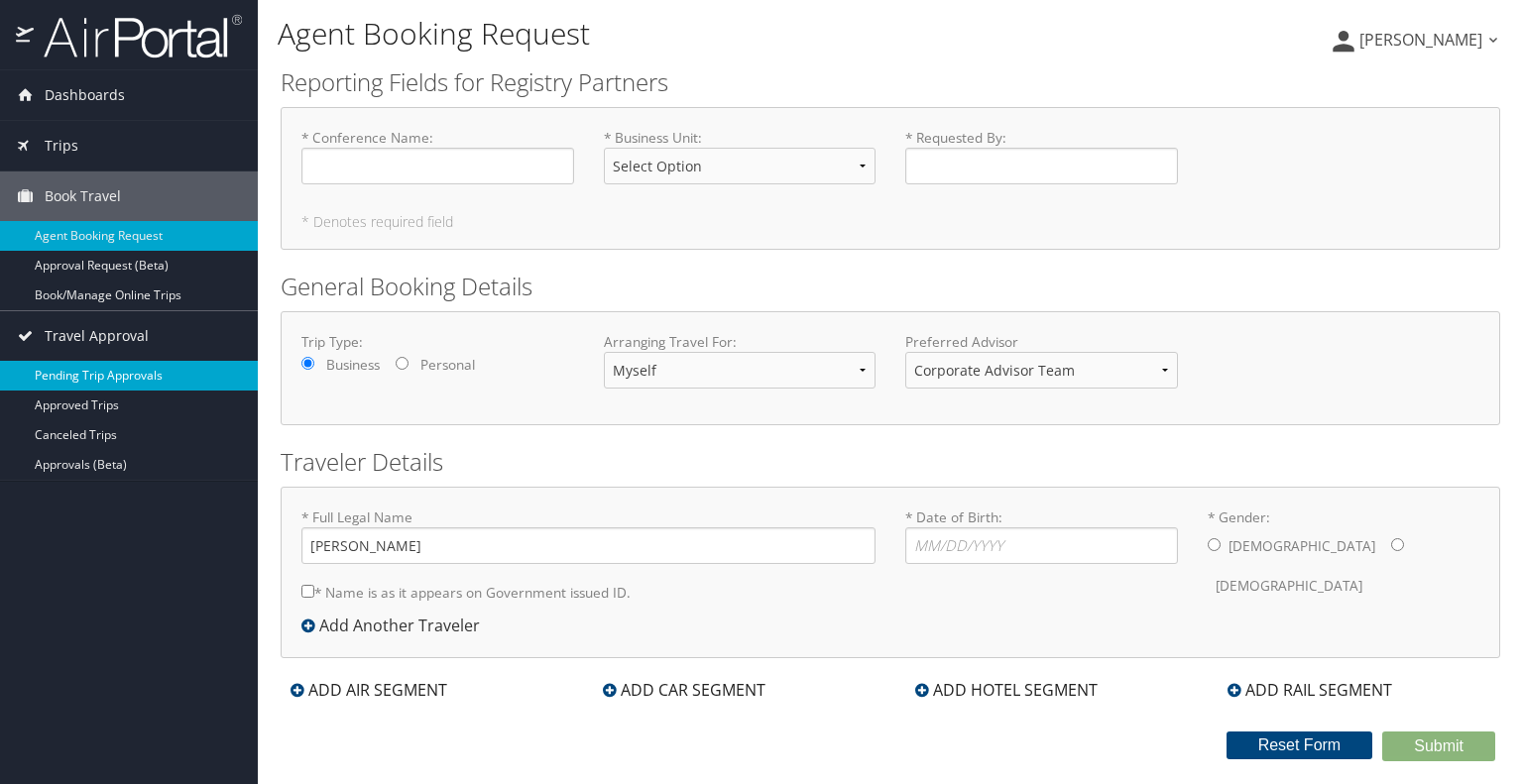 click on "Pending Trip Approvals" at bounding box center [129, 376] 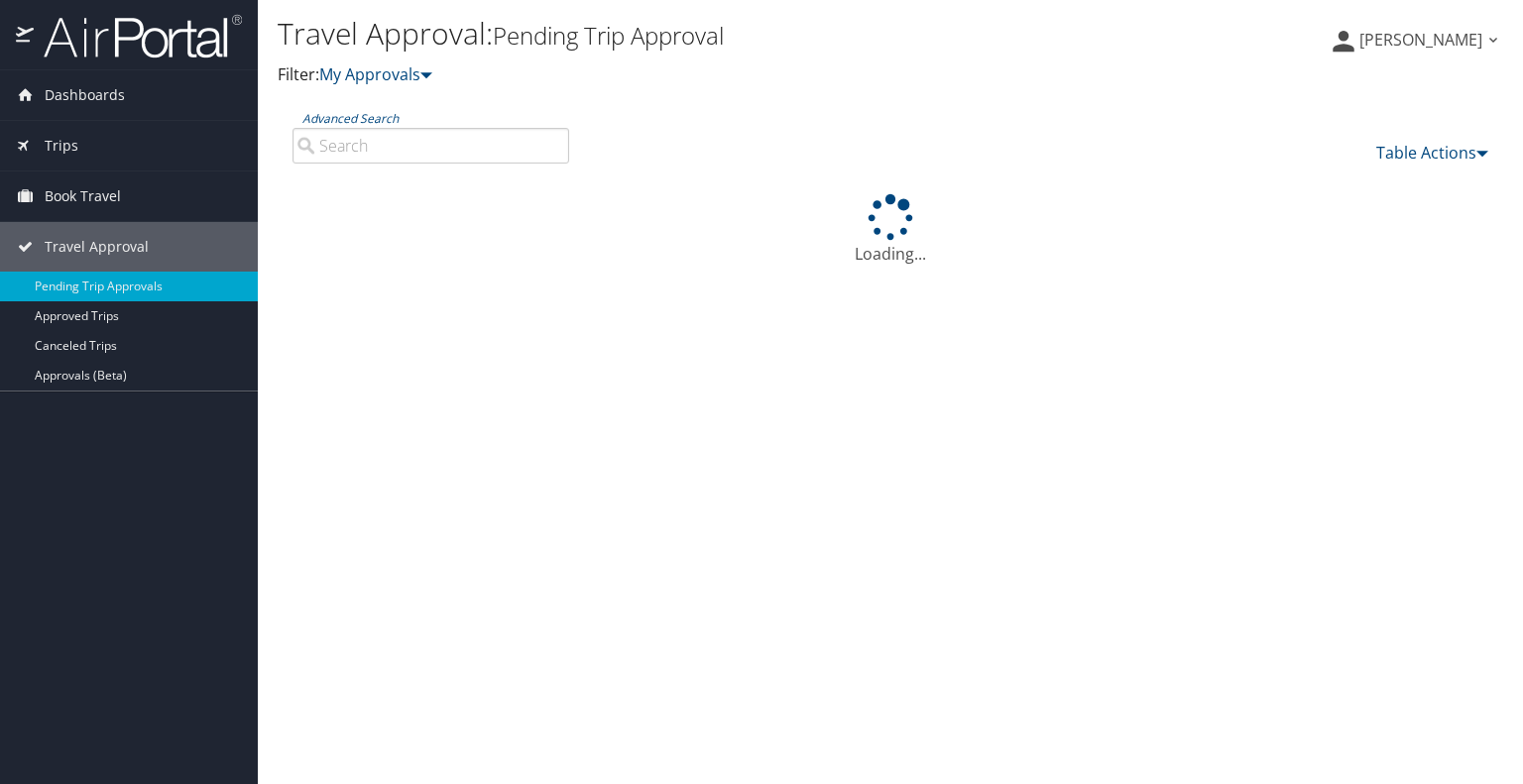scroll, scrollTop: 0, scrollLeft: 0, axis: both 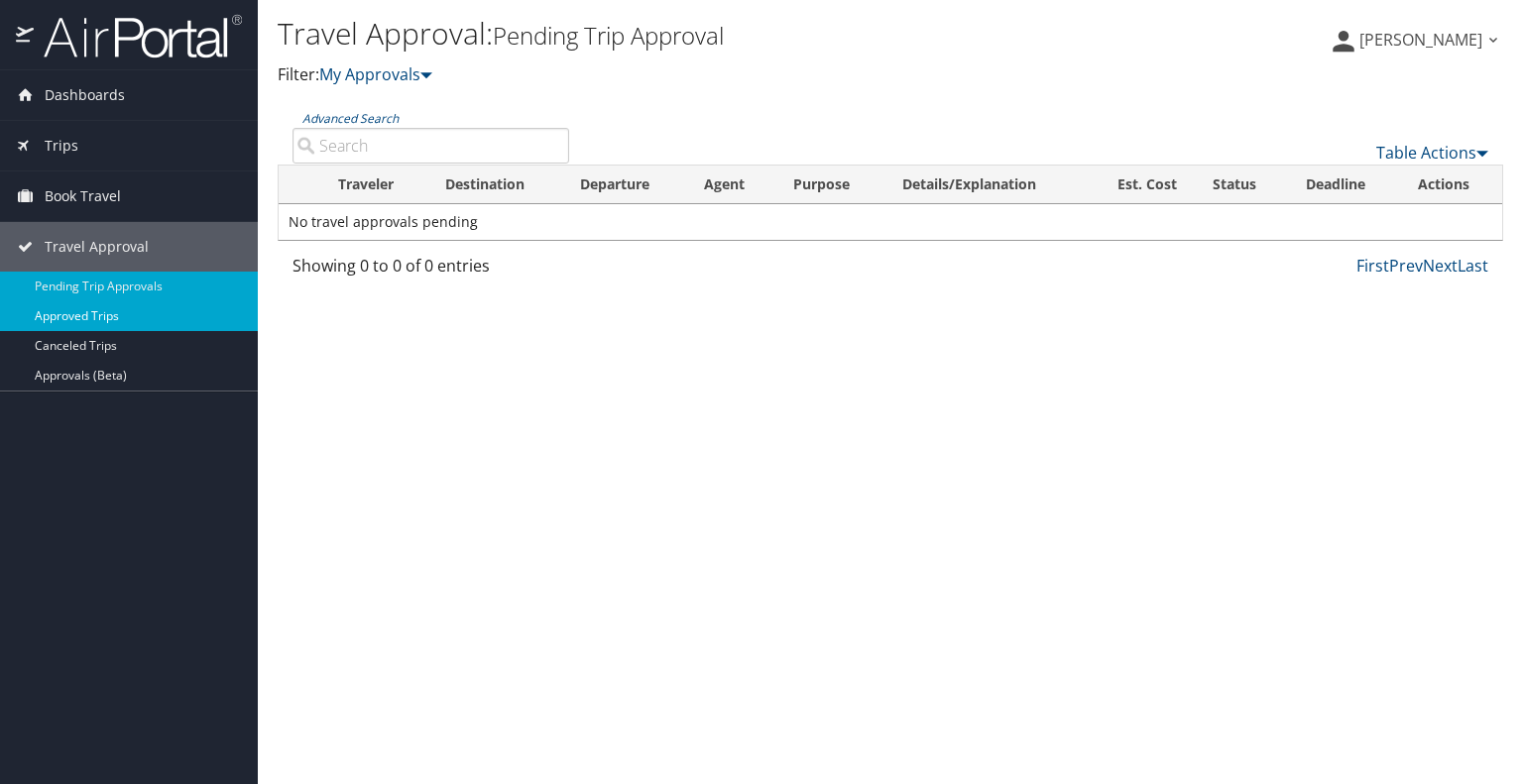 click on "Approved Trips" at bounding box center (129, 316) 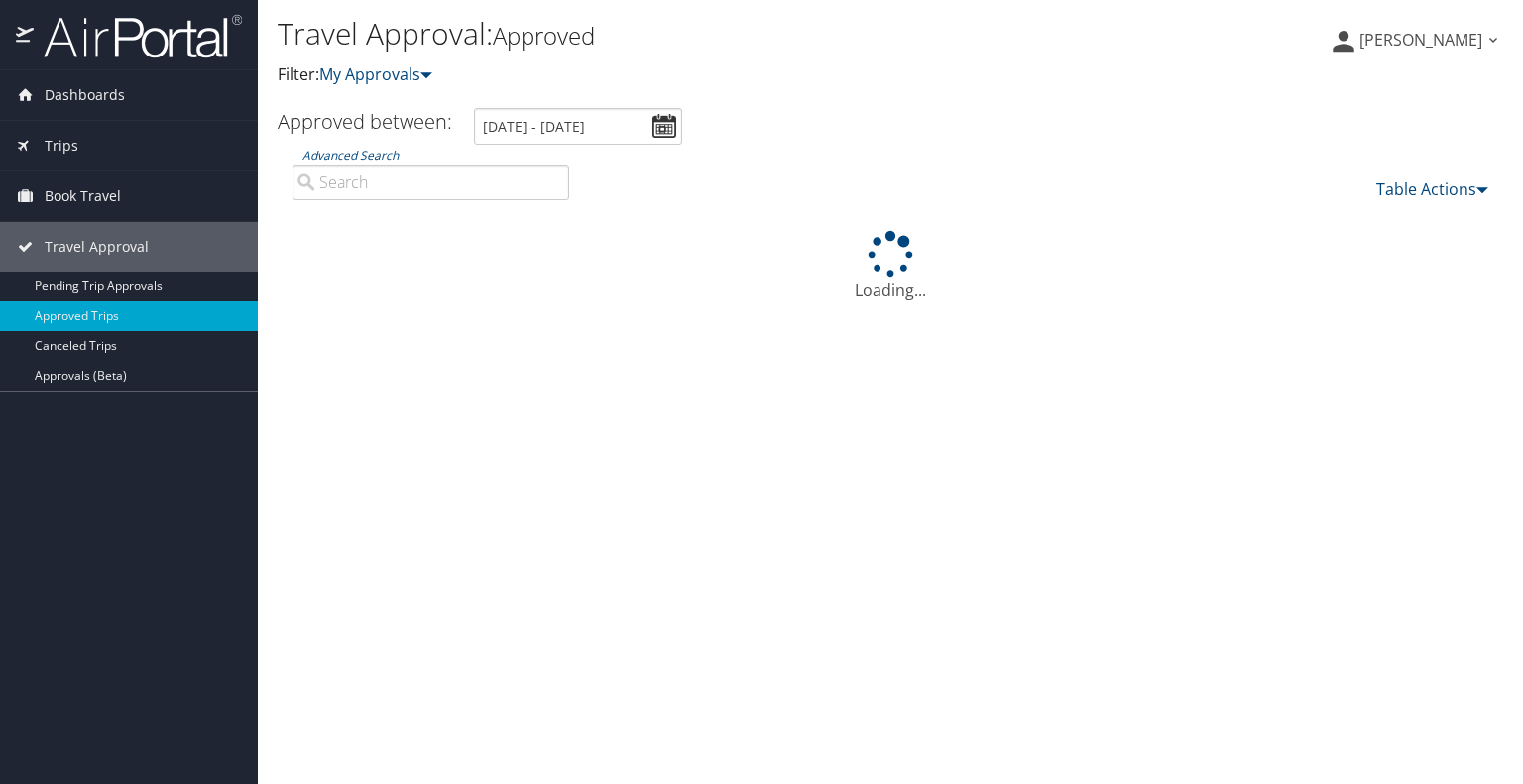 scroll, scrollTop: 0, scrollLeft: 0, axis: both 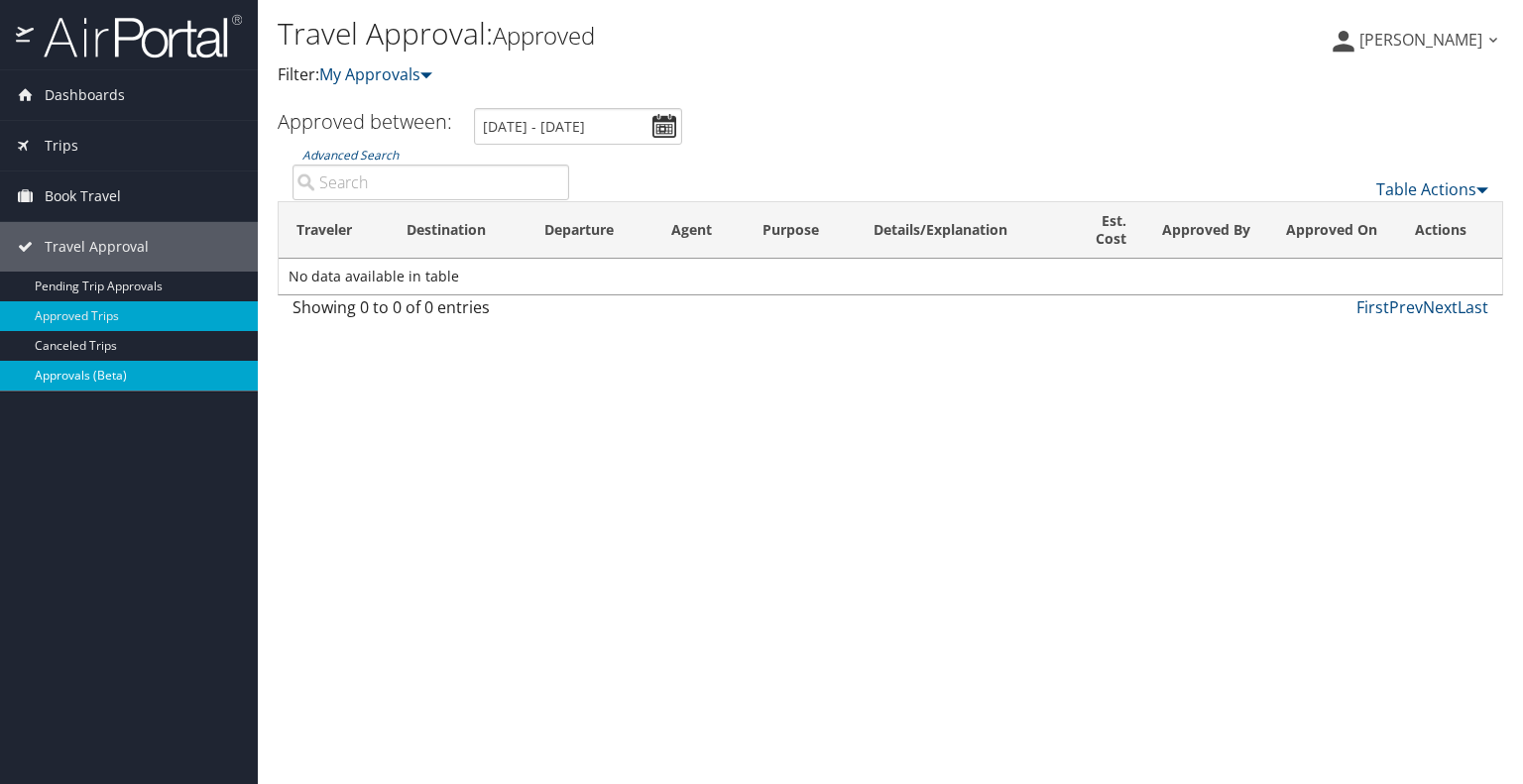 click on "Approvals (Beta)" at bounding box center (129, 376) 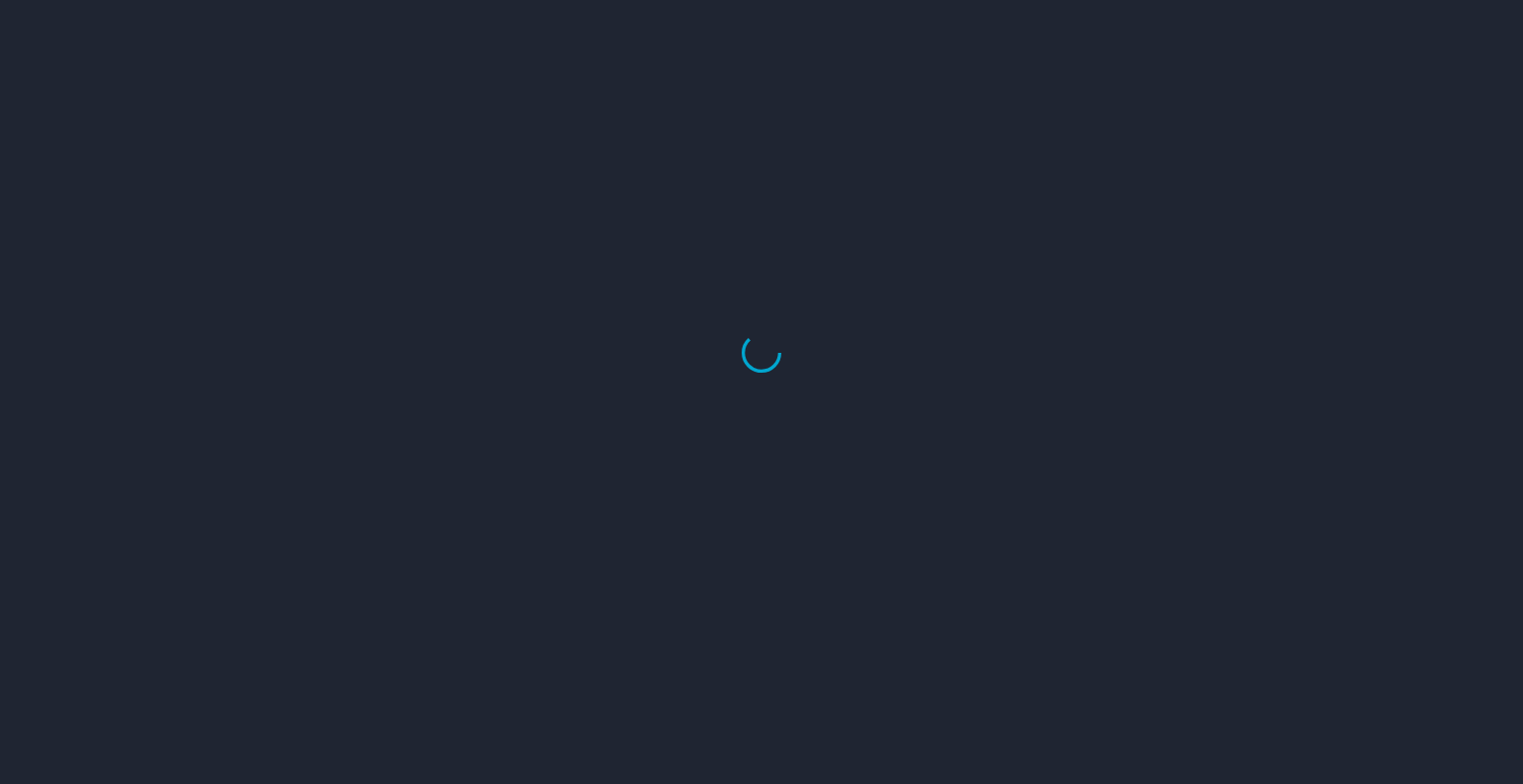 scroll, scrollTop: 0, scrollLeft: 0, axis: both 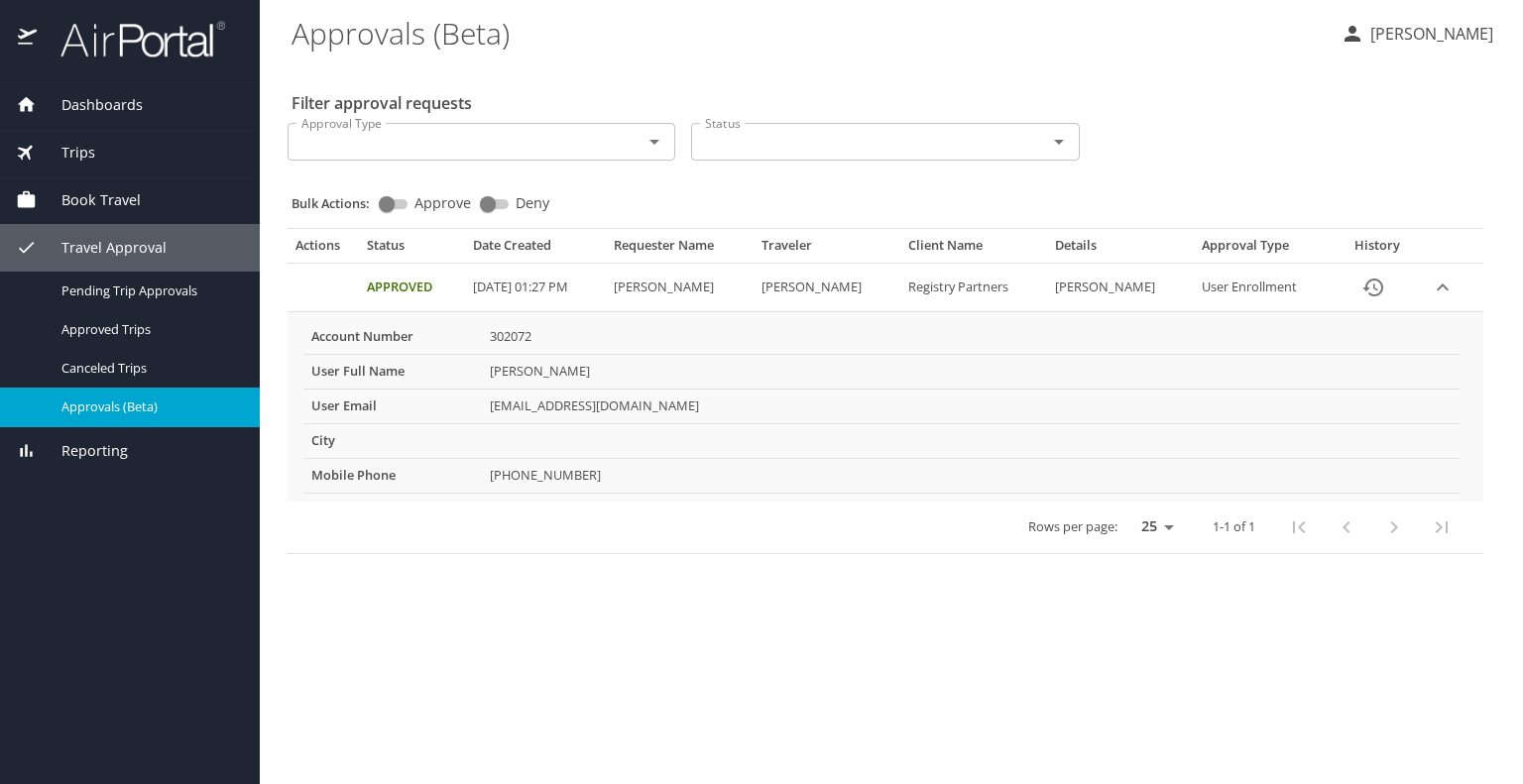 click on "Trips" at bounding box center [65, 153] 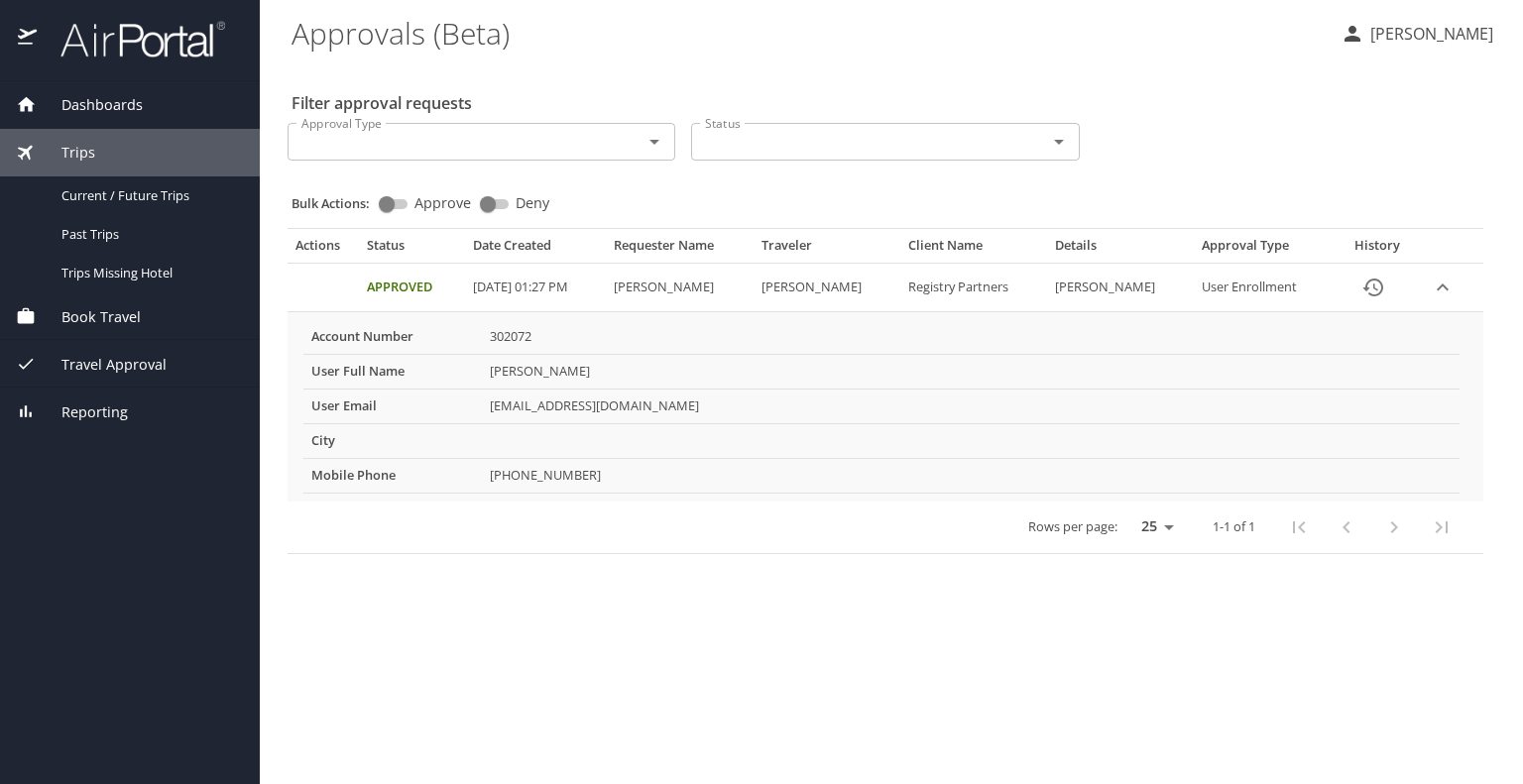 click on "Dashboards" at bounding box center [89, 105] 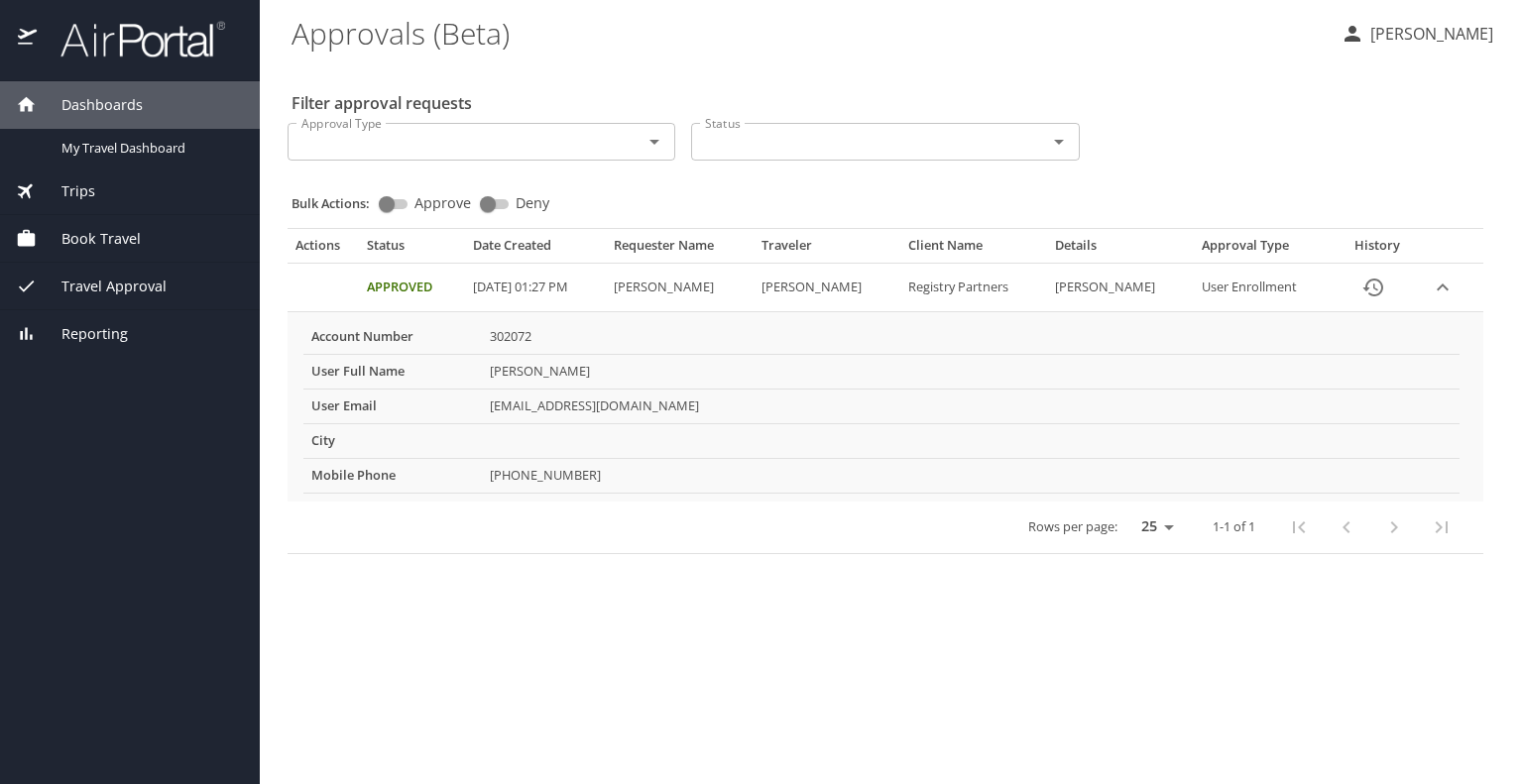 click on "Dashboards" at bounding box center [89, 105] 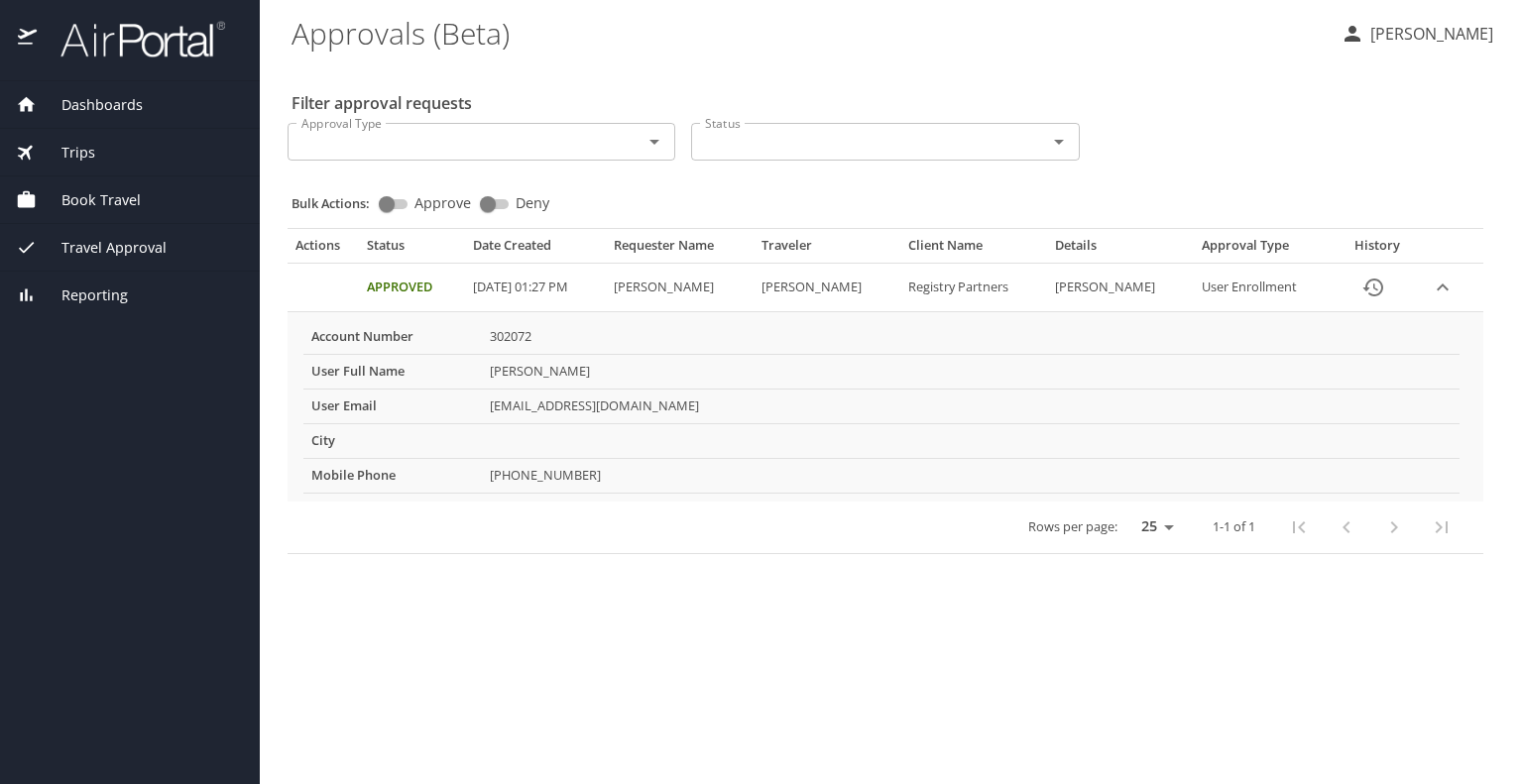 click on "Dashboards" at bounding box center [89, 105] 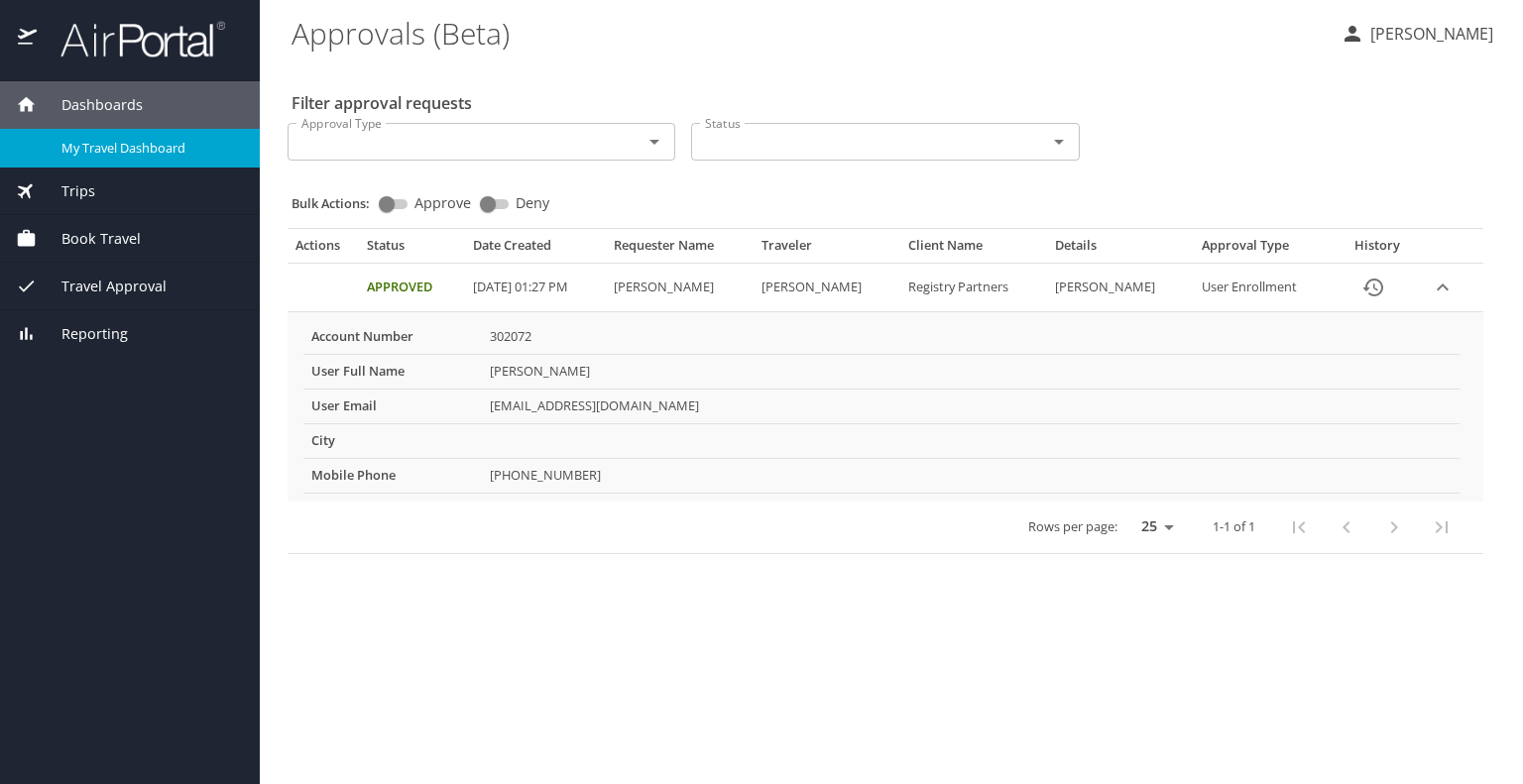 click on "My Travel Dashboard" at bounding box center [149, 148] 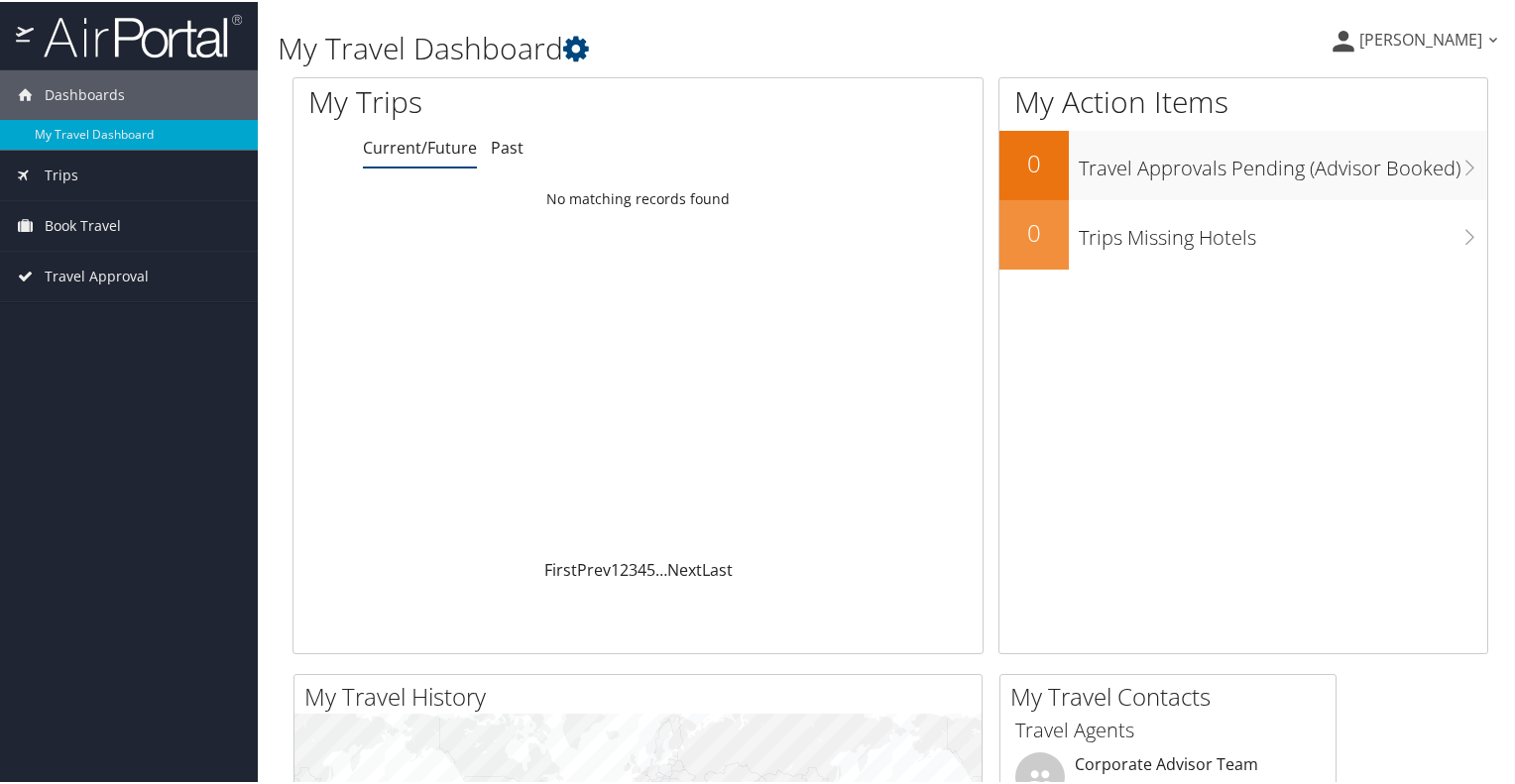 scroll, scrollTop: 0, scrollLeft: 0, axis: both 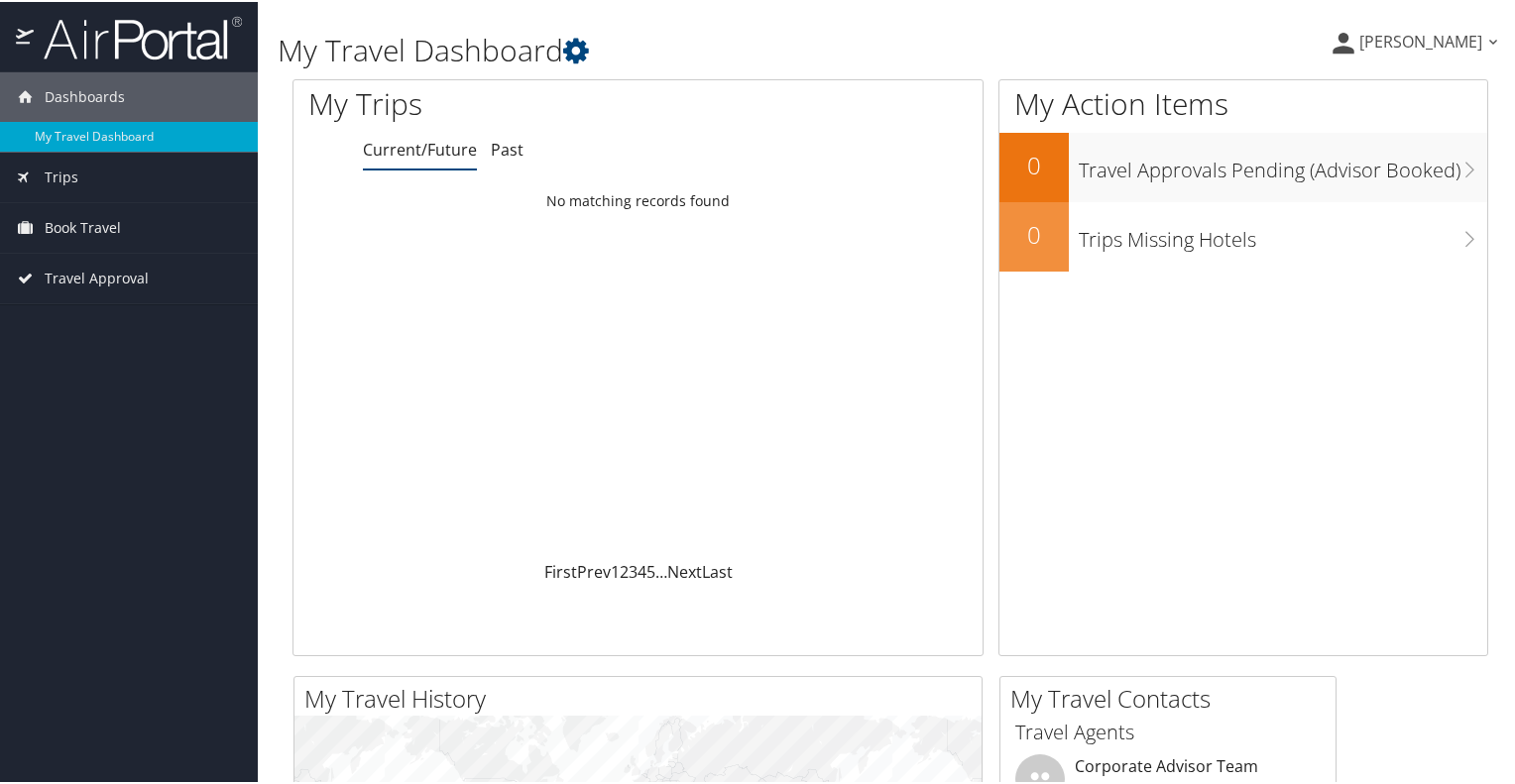 click on "[PERSON_NAME]" at bounding box center (1421, 40) 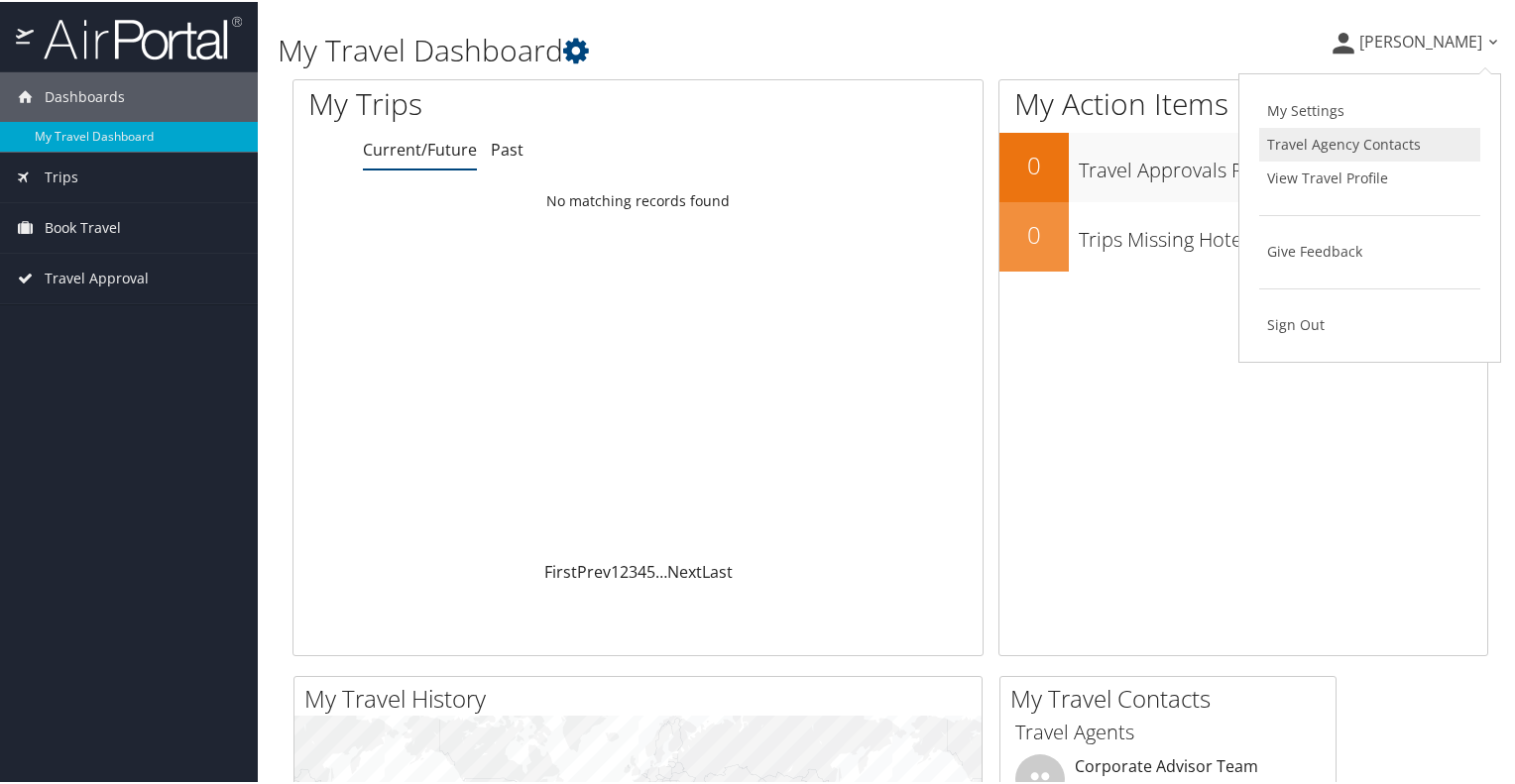 click on "Travel Agency Contacts" at bounding box center (1369, 143) 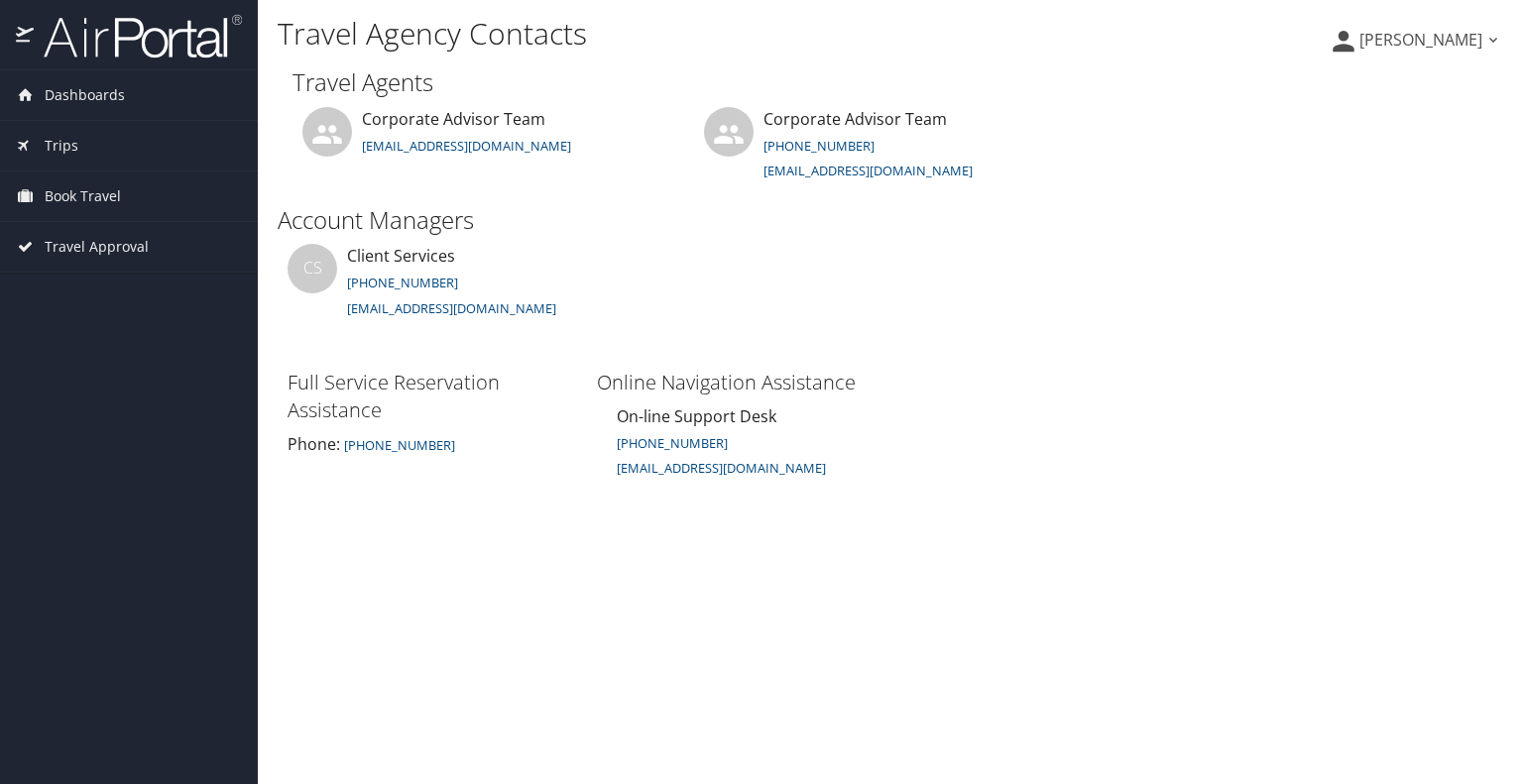 scroll, scrollTop: 0, scrollLeft: 0, axis: both 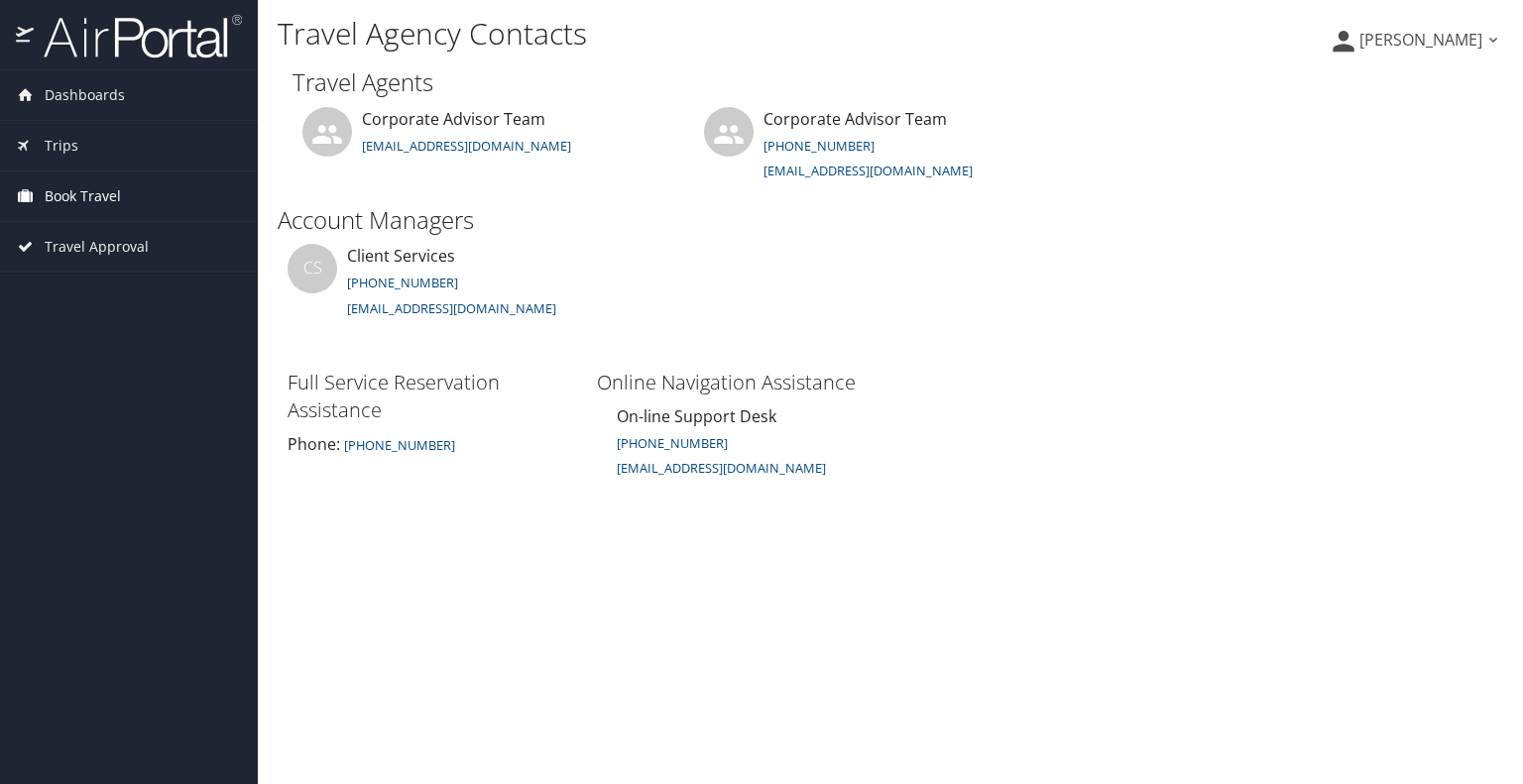 click on "Book Travel" at bounding box center (82, 196) 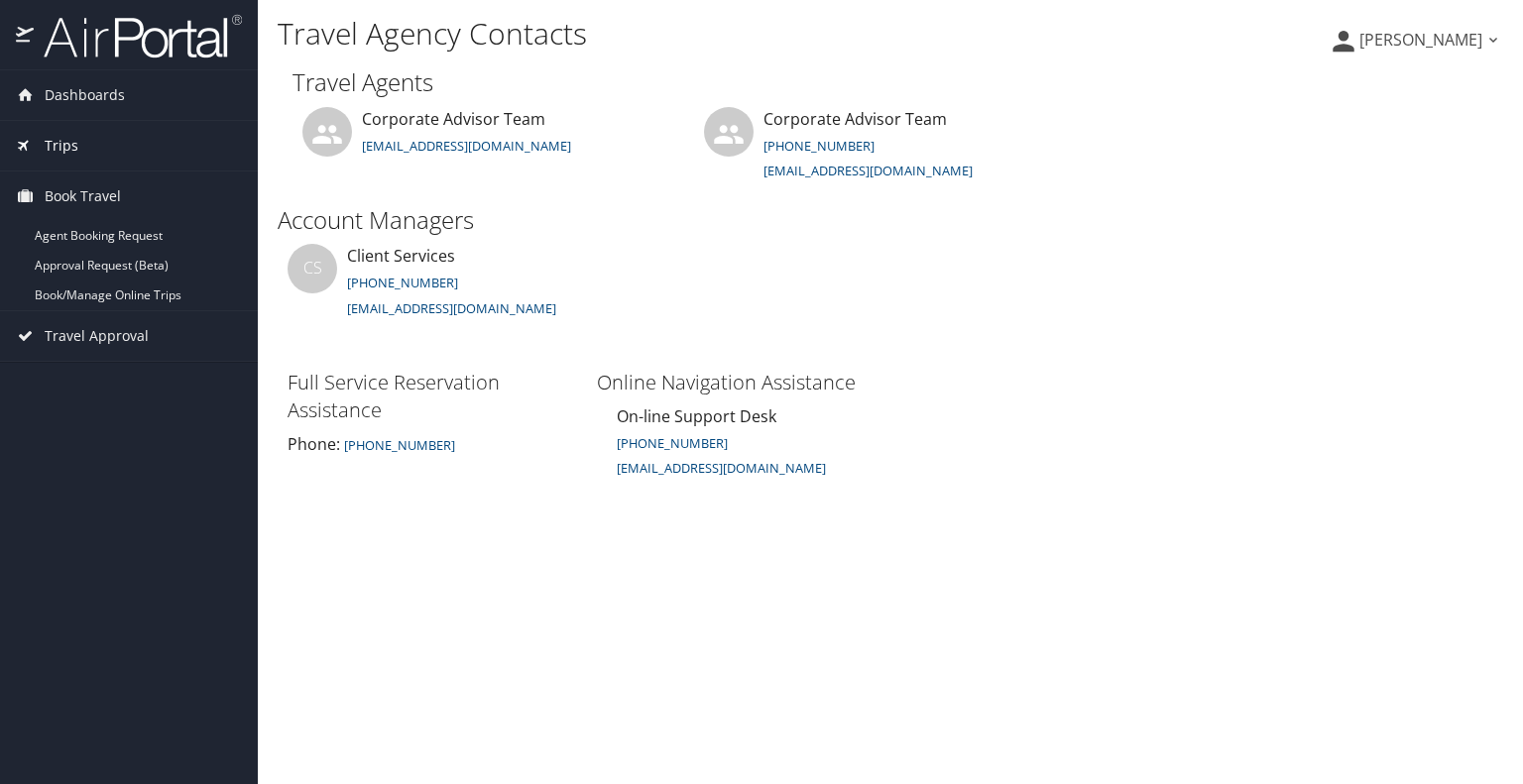 click on "Trips" at bounding box center [61, 146] 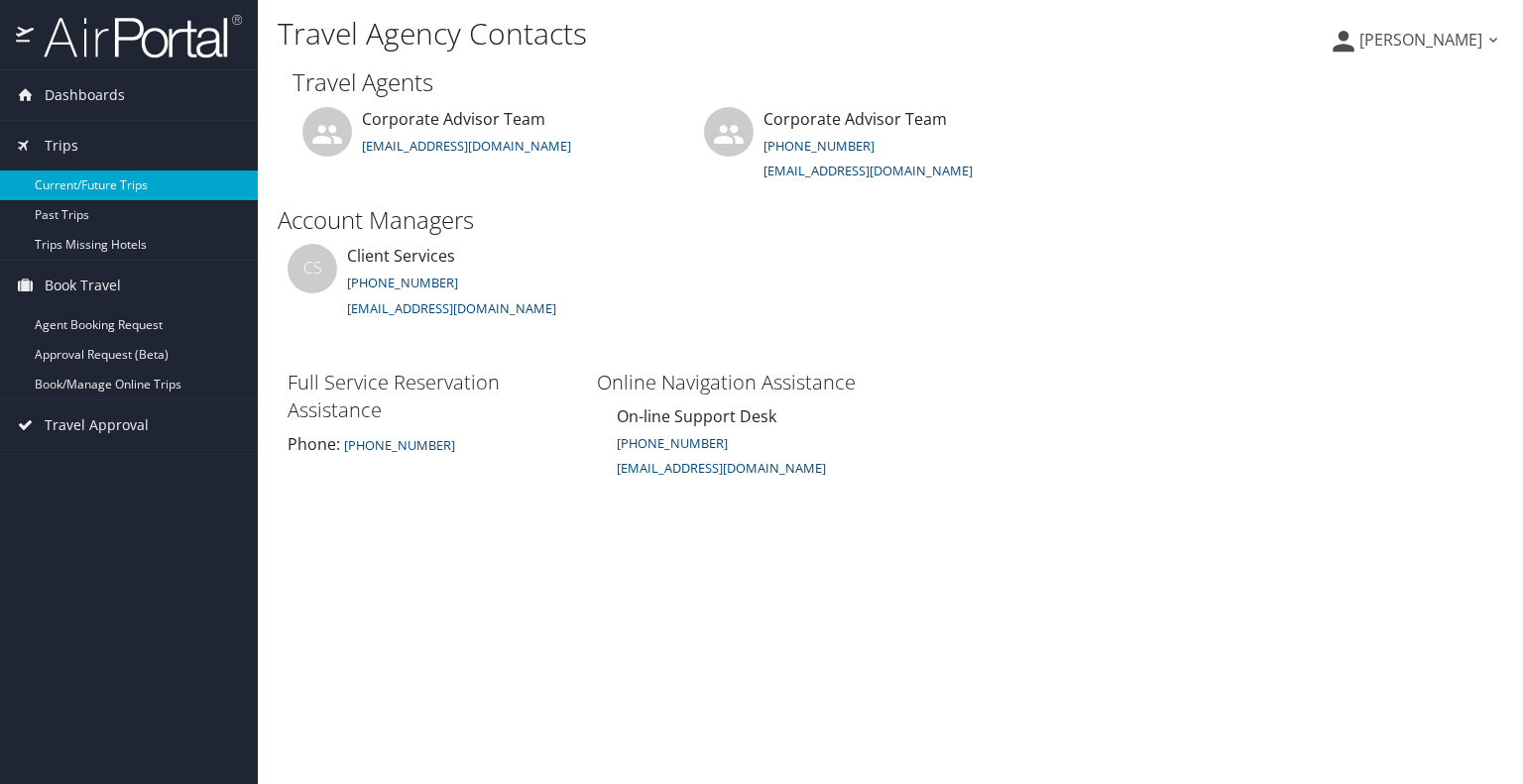 click on "Current/Future Trips" at bounding box center [129, 185] 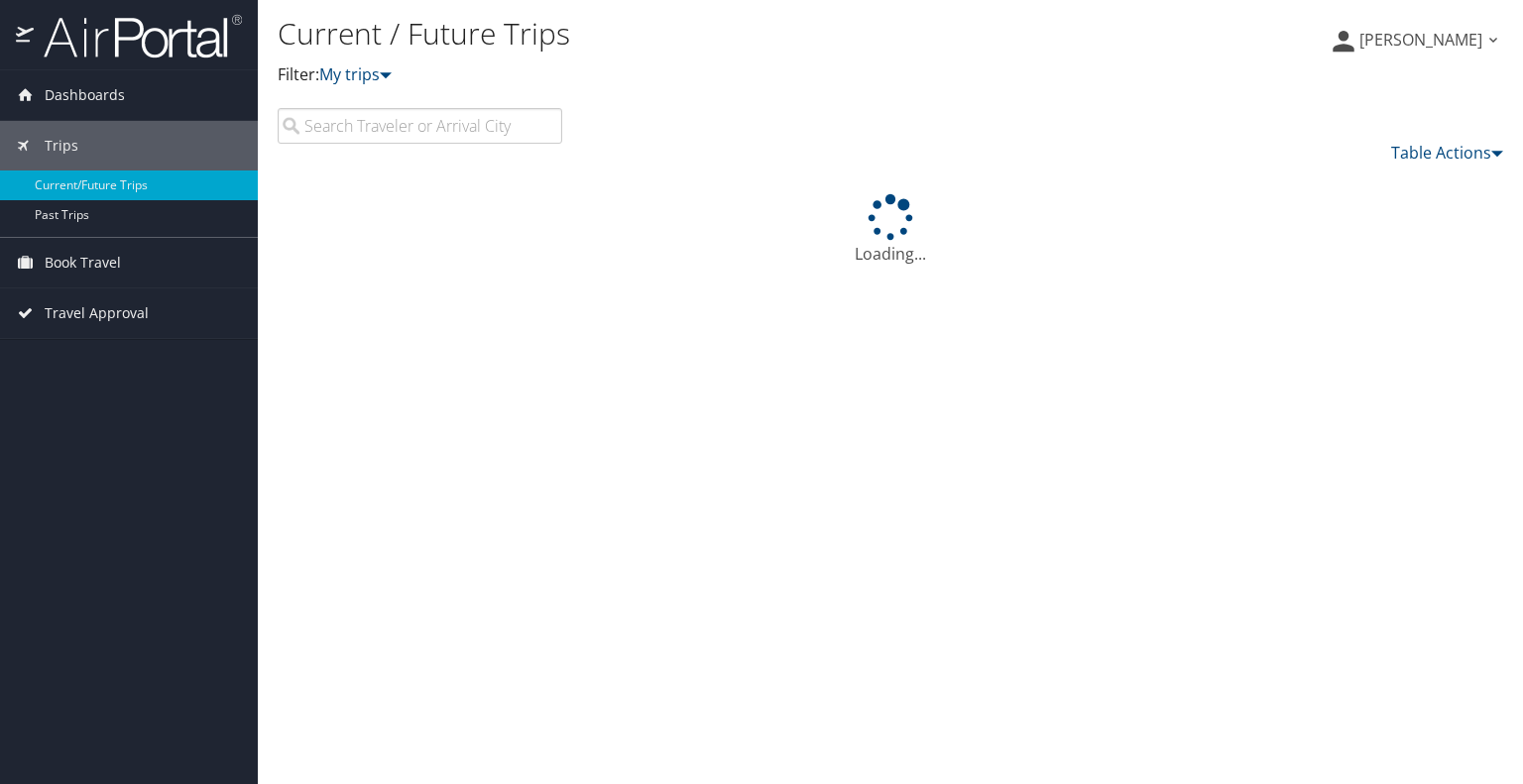 scroll, scrollTop: 0, scrollLeft: 0, axis: both 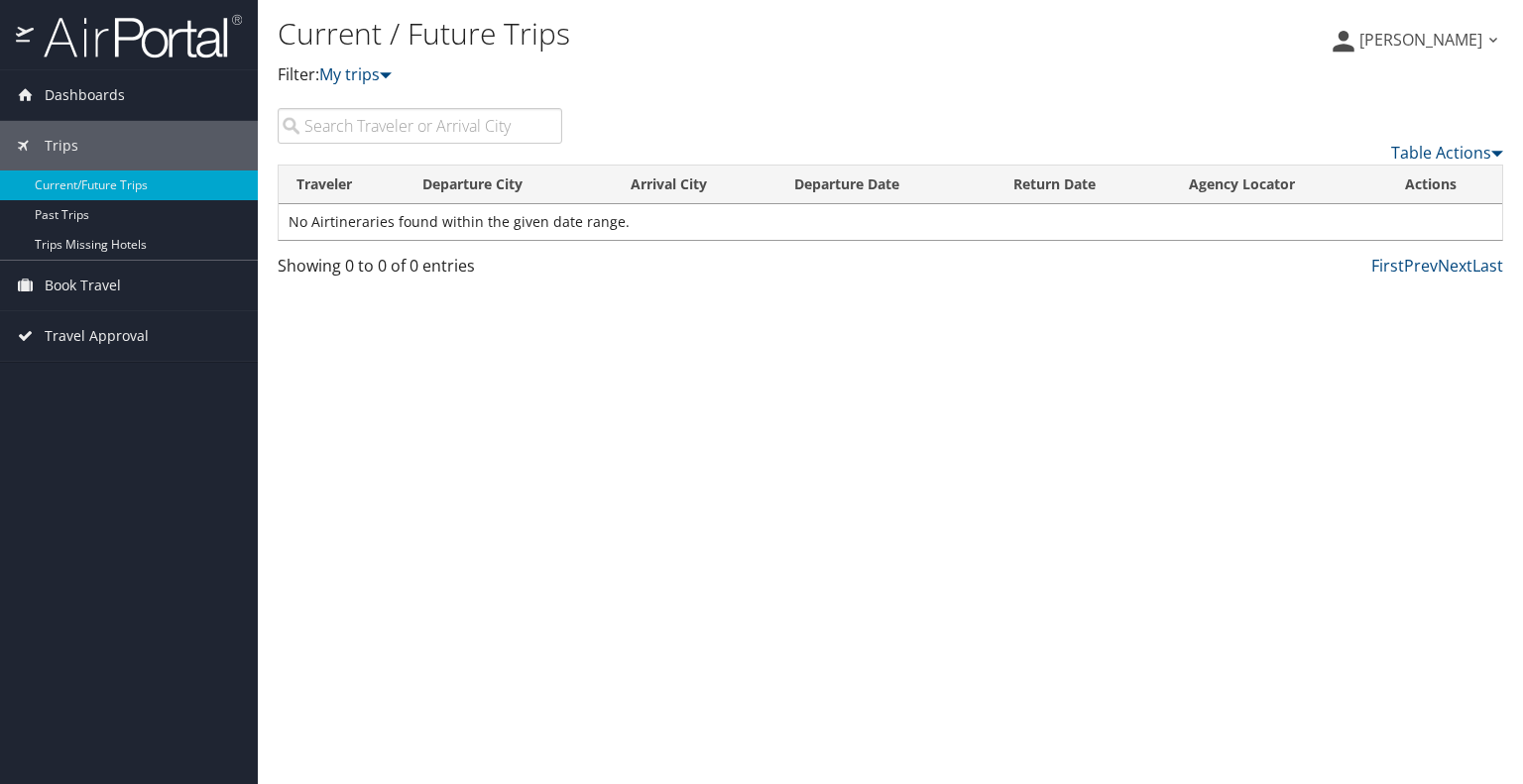click on "[PERSON_NAME]" at bounding box center (1421, 40) 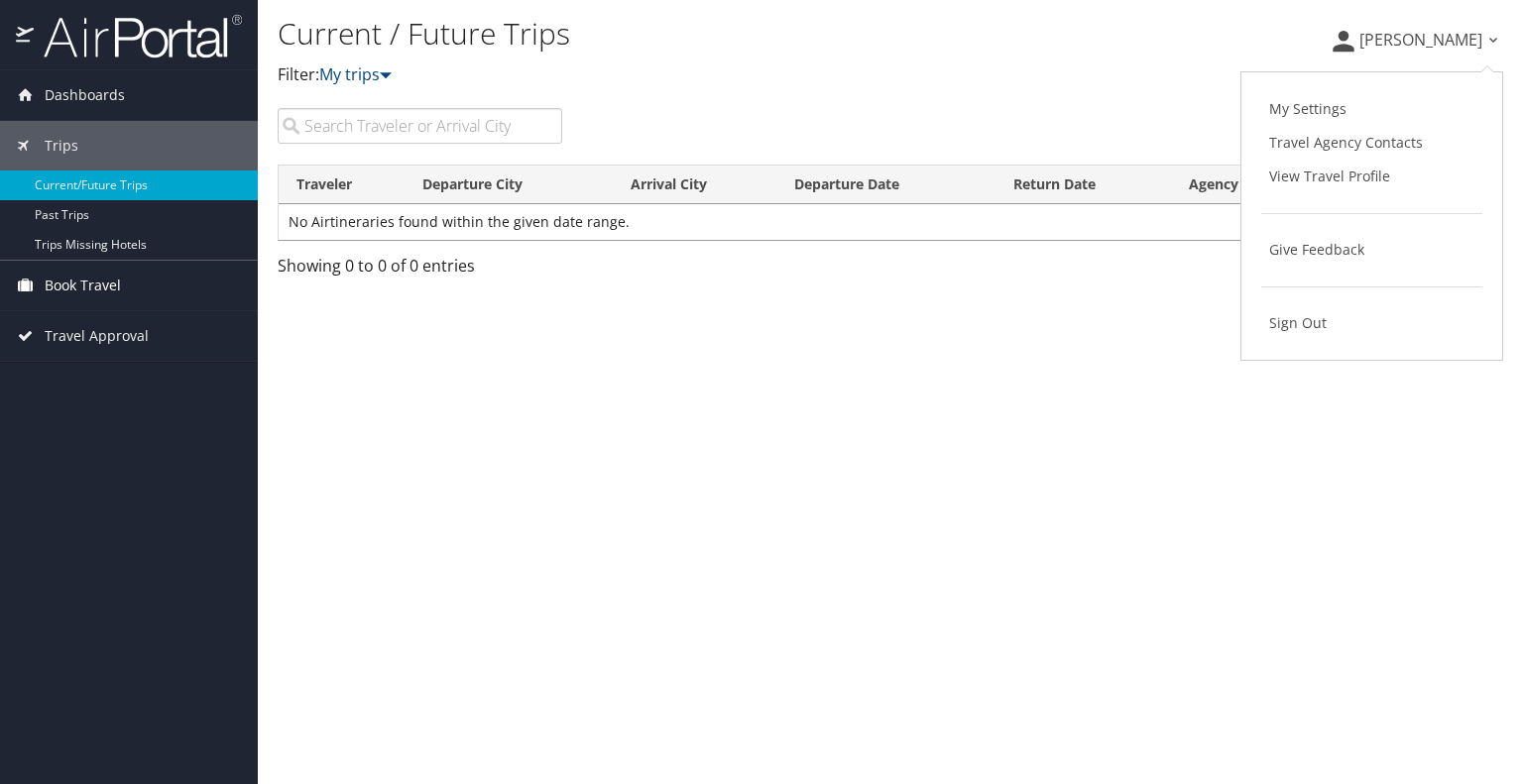 click on "Book Travel" at bounding box center [82, 285] 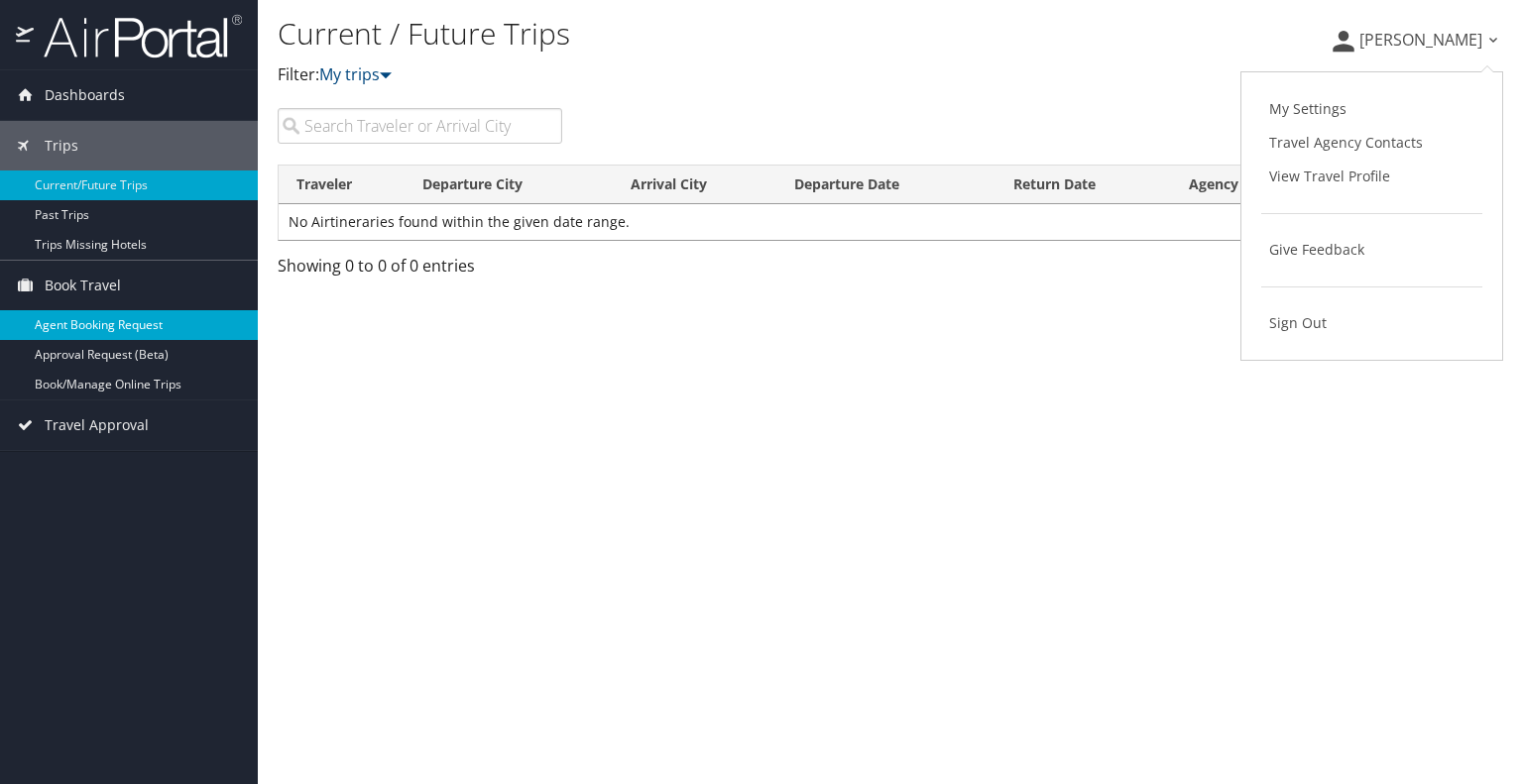 click on "Agent Booking Request" at bounding box center (129, 325) 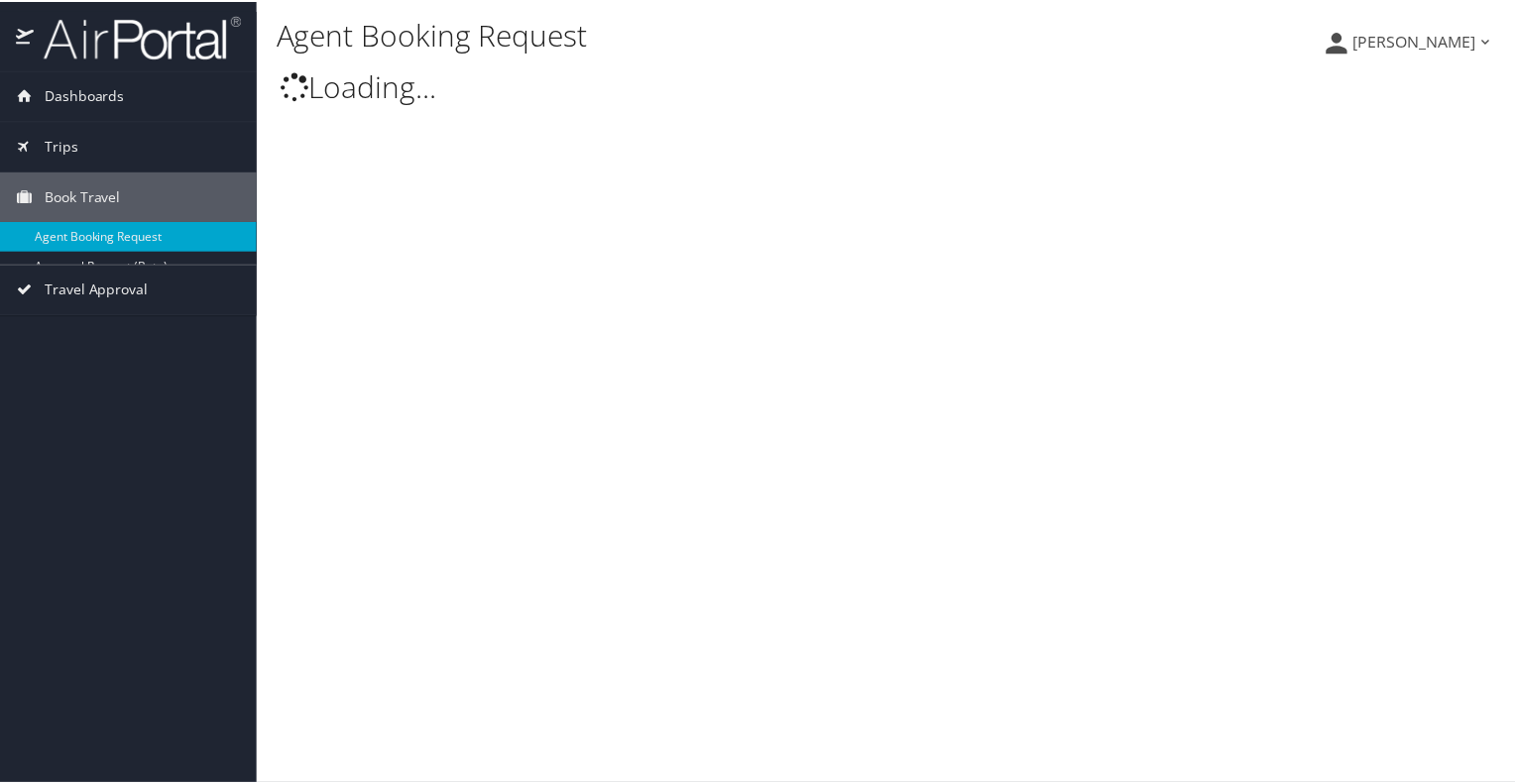 scroll, scrollTop: 0, scrollLeft: 0, axis: both 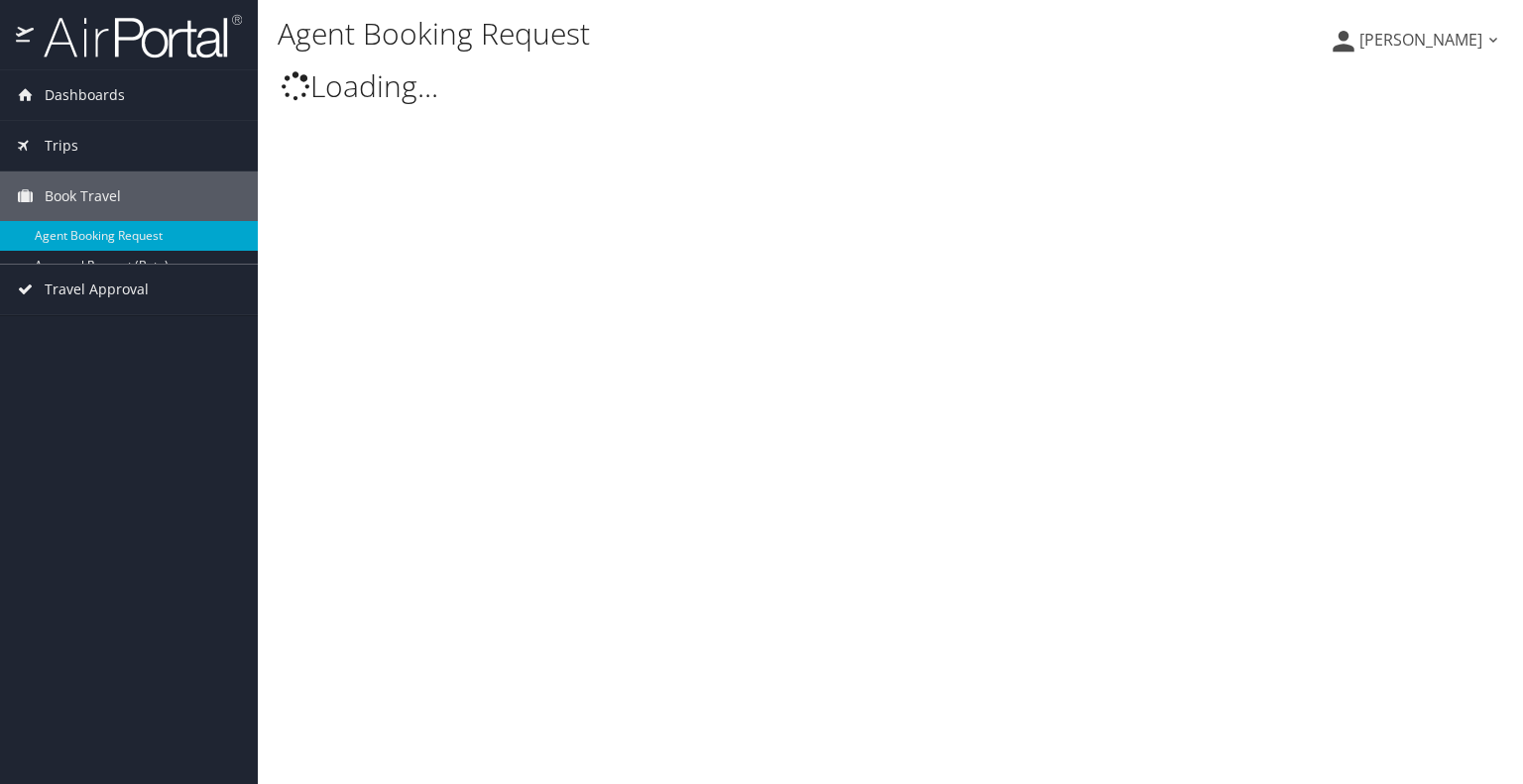 select on "[EMAIL_ADDRESS][DOMAIN_NAME]" 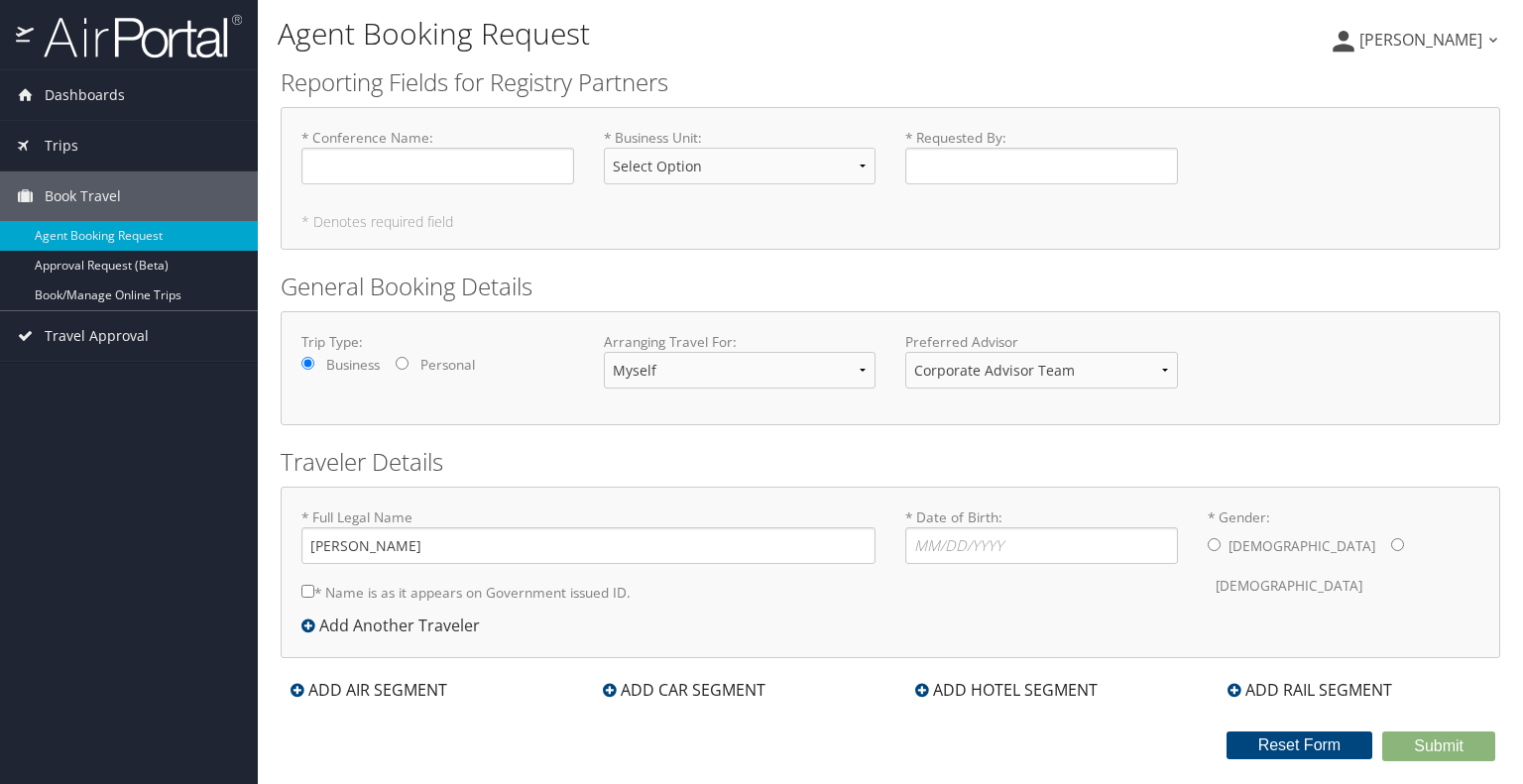 click on "ADD AIR SEGMENT" at bounding box center [369, 690] 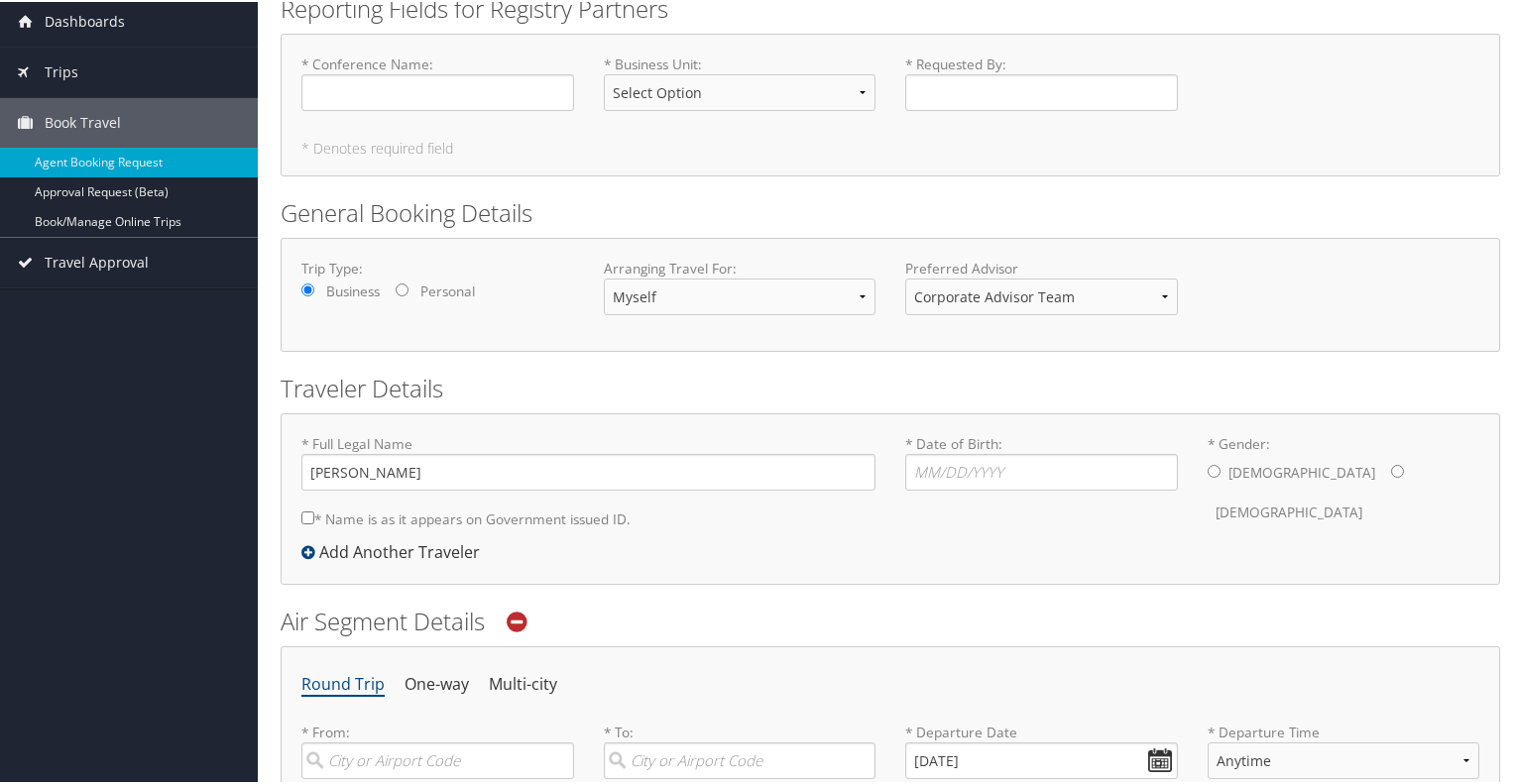 scroll, scrollTop: 0, scrollLeft: 0, axis: both 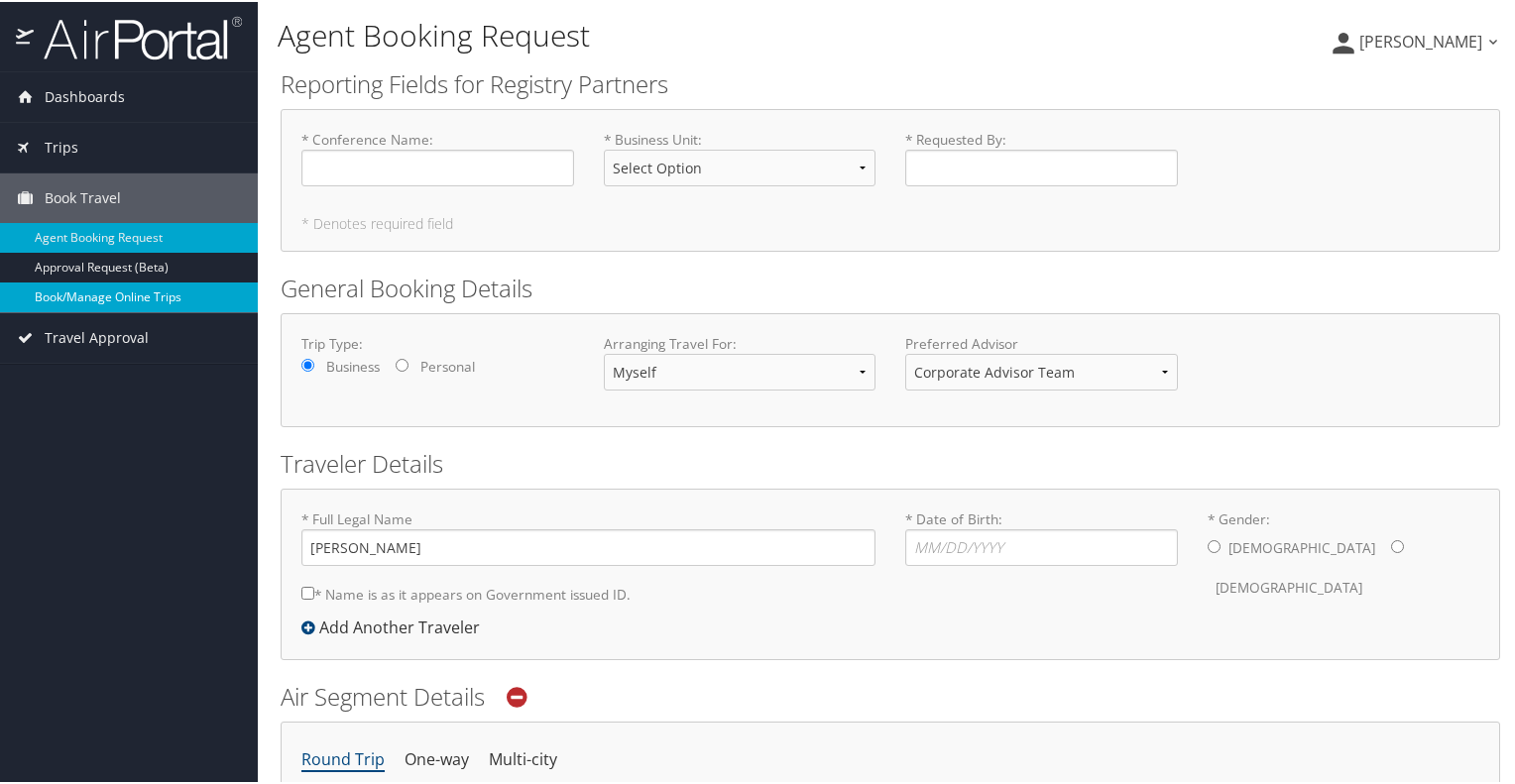 click on "Book/Manage Online Trips" at bounding box center [129, 295] 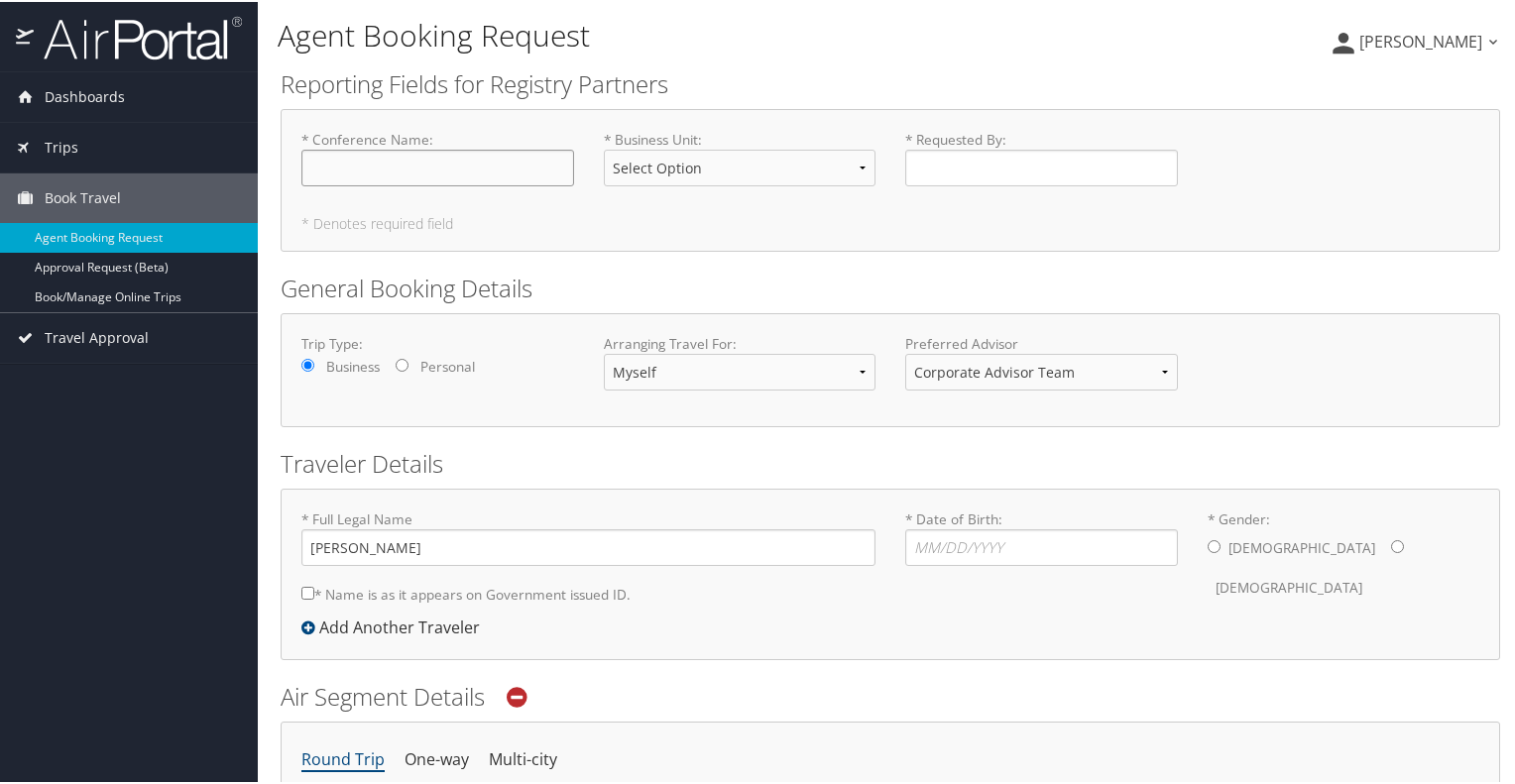 click on "*   Conference Name : Required" at bounding box center [437, 166] 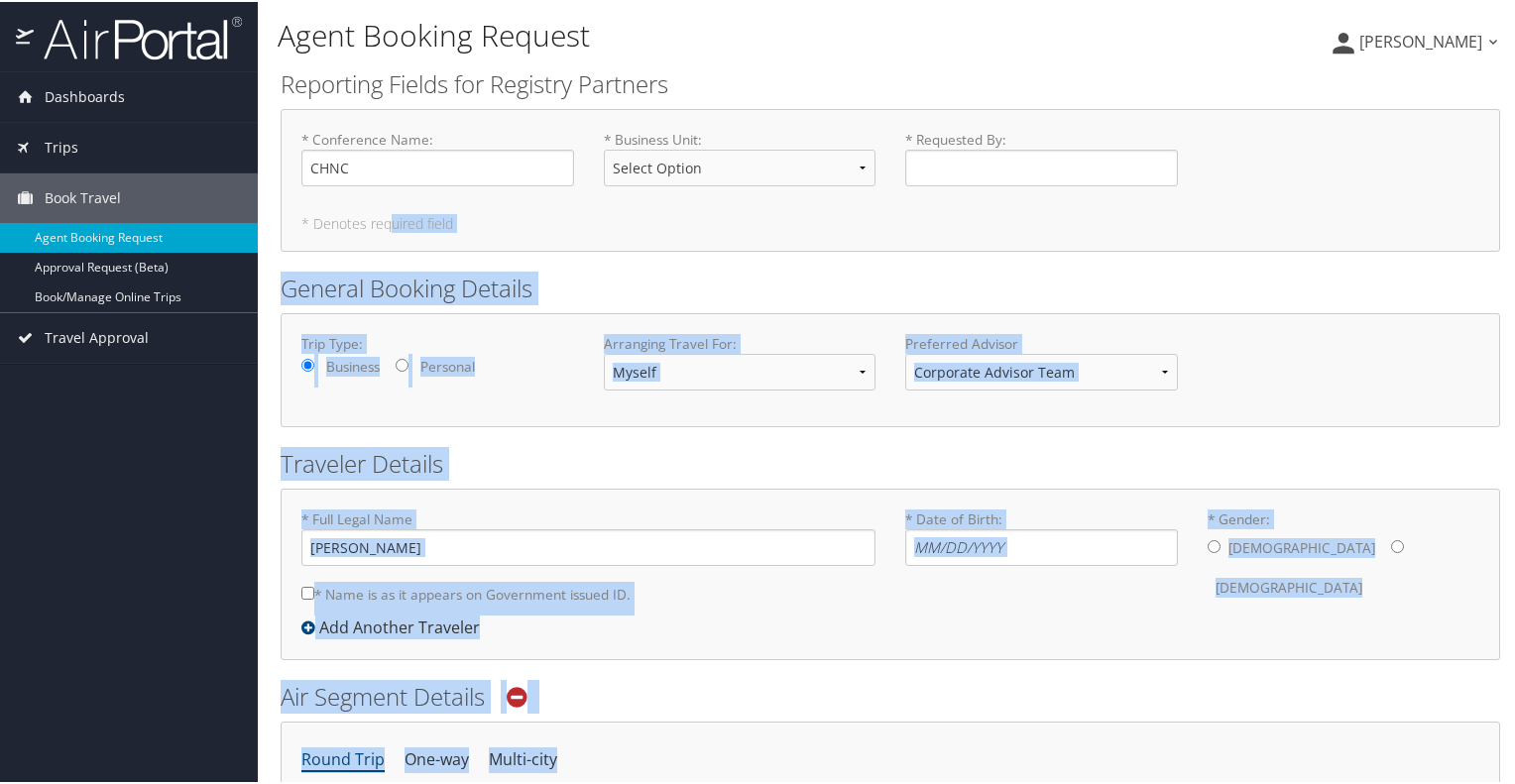 click on "Menu
Dashboards ► My Travel Dashboard   Trips ► Current/Future Trips Past Trips Trips Missing Hotels   Book Travel ► Agent Booking Request Approval Request (Beta) Book/Manage Online Trips   Travel Approval ► Pending Trip Approvals Approved Trips Canceled Trips Approvals (Beta)
Dashboards My Travel Dashboard   Trips Current/Future Trips Past Trips Trips Missing Hotels   Book Travel Agent Booking Request Approval Request (Beta) Book/Manage Online Trips   Travel Approval Pending Trip Approvals Approved Trips Canceled Trips Approvals (Beta)
Agent Booking Request
No" at bounding box center (761, 392) 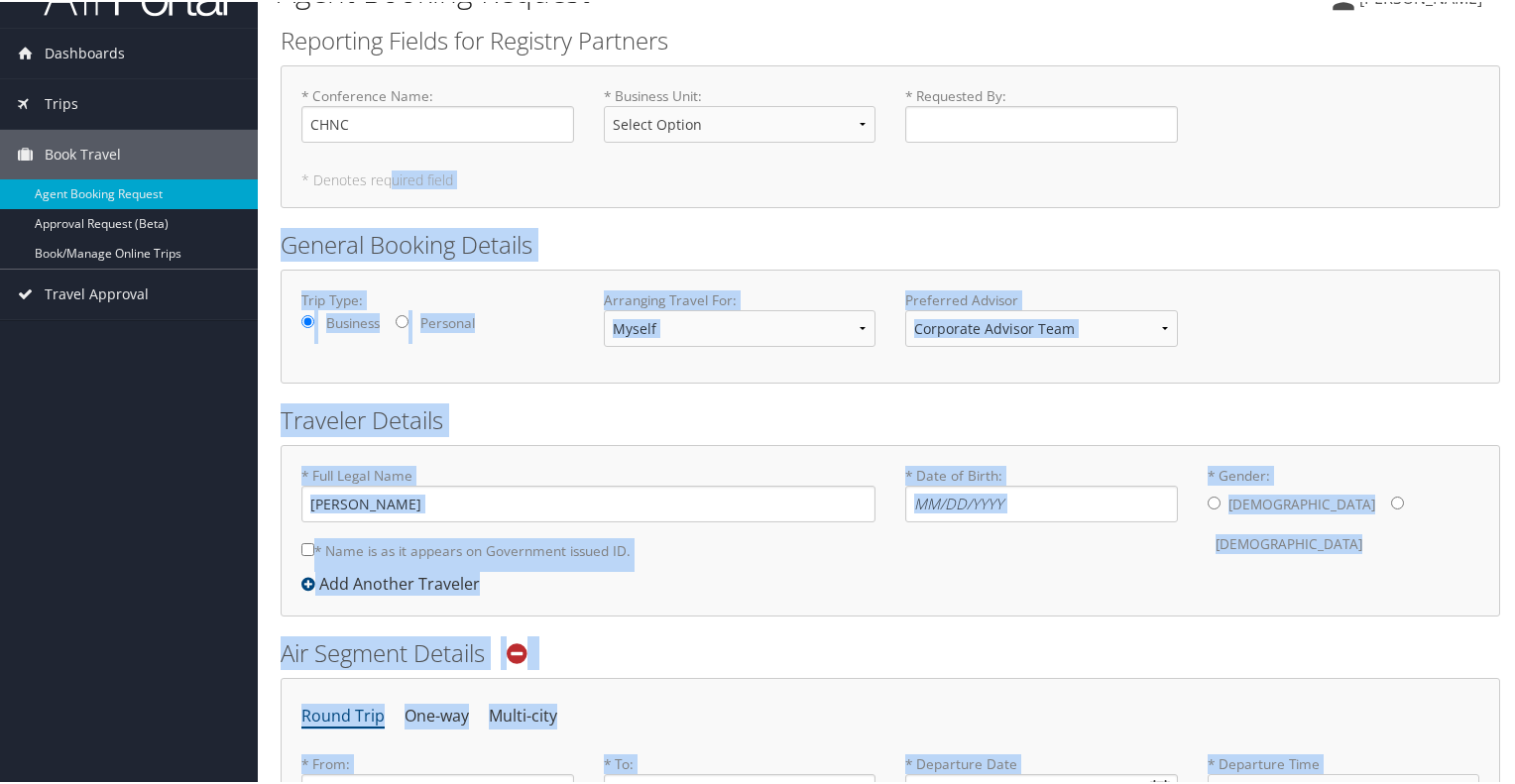 click on "* Denotes required field" at bounding box center (890, 178) 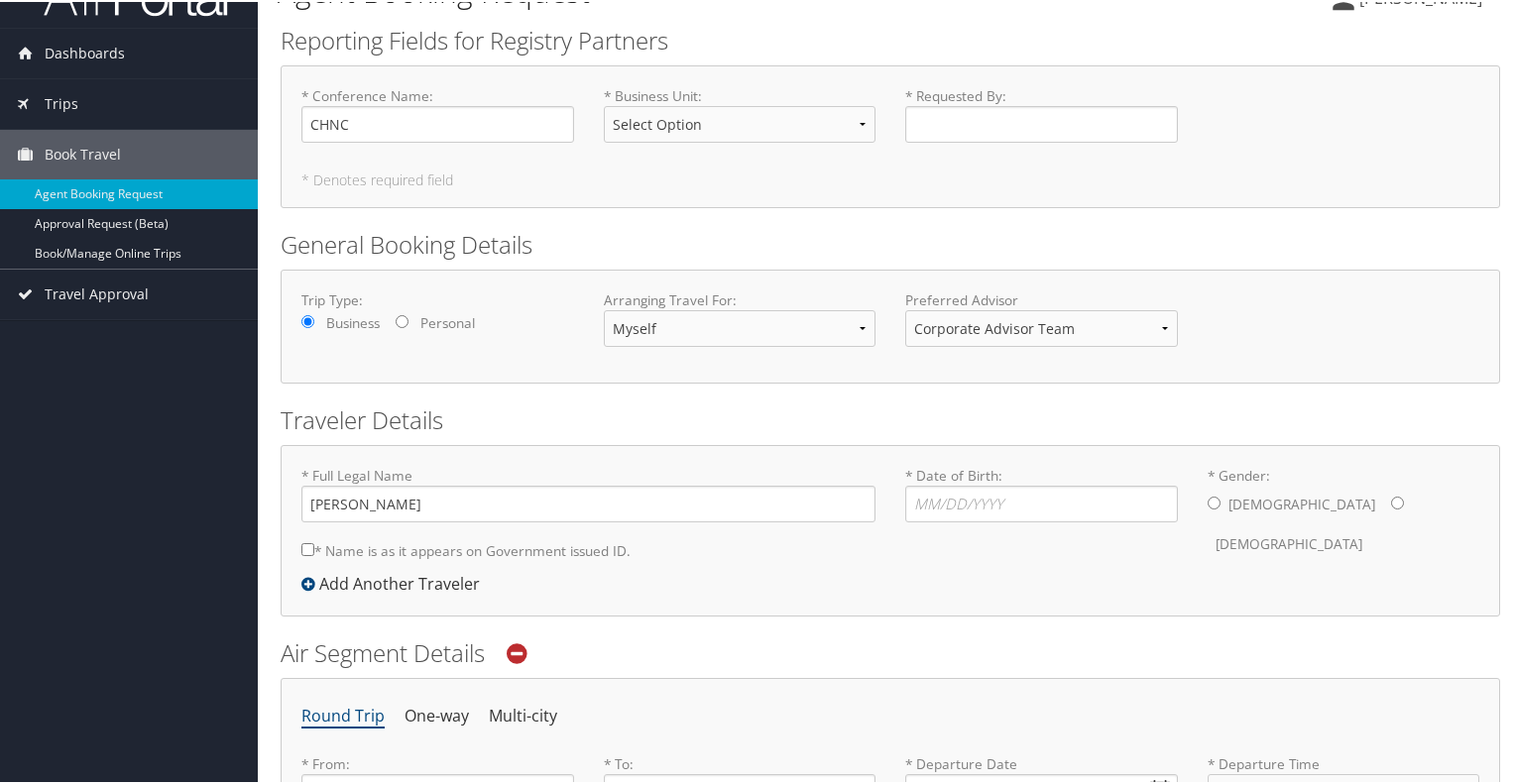 click on "*   Conference Name : CHNC Required" at bounding box center (437, 112) 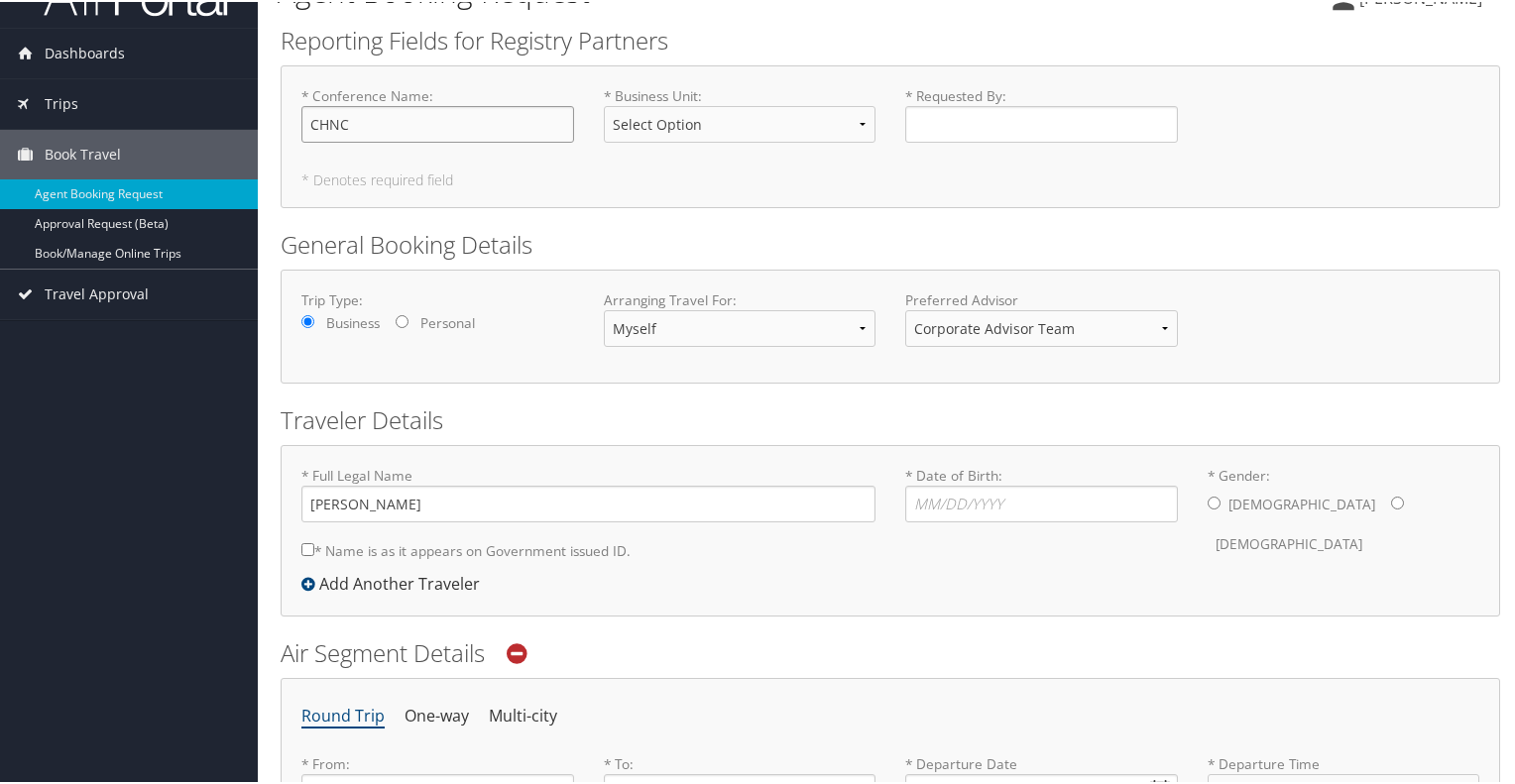 click on "CHNC" at bounding box center [437, 122] 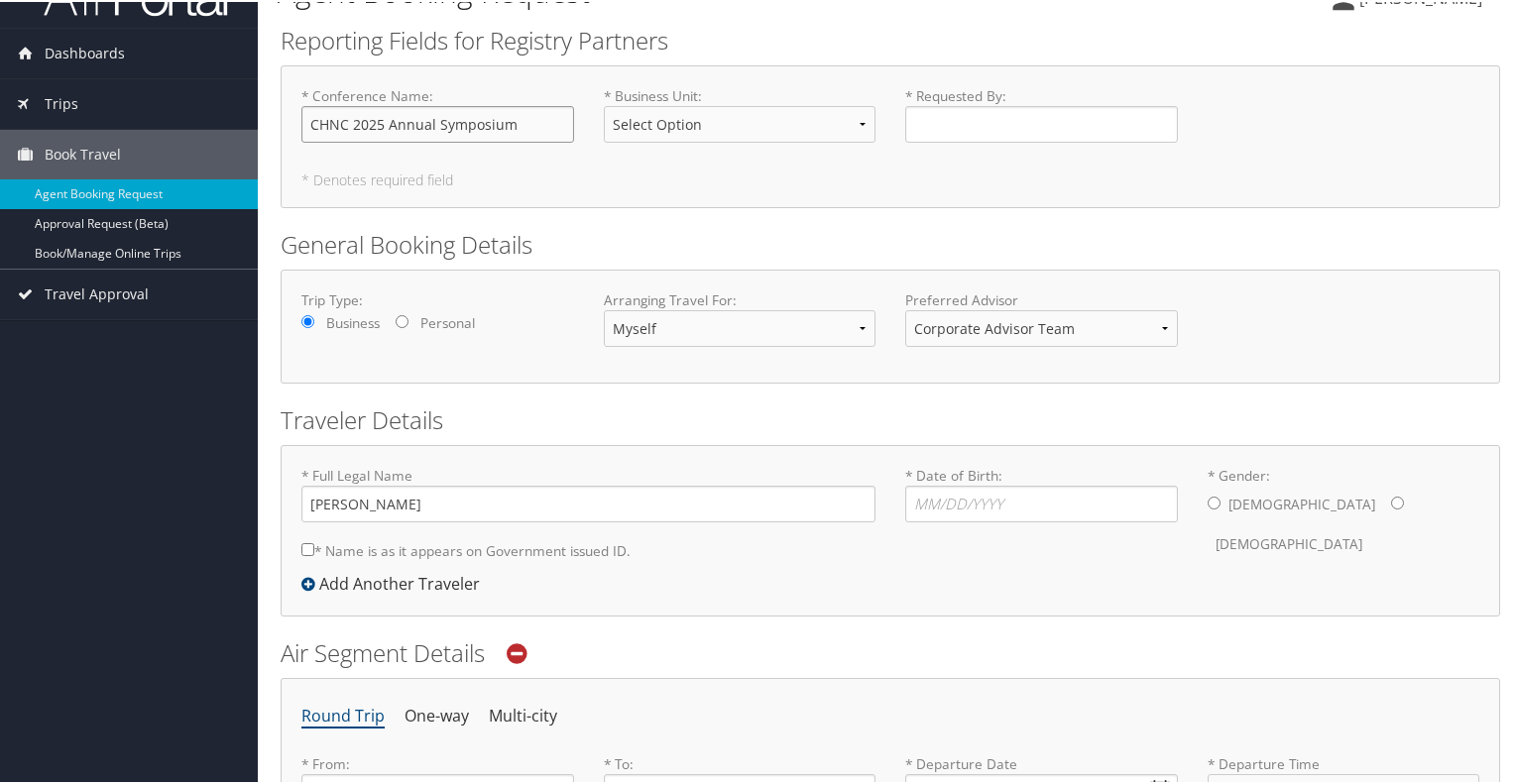 type on "CHNC 2025 Annual Symposium" 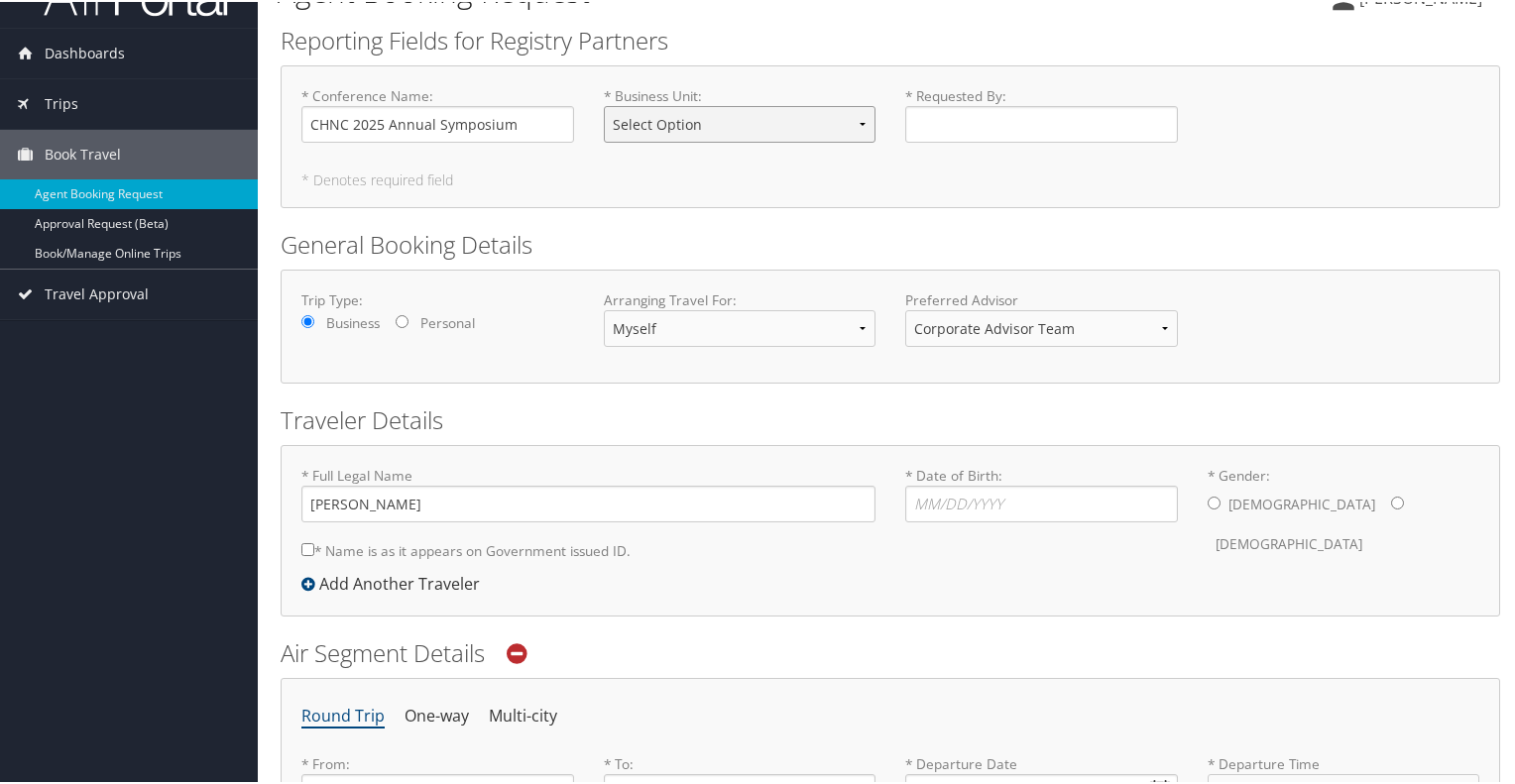 click on "Select Option Cardiac Core Sepsis Stroke Corporate Oncology Pediatrics Surgical Trauma" at bounding box center (740, 122) 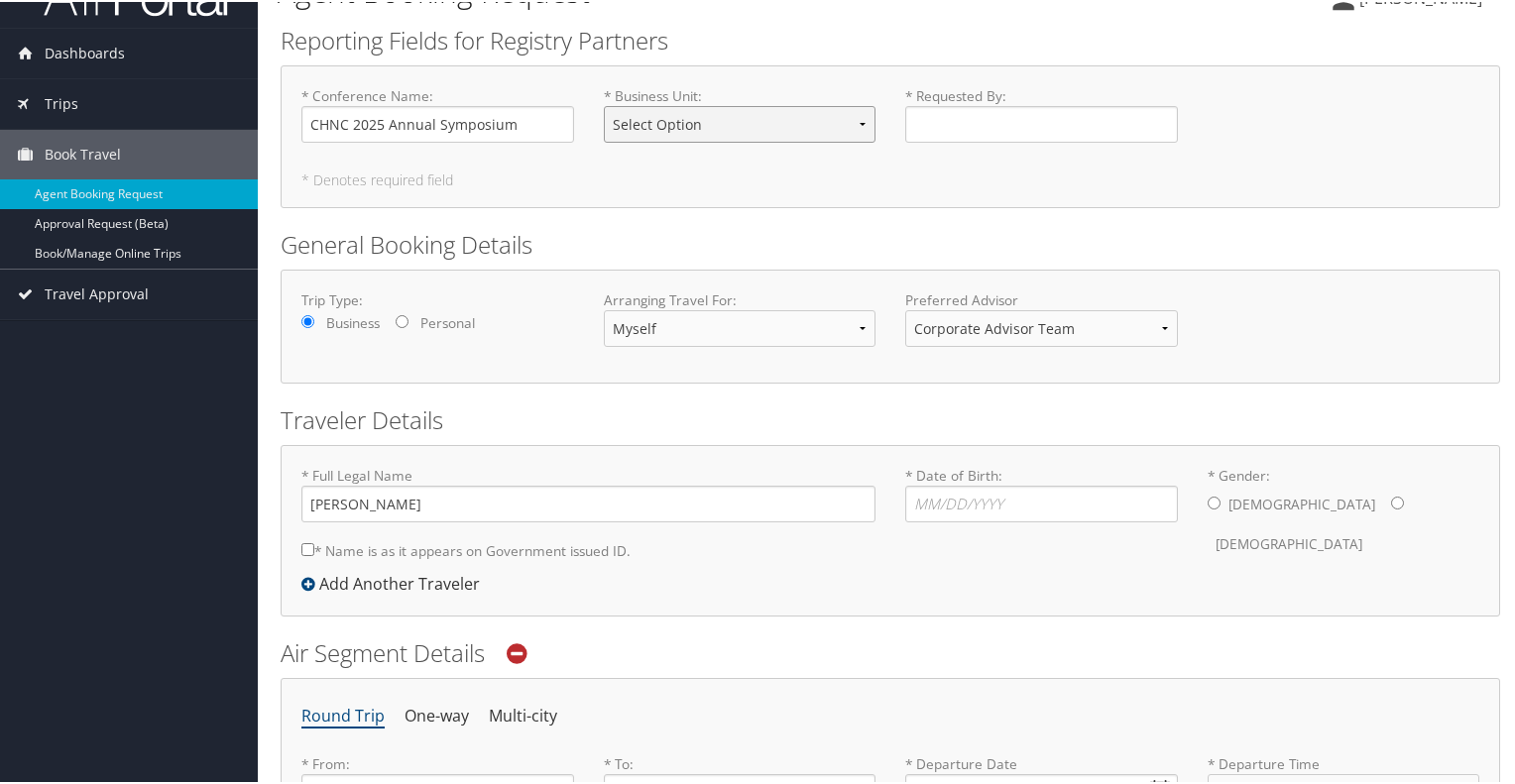 click on "Select Option Cardiac Core Sepsis Stroke Corporate Oncology Pediatrics Surgical Trauma" at bounding box center [740, 122] 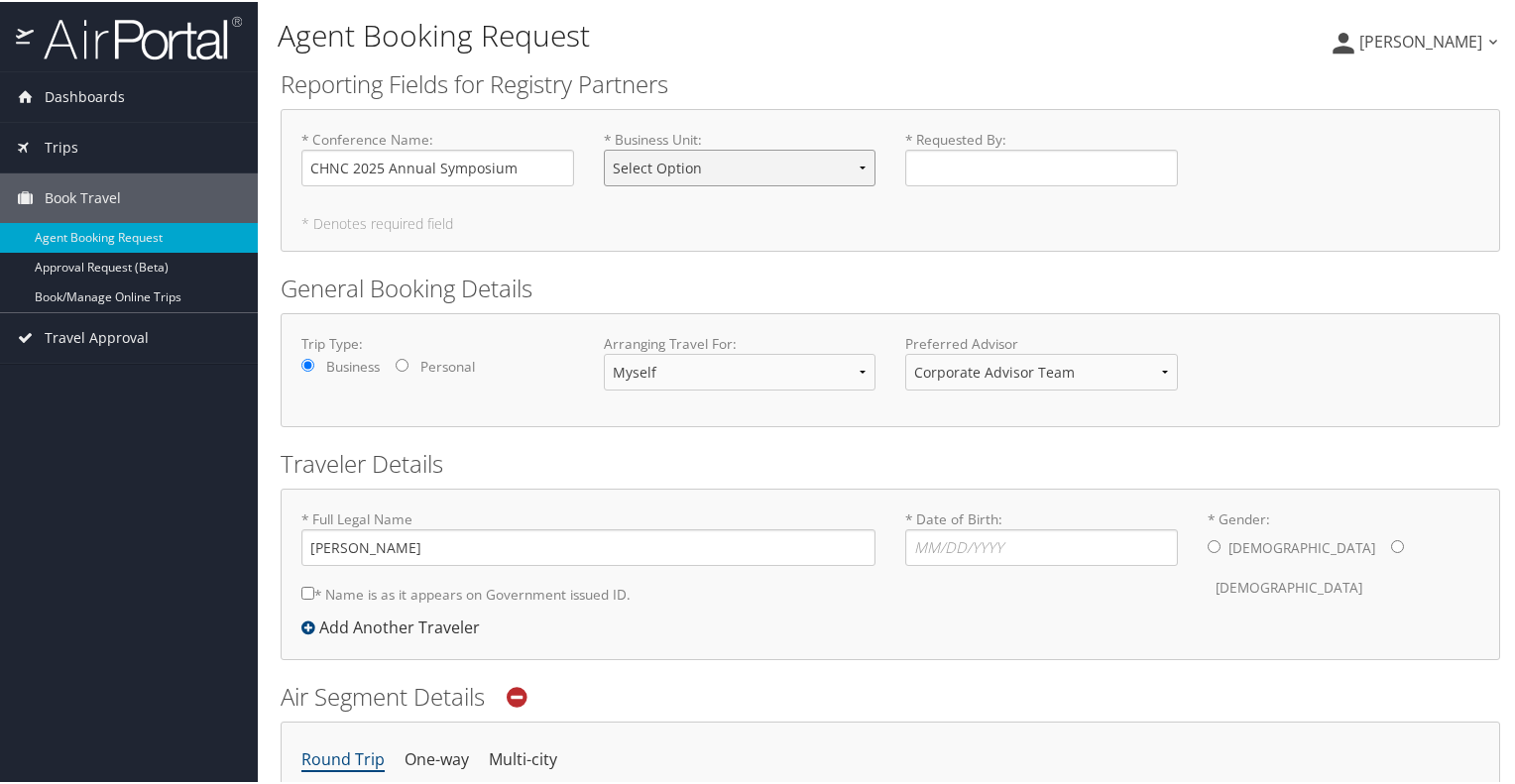 click on "Select Option Cardiac Core Sepsis Stroke Corporate Oncology Pediatrics Surgical Trauma" at bounding box center [740, 166] 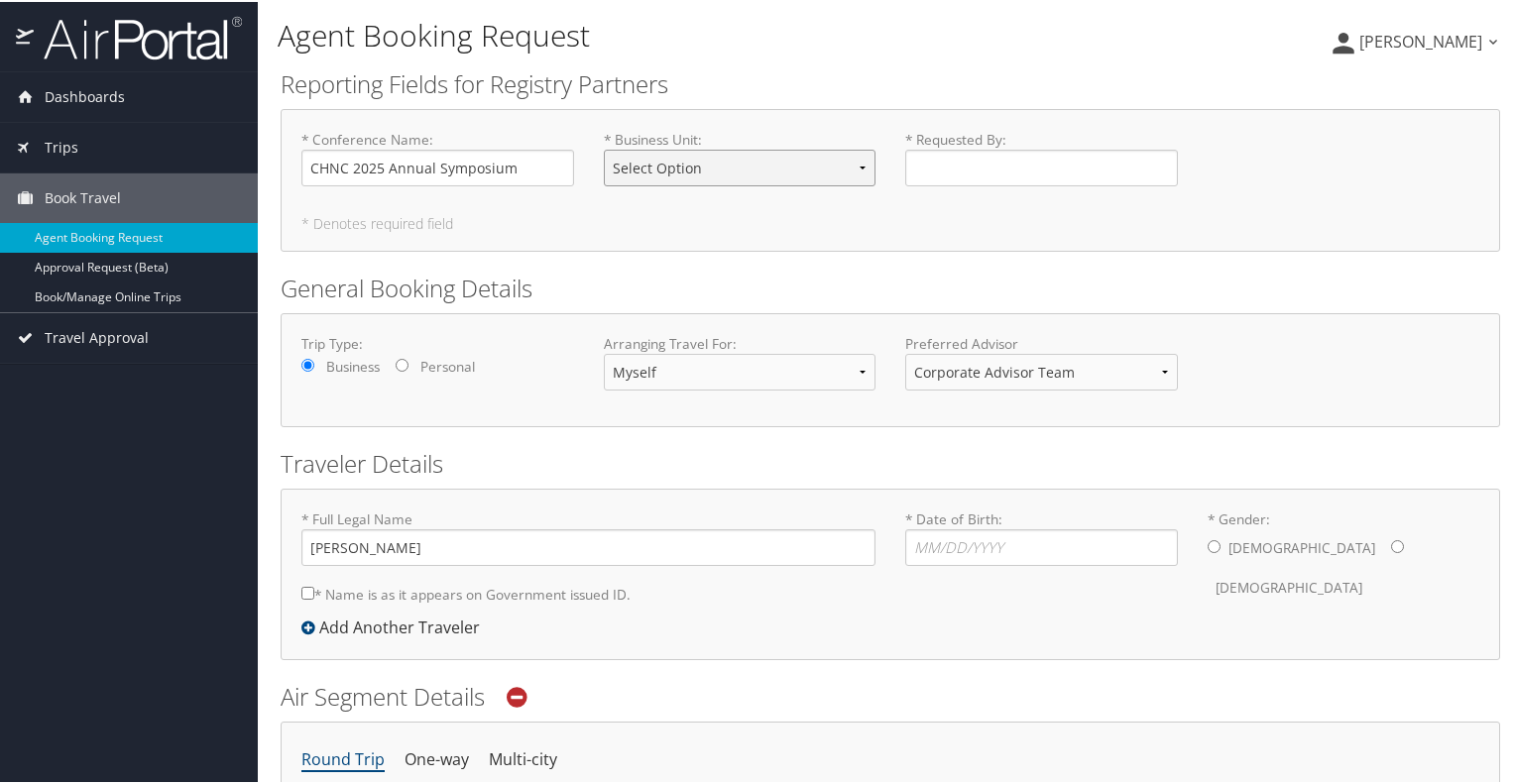 select on "Pediatrics" 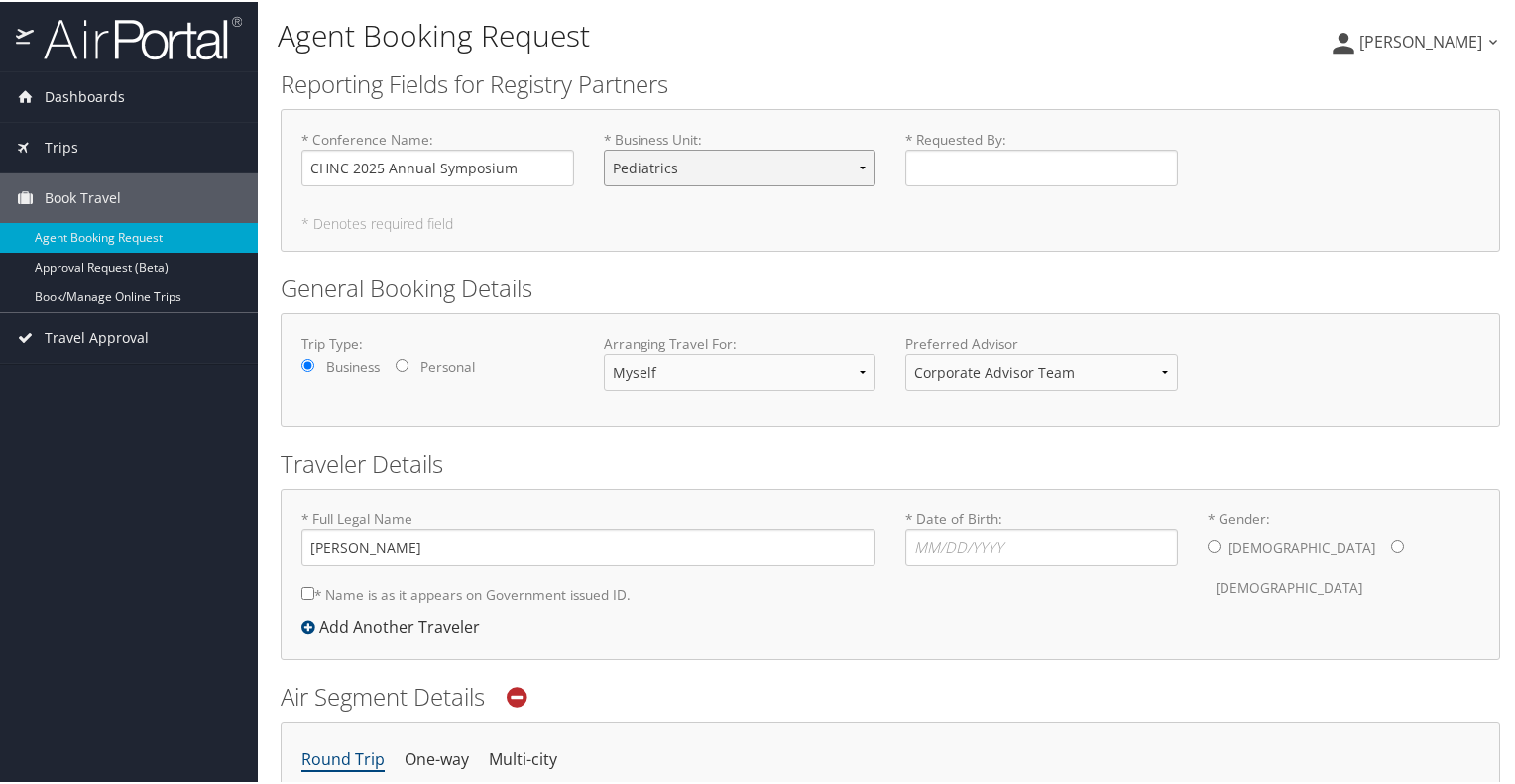 click on "Select Option Cardiac Core Sepsis Stroke Corporate Oncology Pediatrics Surgical Trauma" at bounding box center [740, 166] 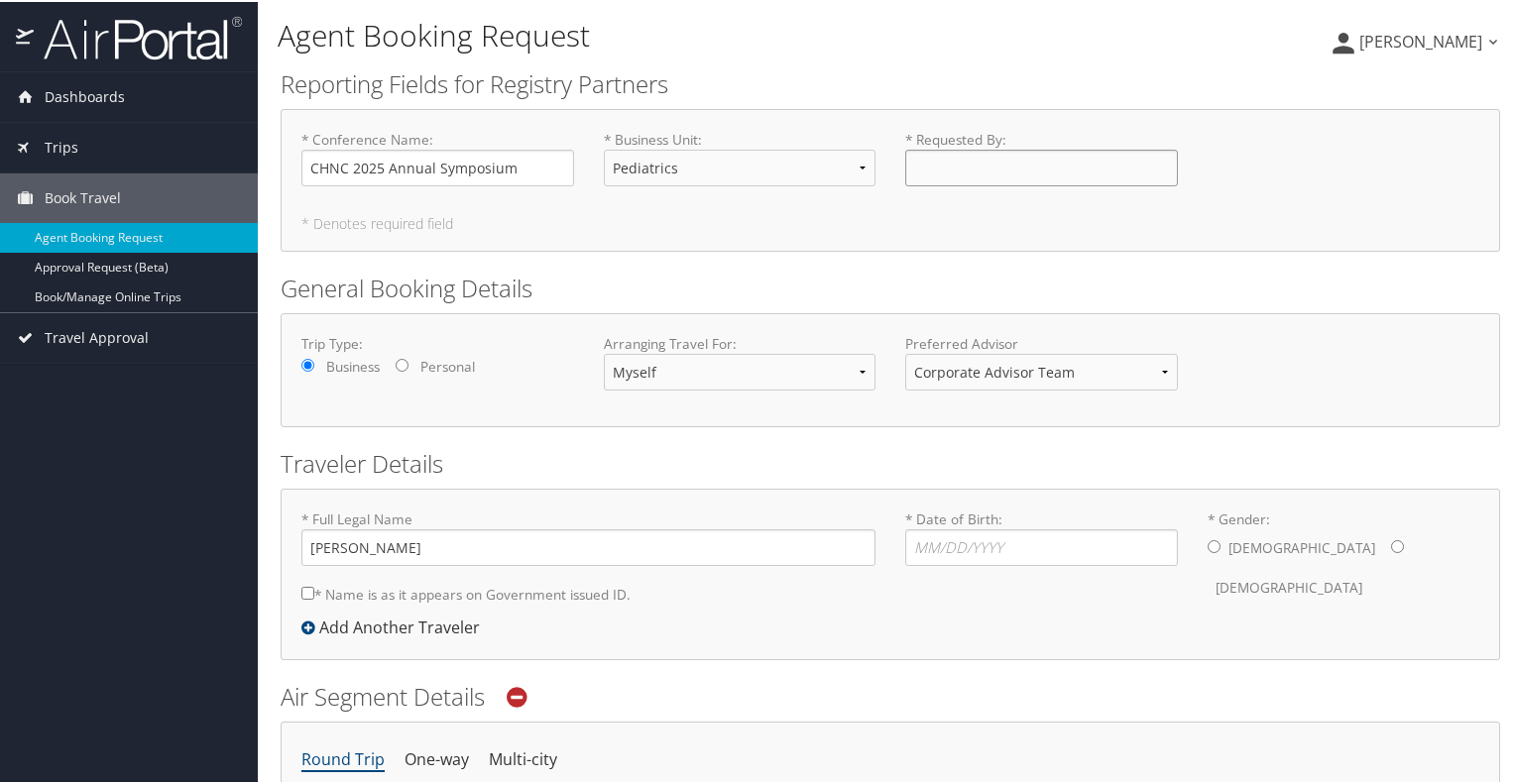 click on "*   Requested By : Required" at bounding box center (1041, 166) 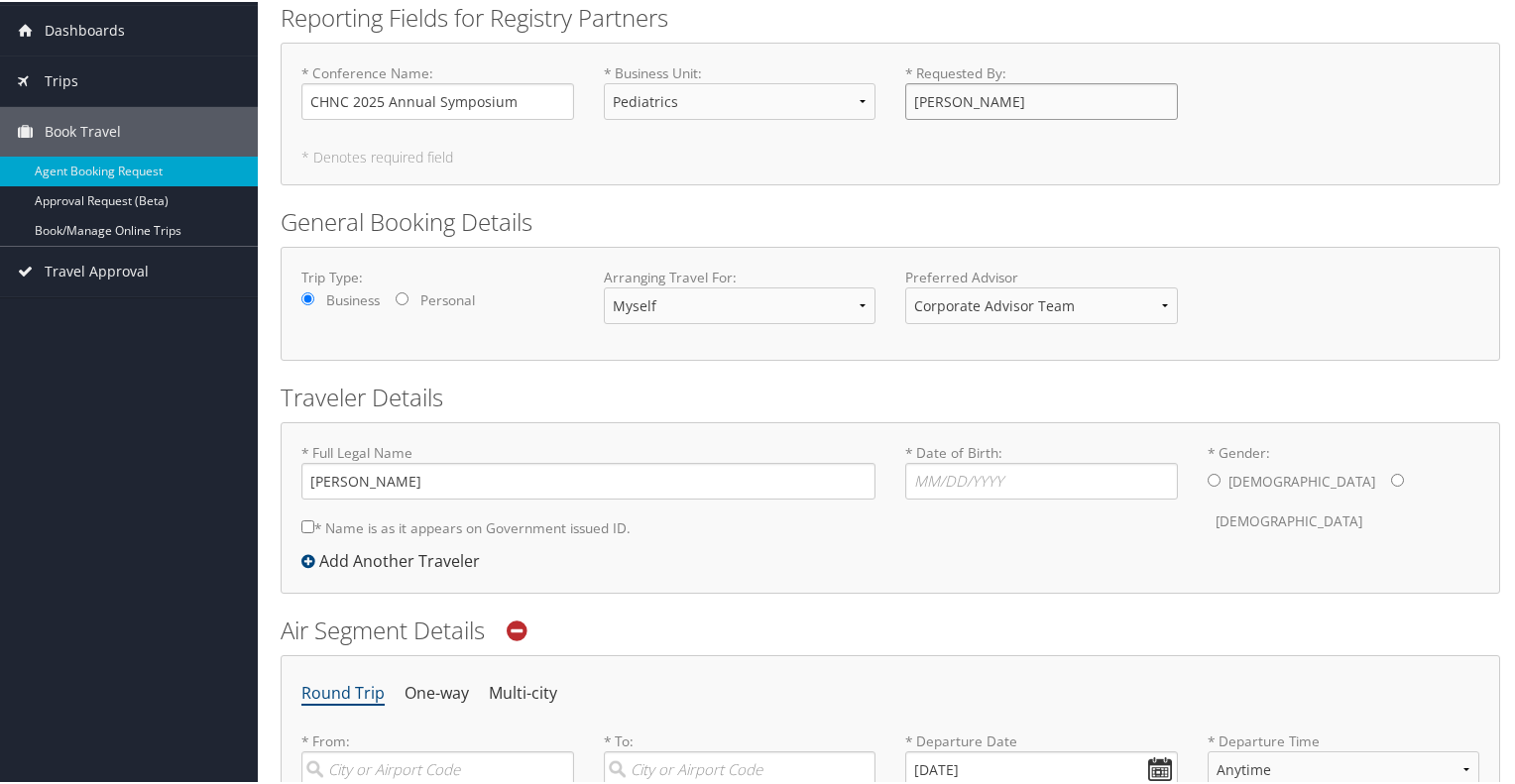 scroll, scrollTop: 99, scrollLeft: 0, axis: vertical 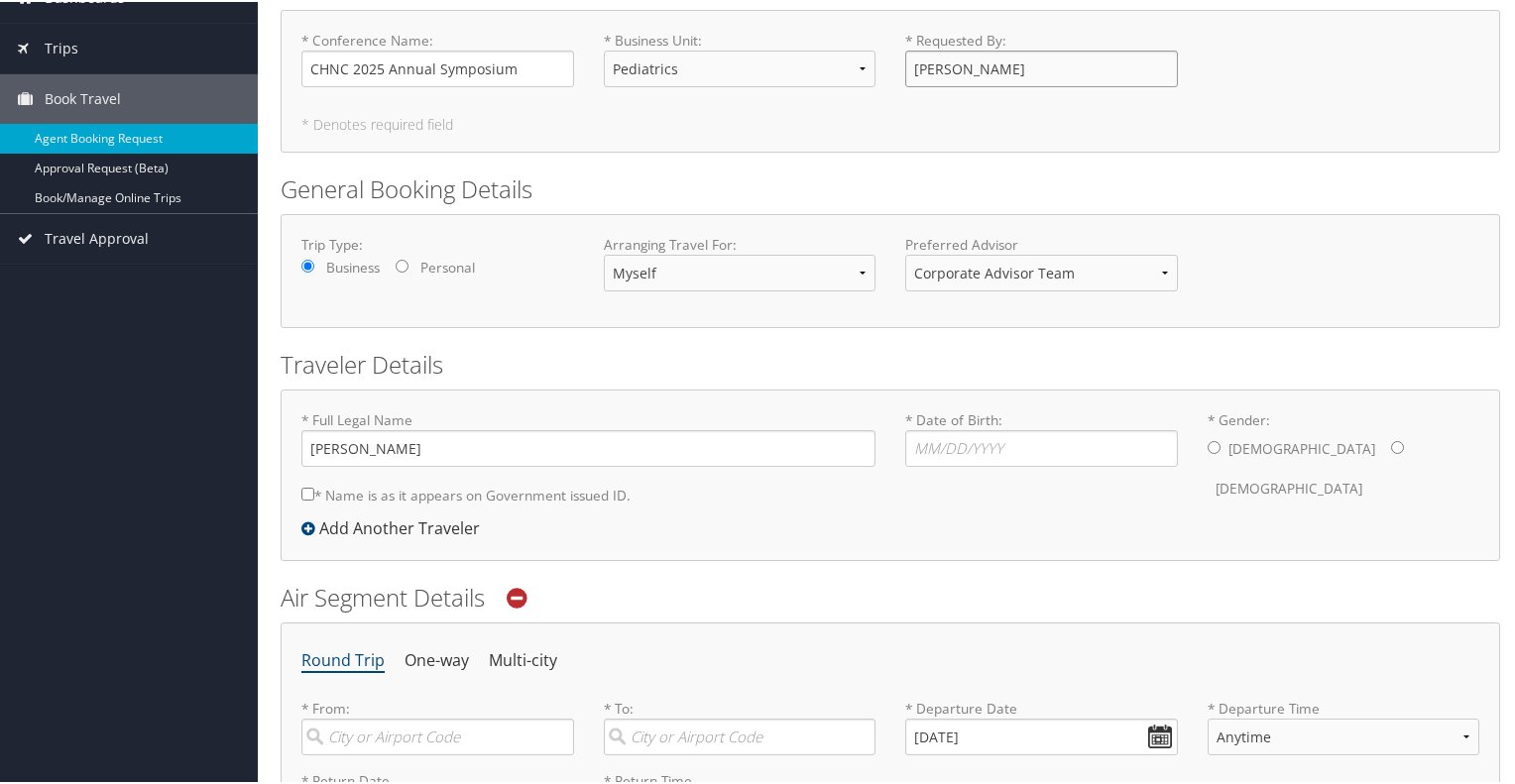 type on "[PERSON_NAME]" 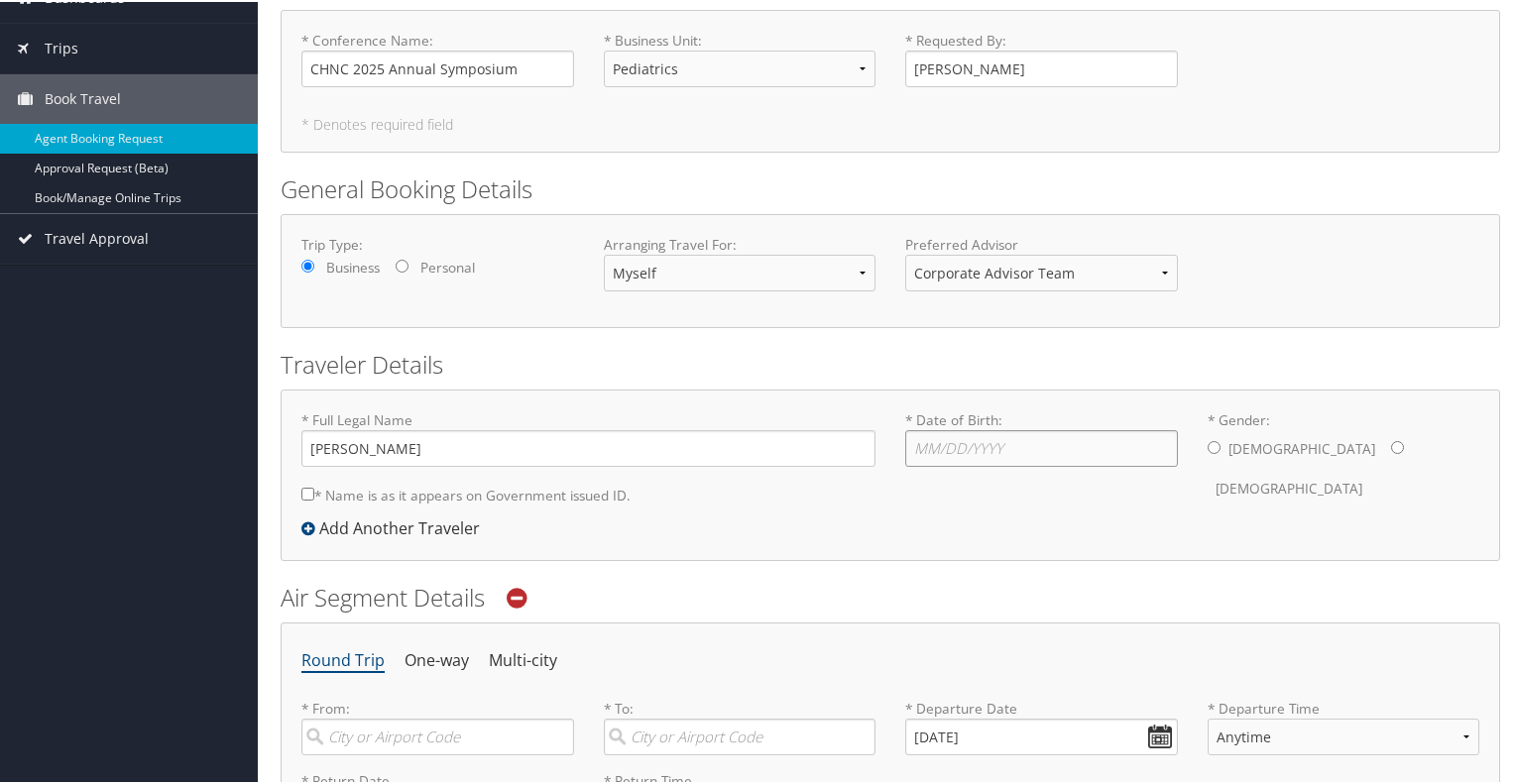click on "* Date of Birth: Invalid Date" at bounding box center [1041, 446] 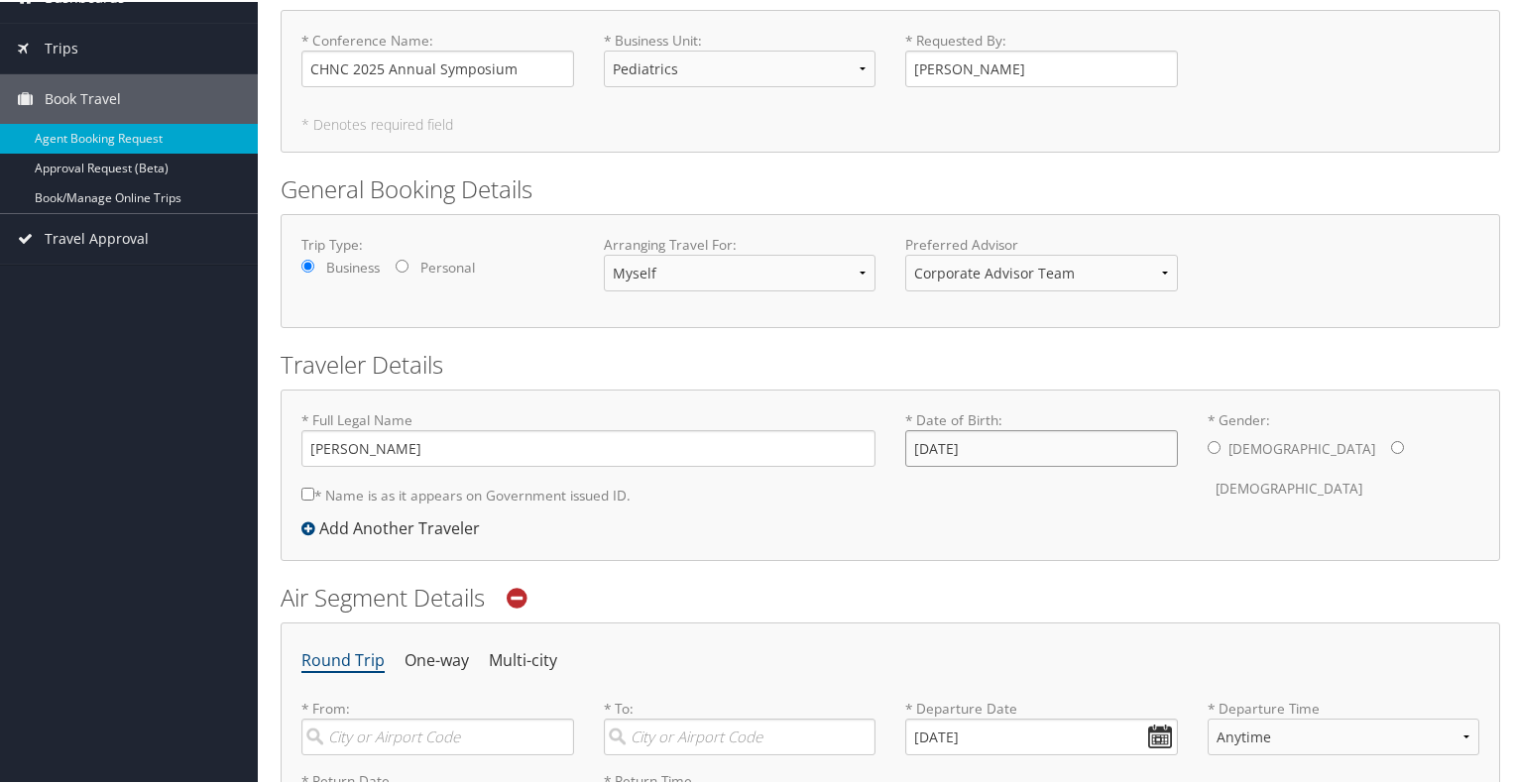 type on "04/13/1967" 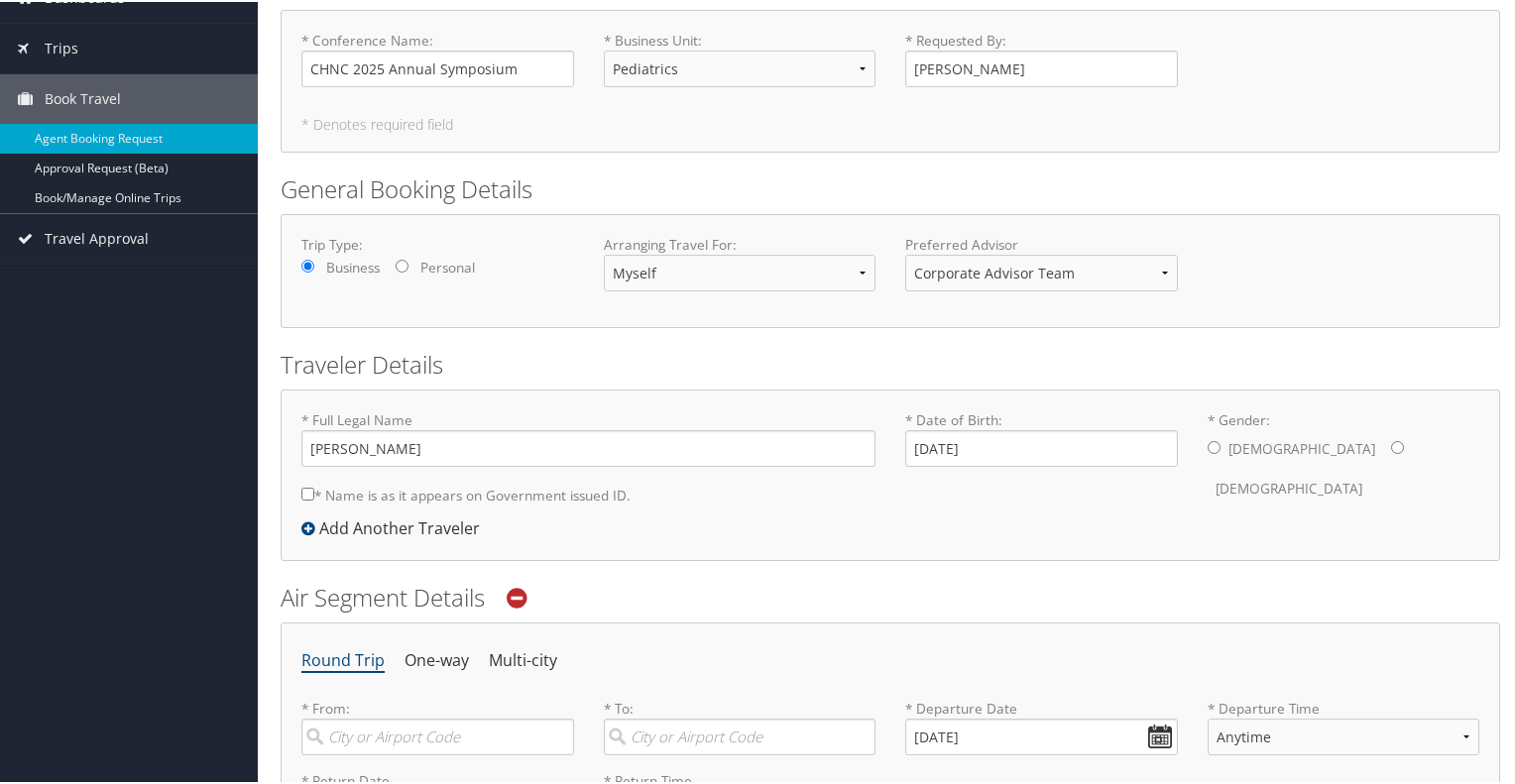 click on "* Gender:  Male Female" at bounding box center [1397, 445] 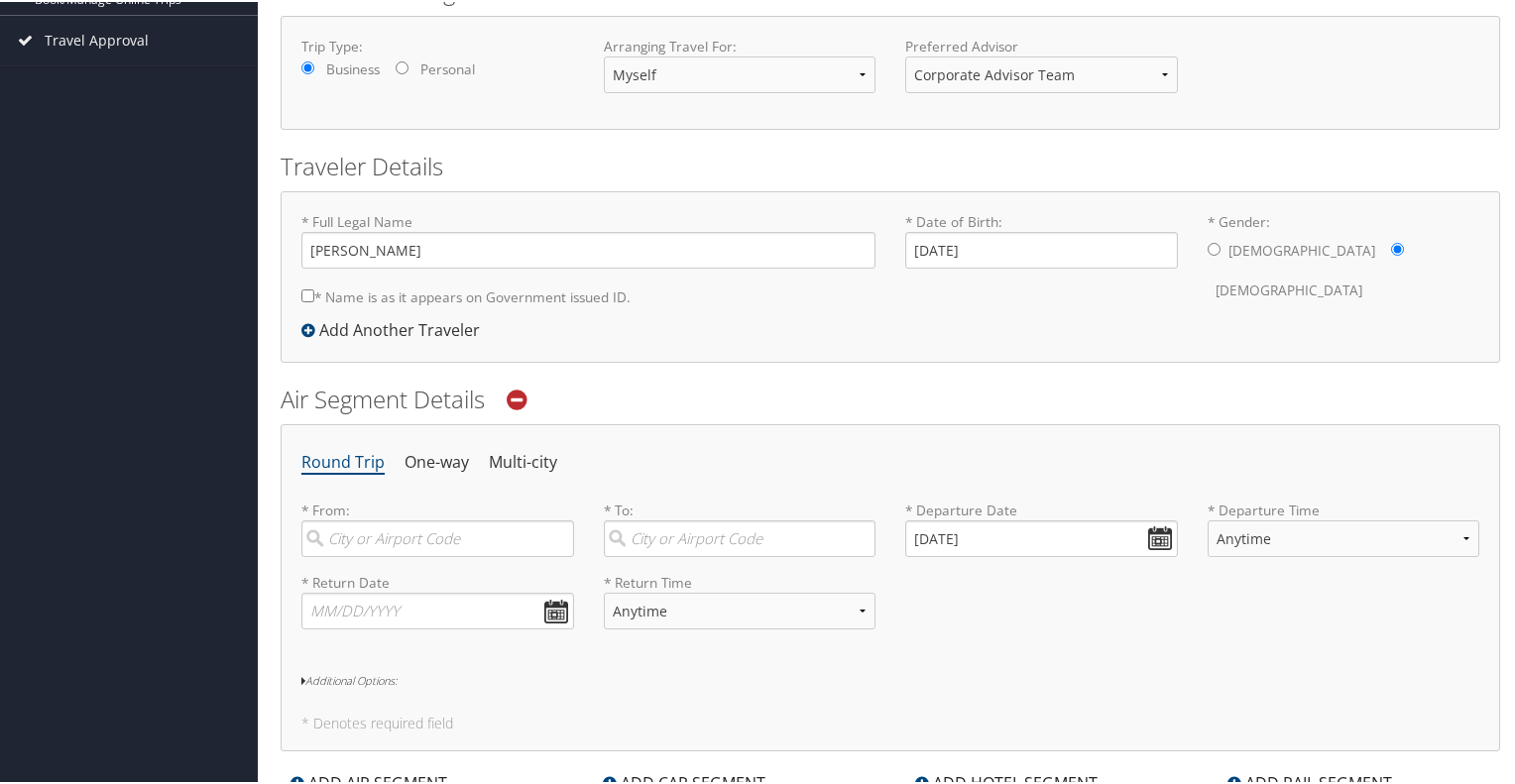 scroll, scrollTop: 396, scrollLeft: 0, axis: vertical 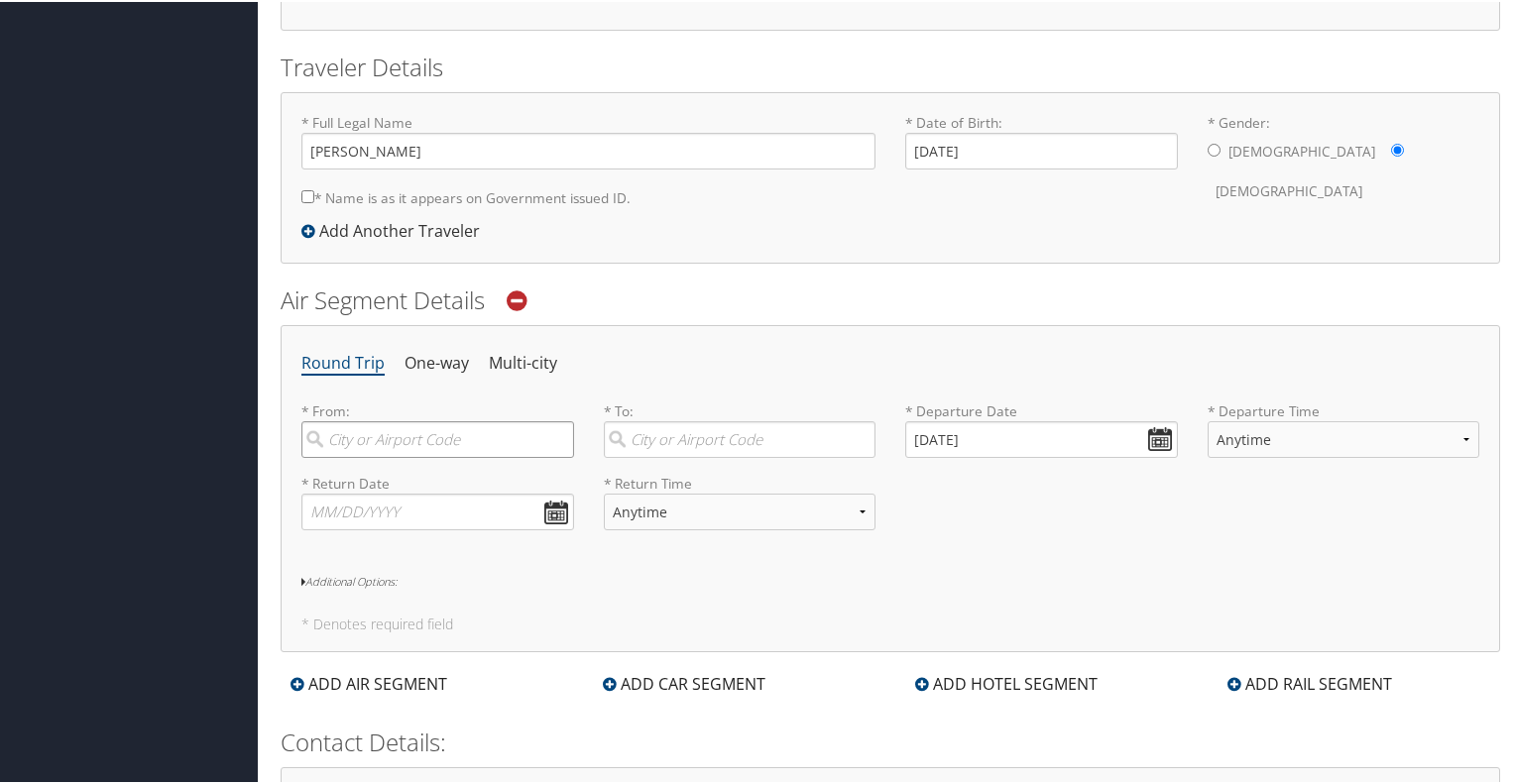 click at bounding box center [437, 437] 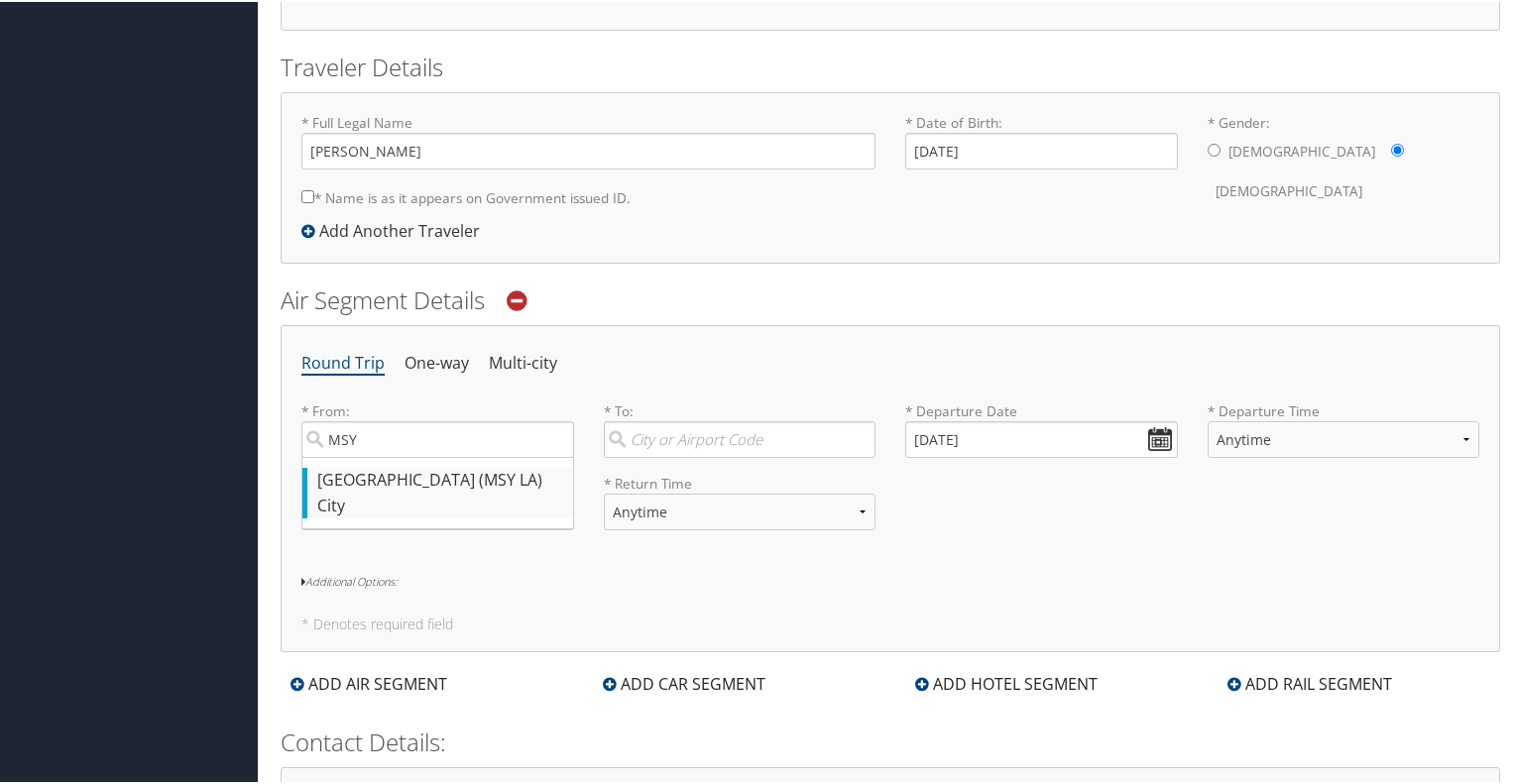 click on "New Orleans   (MSY LA)" at bounding box center (440, 479) 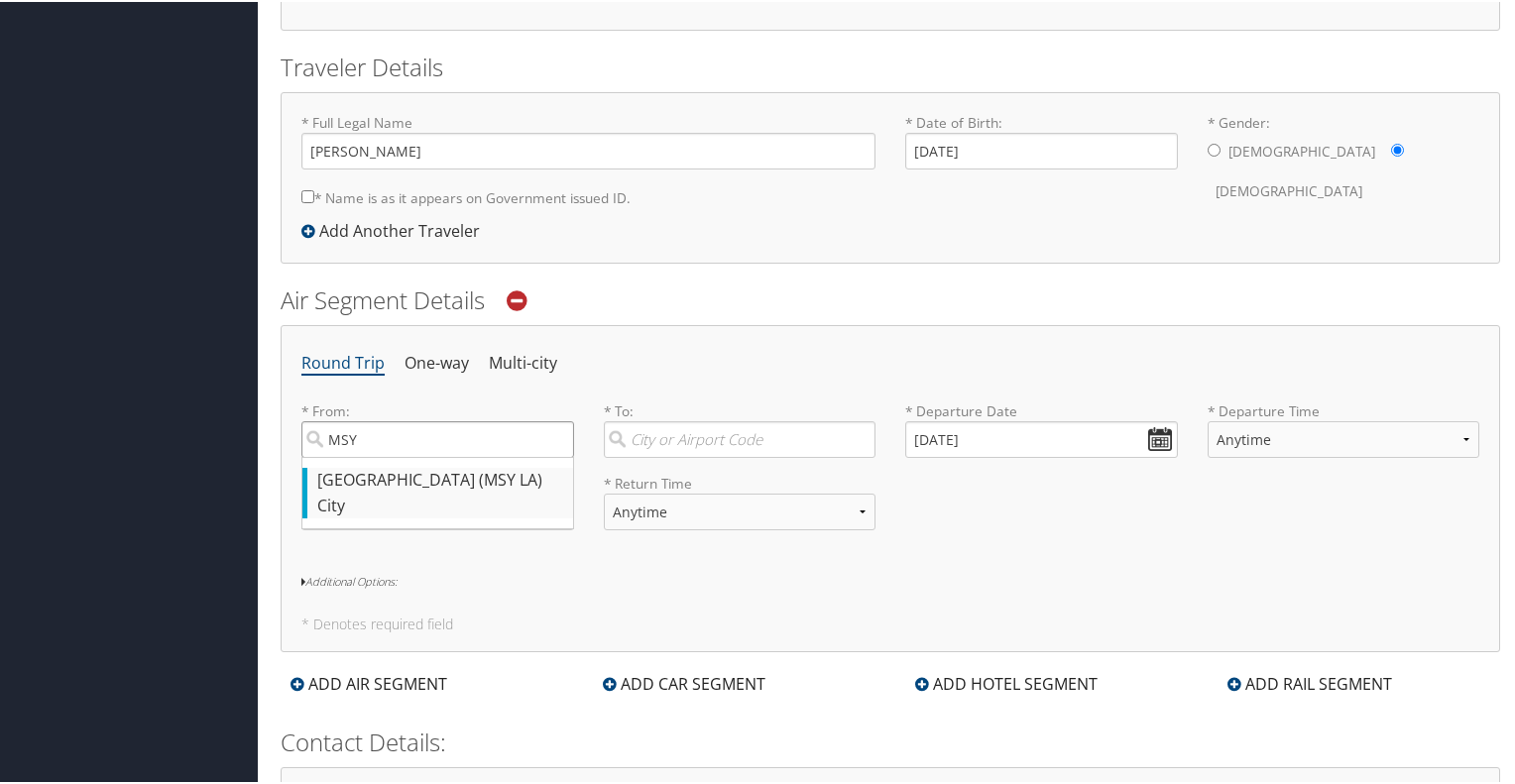 click on "MSY" at bounding box center (437, 437) 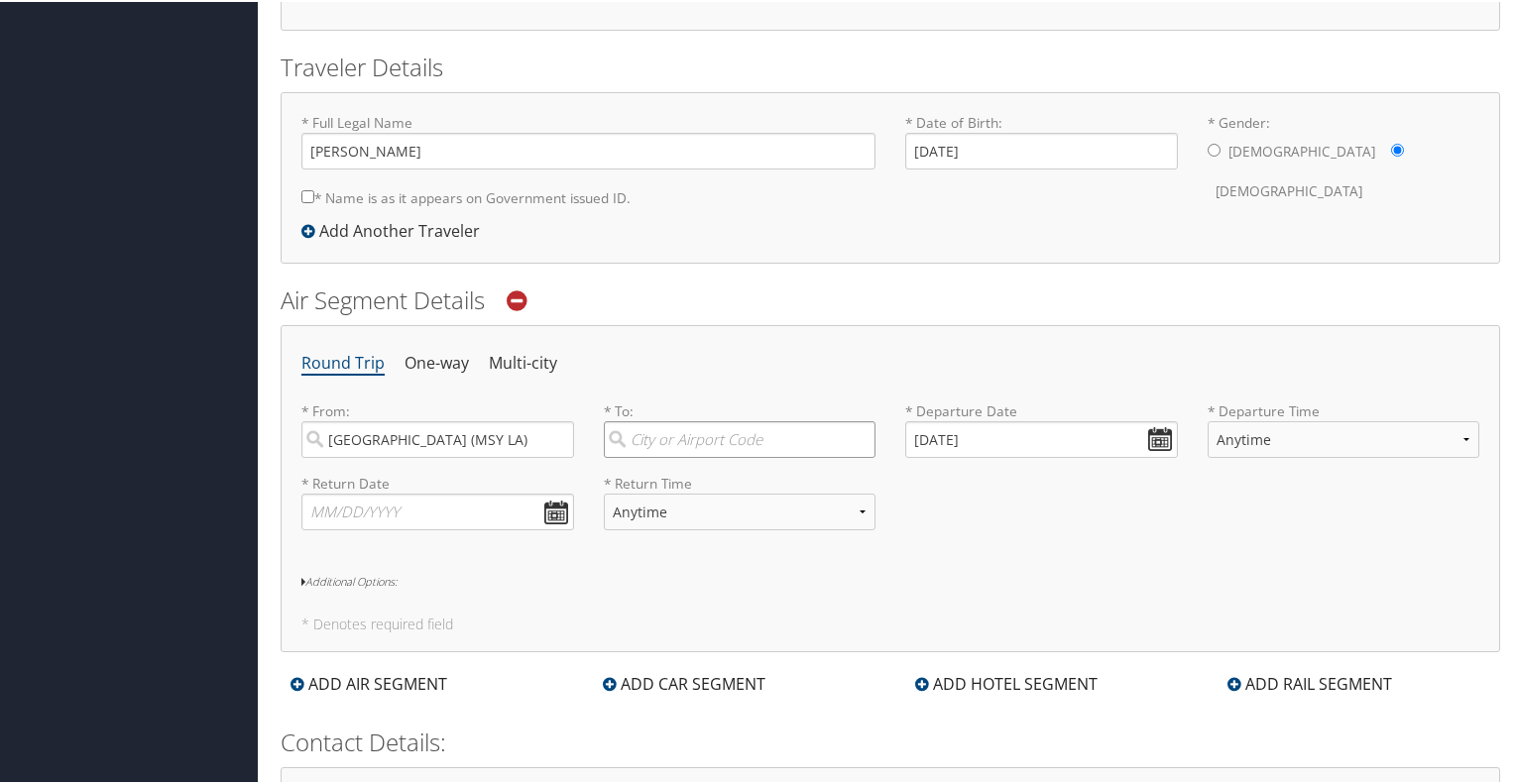 click at bounding box center [740, 437] 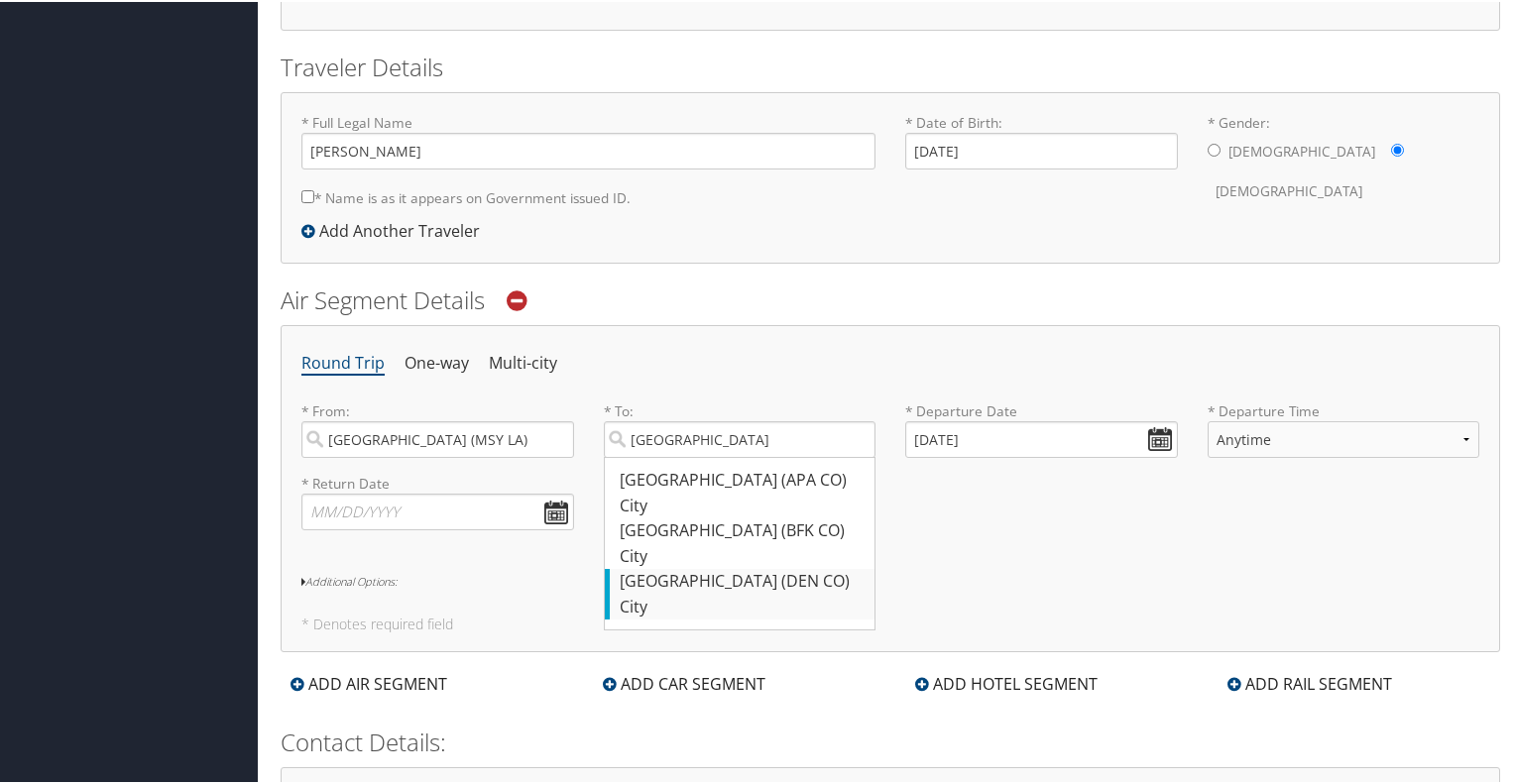 click on "Denver   (DEN CO)" at bounding box center [743, 580] 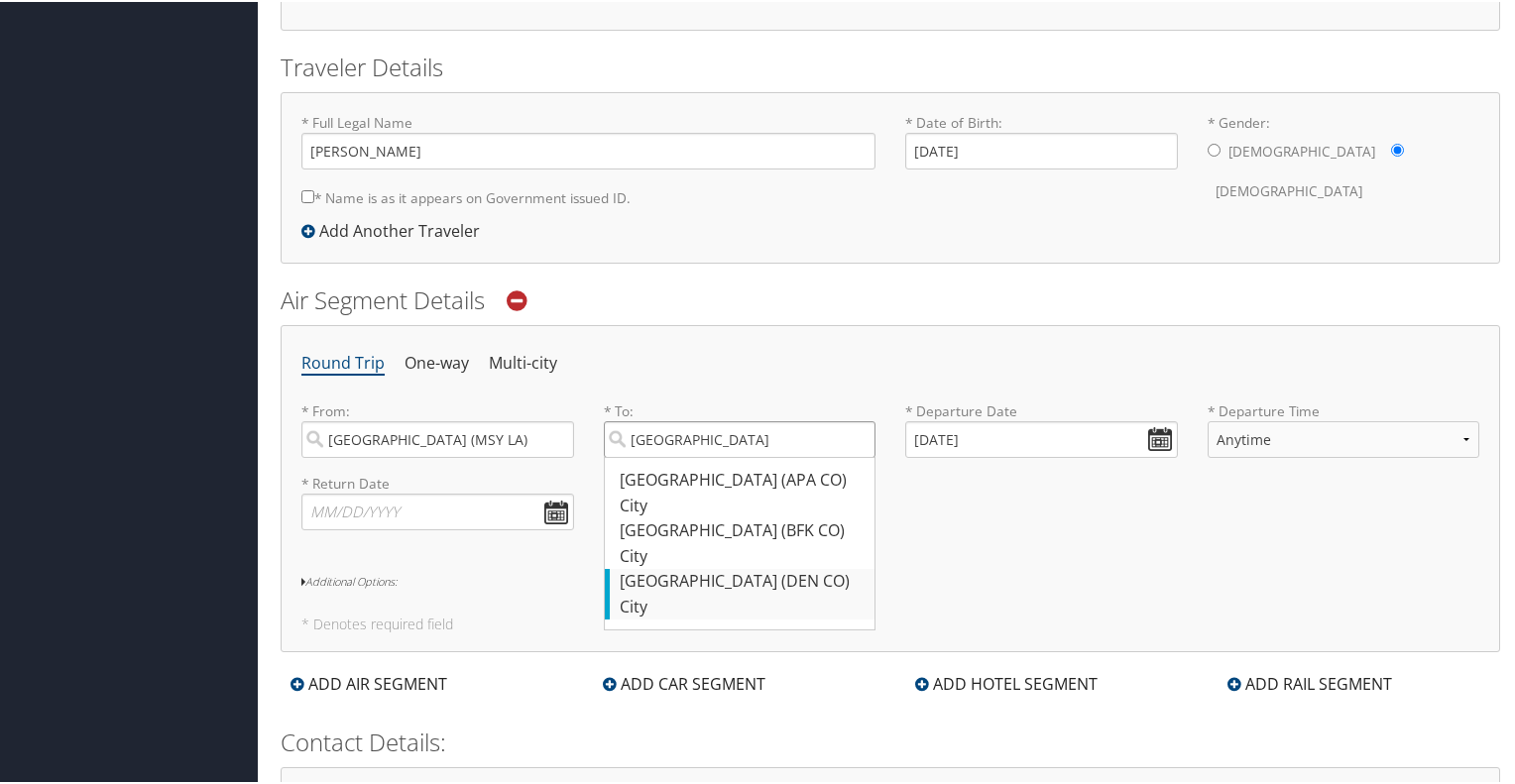 click on "Denver" at bounding box center (740, 437) 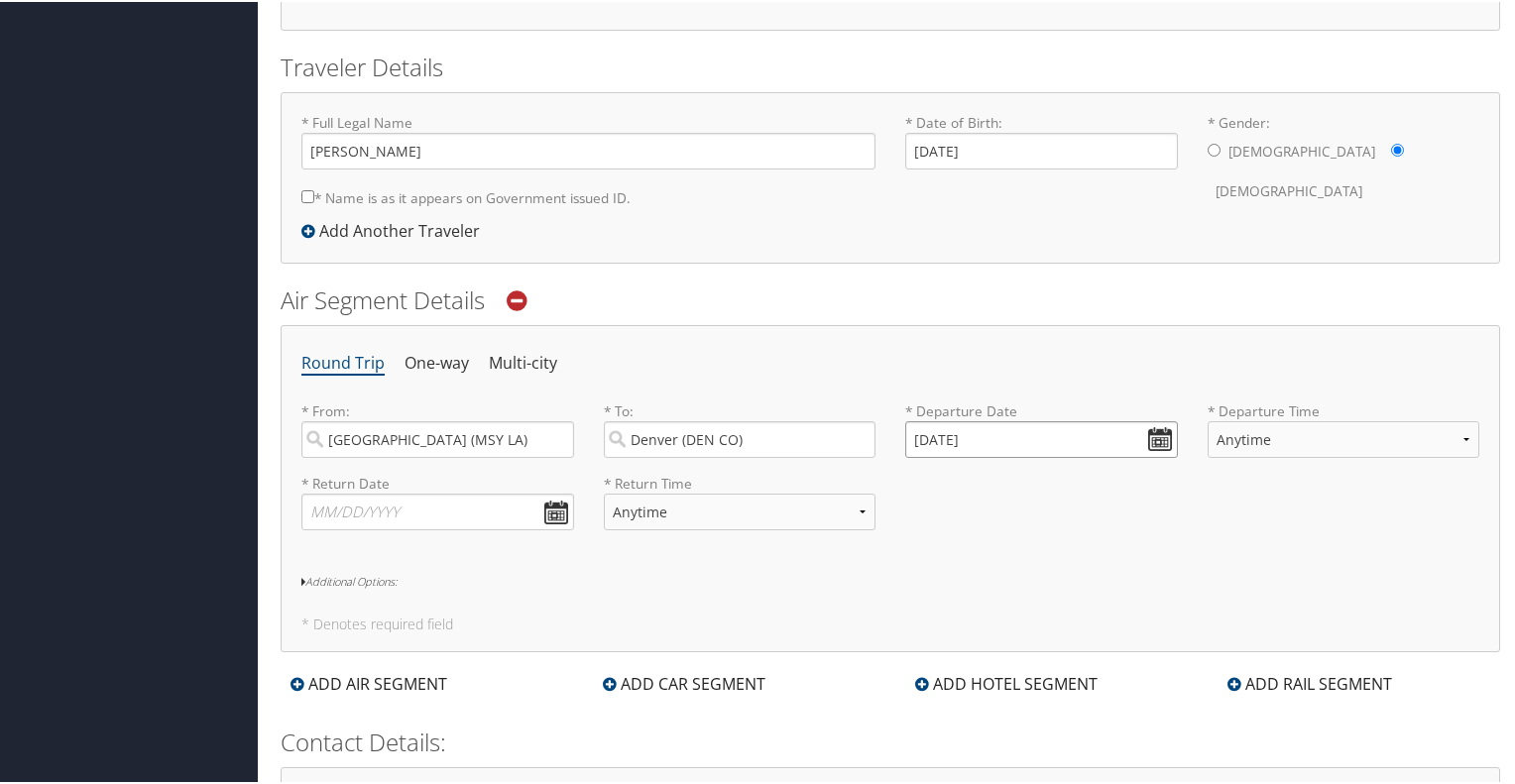 click on "07/12/2025" at bounding box center (1041, 437) 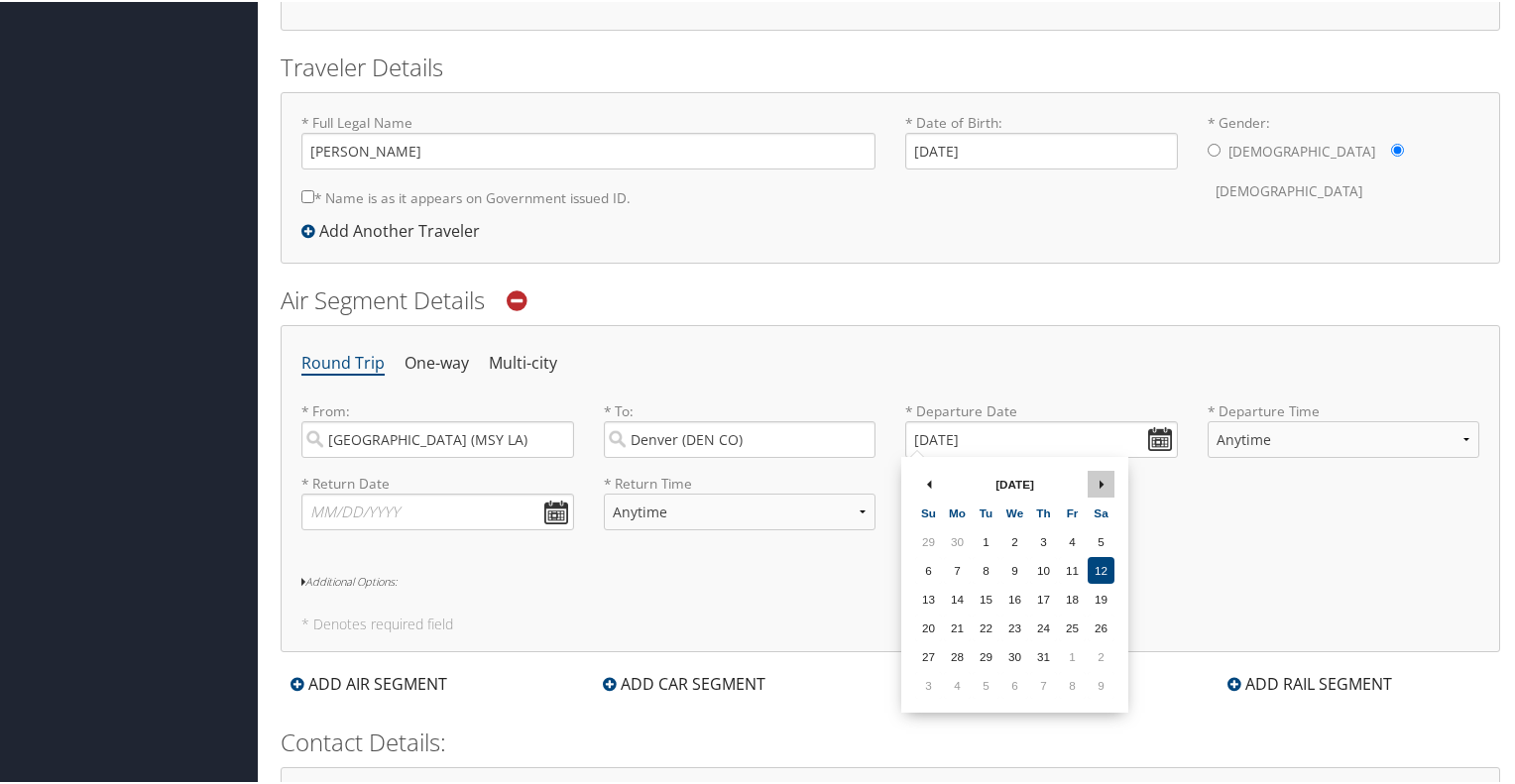 click at bounding box center [1102, 484] 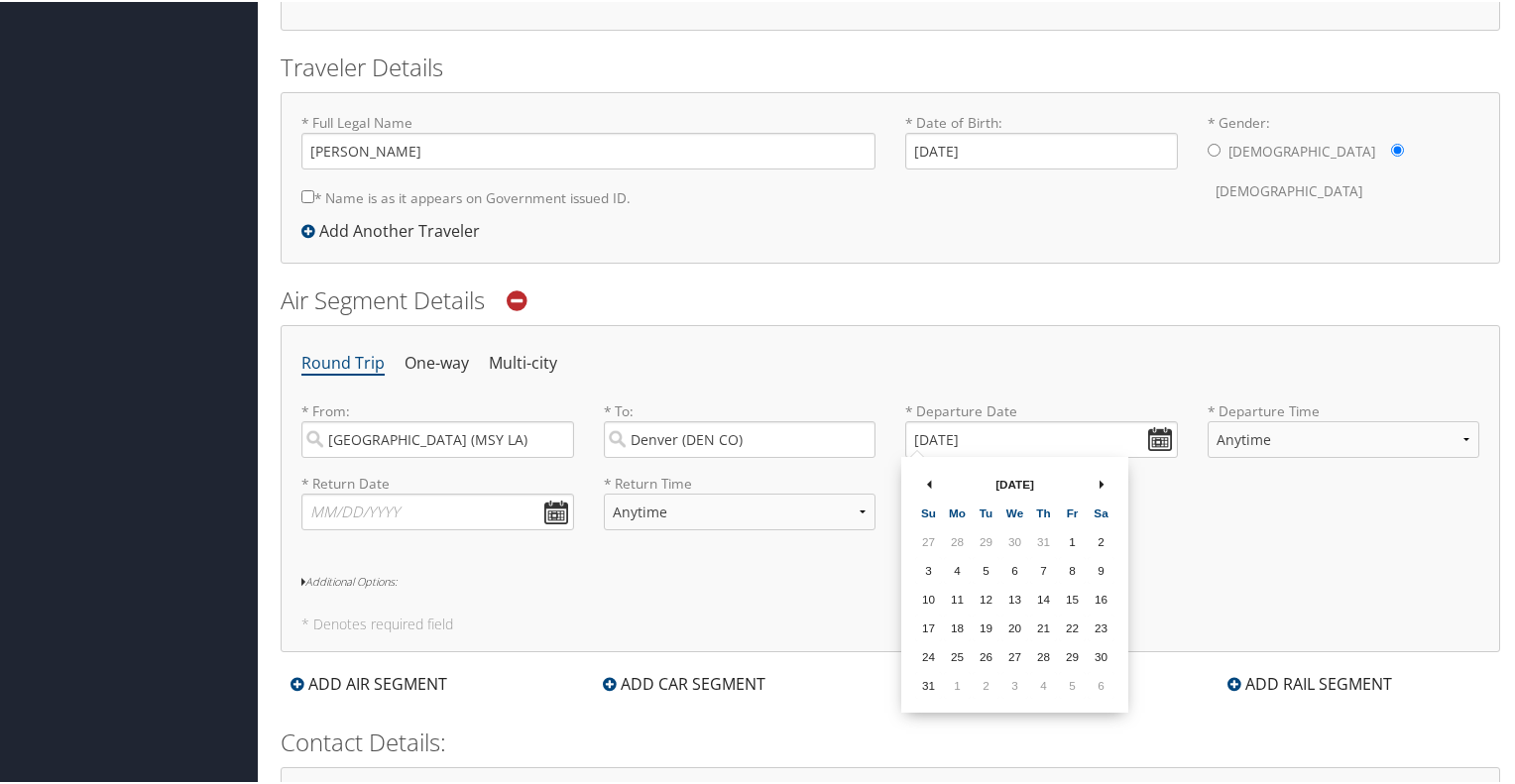 click at bounding box center [1102, 484] 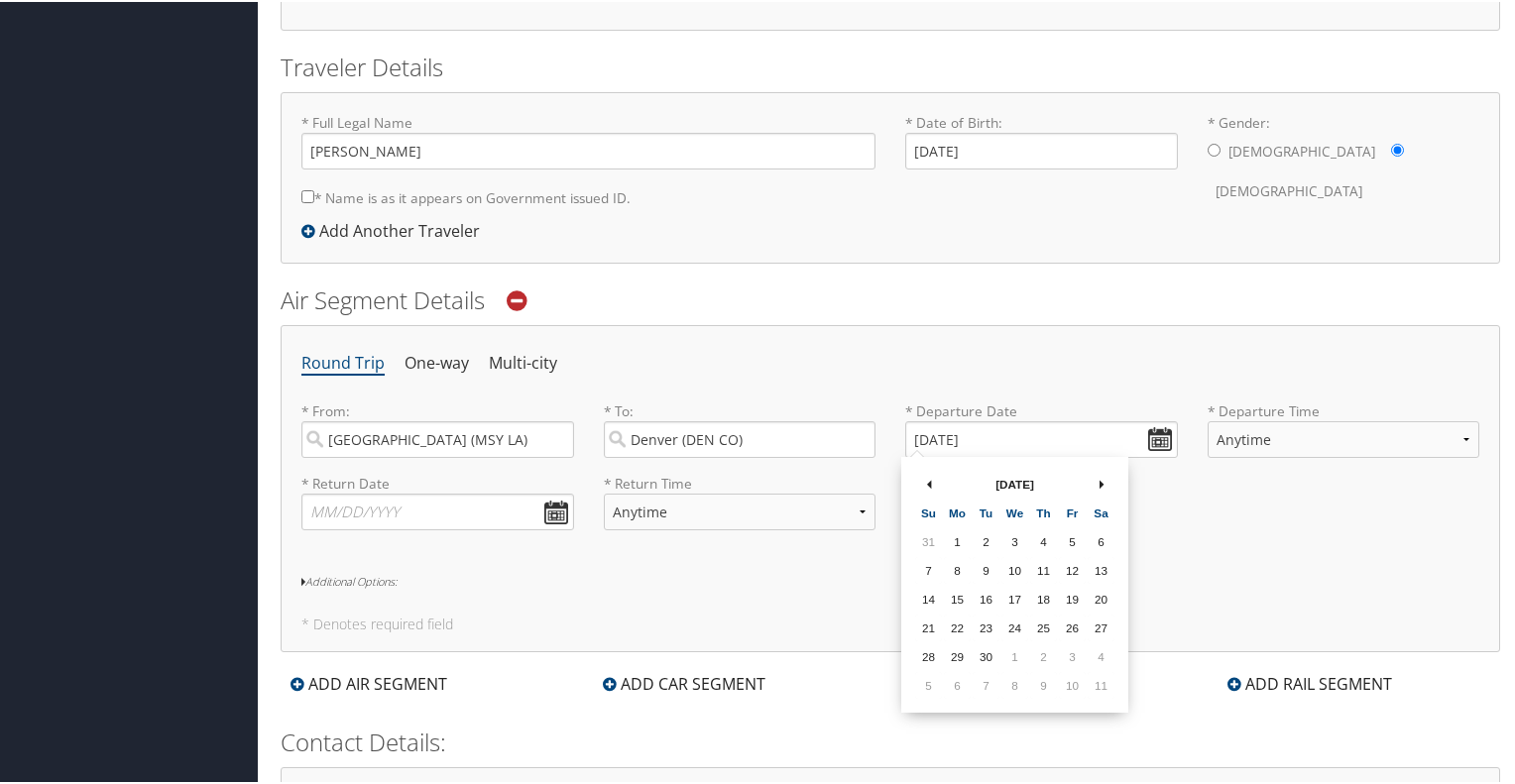 click at bounding box center (1102, 484) 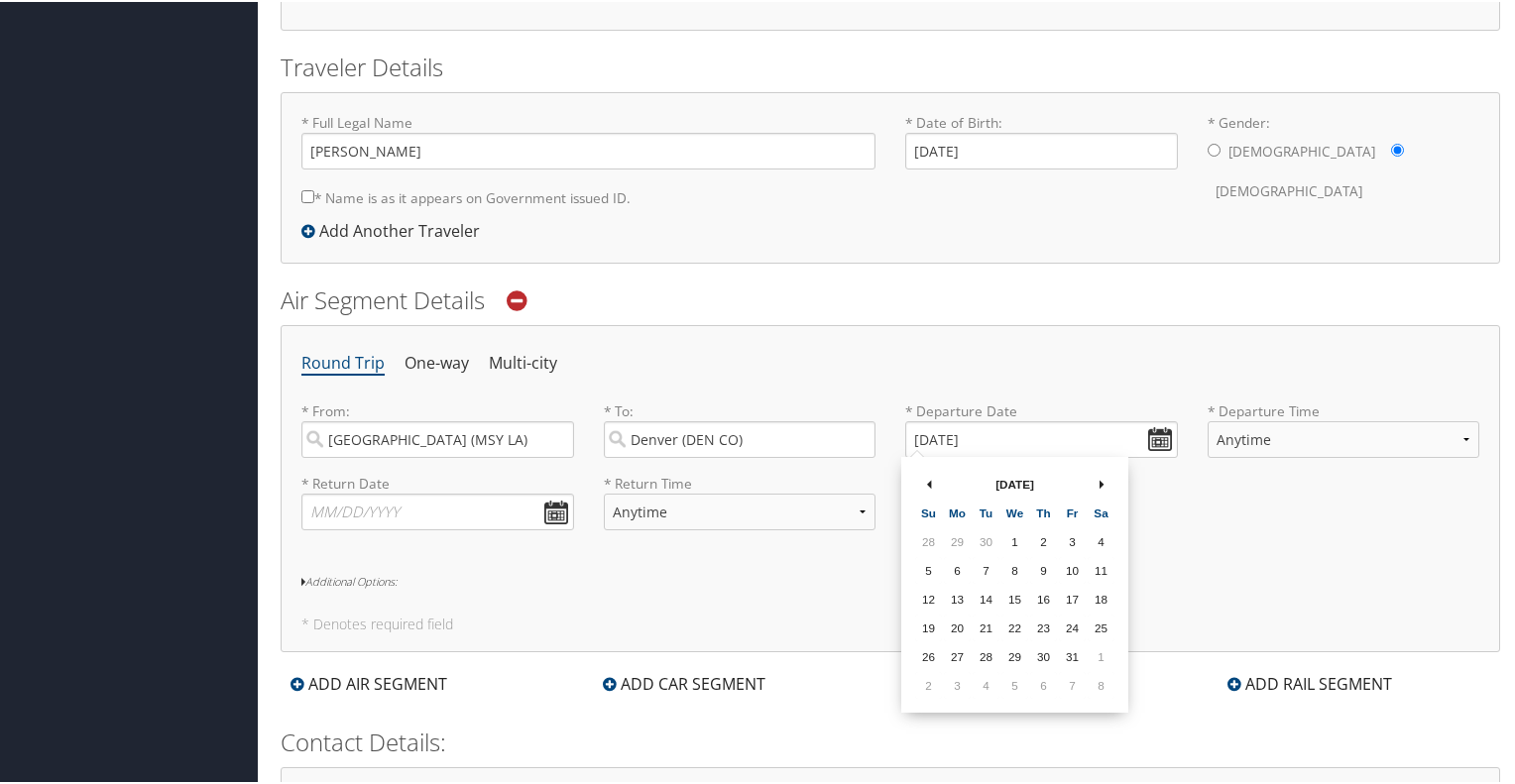 click at bounding box center (1102, 484) 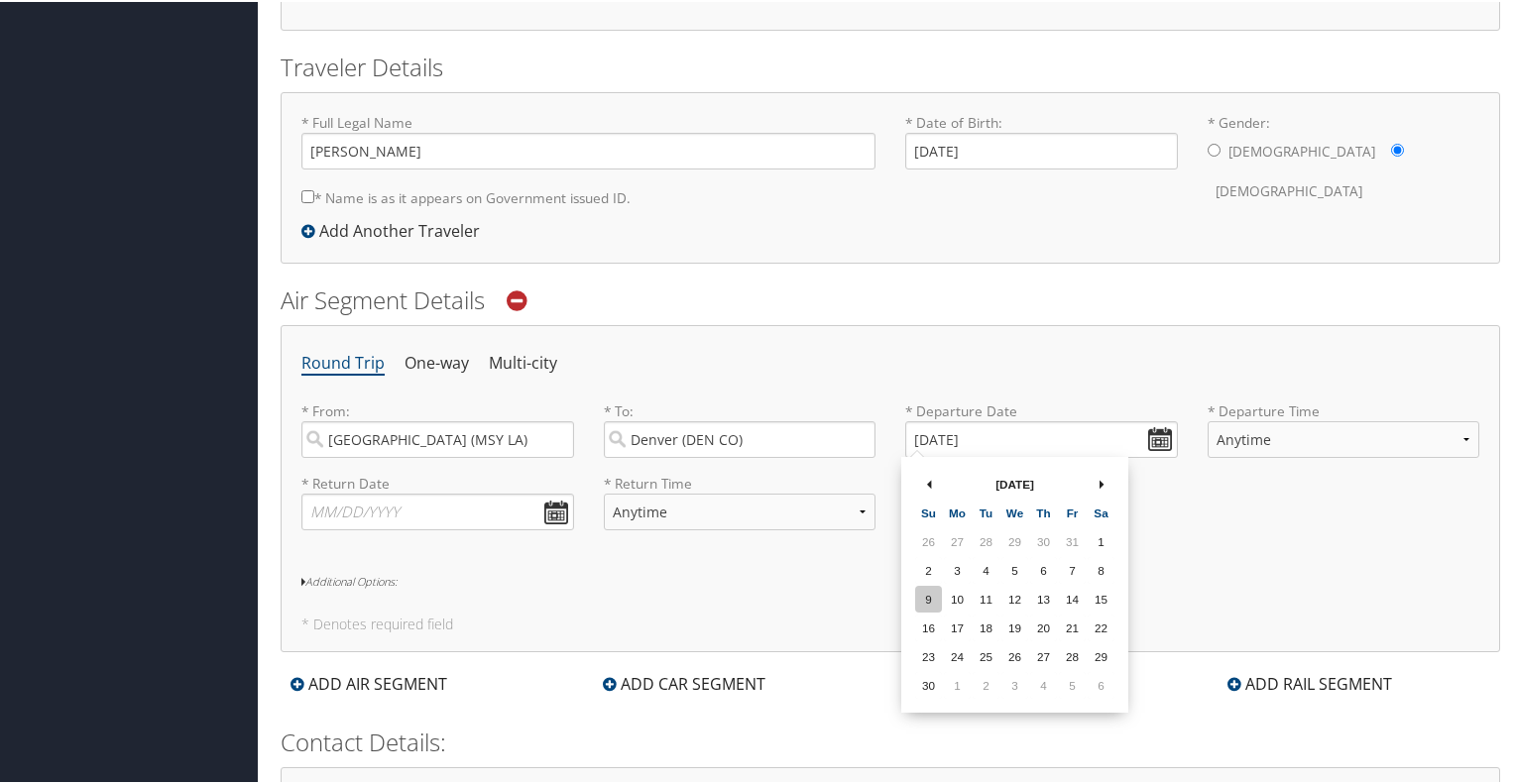 click on "9" at bounding box center [928, 597] 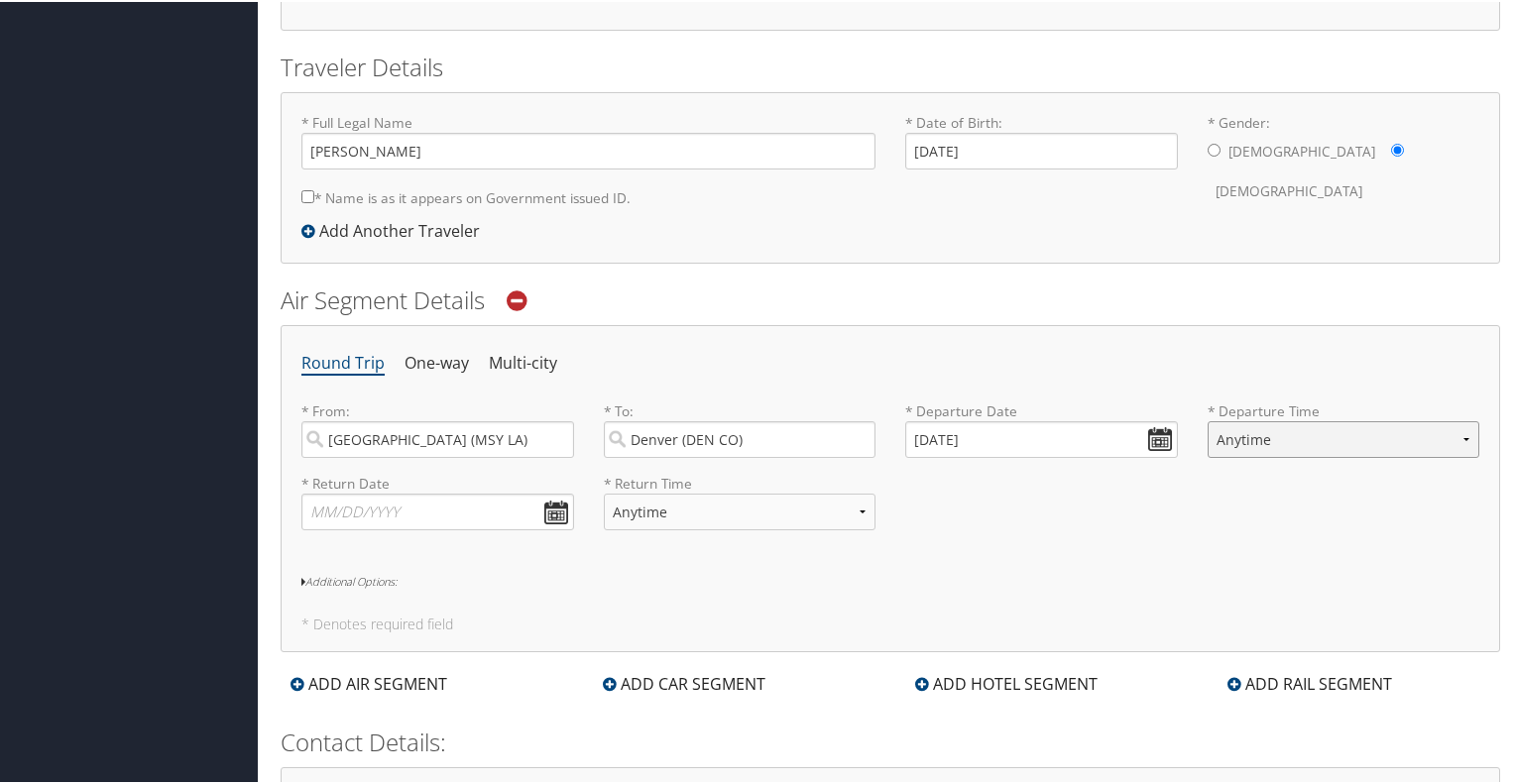 click on "Anytime Early Morning (5AM-7AM) Morning (7AM-12PM) Afternoon (12PM-5PM) Evening (5PM-10PM) Red Eye (10PM-5AM)  12:00 AM   1:00 AM   2:00 AM   3:00 AM   4:00 AM   5:00 AM   6:00 AM   7:00 AM   8:00 AM   9:00 AM   10:00 AM   11:00 AM   12:00 PM (Noon)   1:00 PM   2:00 PM   3:00 PM   4:00 PM   5:00 PM   6:00 PM   7:00 PM   8:00 PM   9:00 PM   10:00 PM   11:00 PM" at bounding box center [1343, 437] 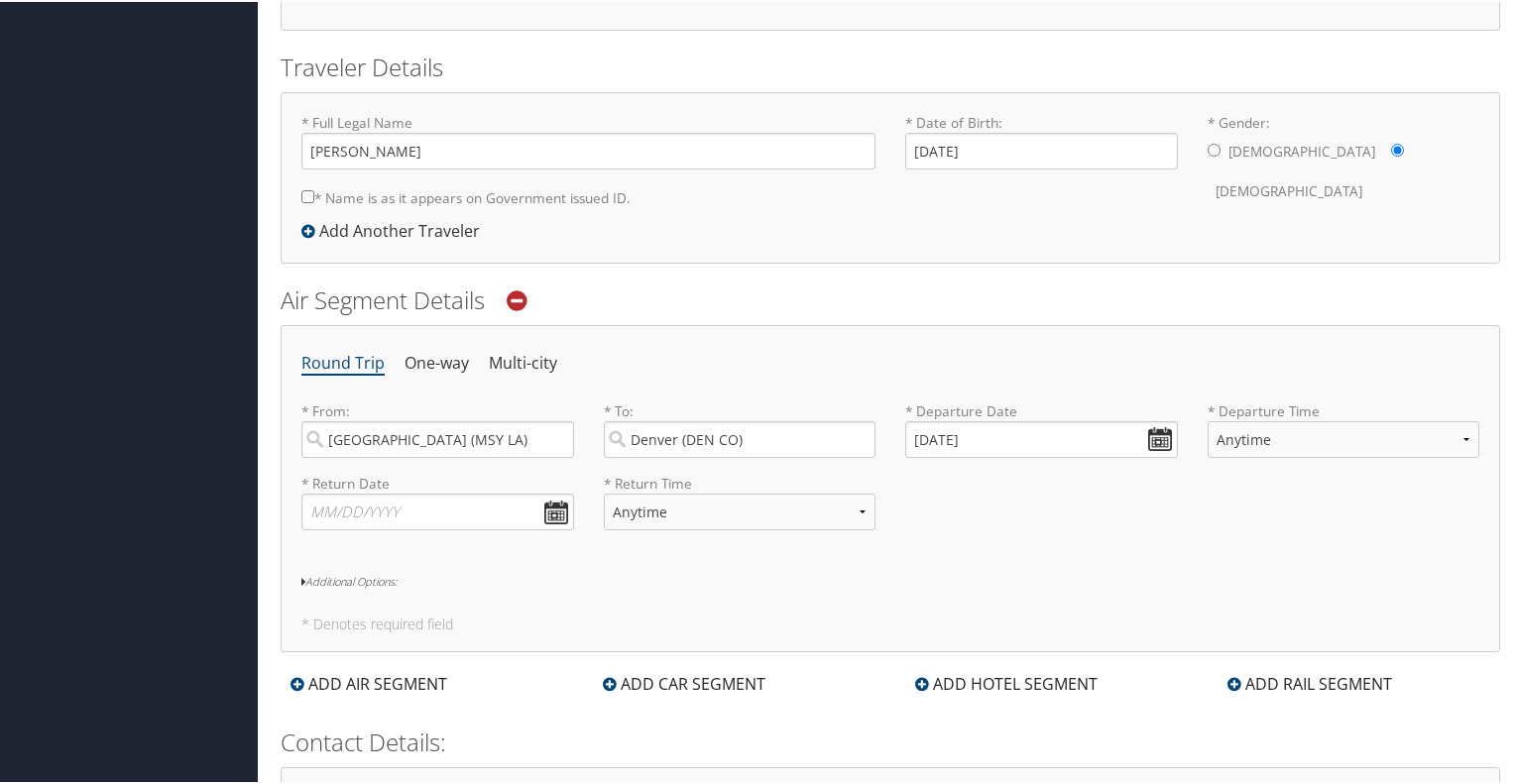 click on "* Return Date Dates must be valid * Return Time Anytime Early Morning (5AM-7AM) Morning (7AM-12PM) Afternoon (12PM-5PM) Evening (5PM-10PM) Red Eye (10PM-5AM)  12:00 AM   1:00 AM   2:00 AM   3:00 AM   4:00 AM   5:00 AM   6:00 AM   7:00 AM   8:00 AM   9:00 AM   10:00 AM   11:00 AM   12:00 PM (Noon)   1:00 PM   2:00 PM   3:00 PM   4:00 PM   5:00 PM   6:00 PM   7:00 PM   8:00 PM   9:00 PM   10:00 PM   11:00 PM  Required" at bounding box center [890, 507] 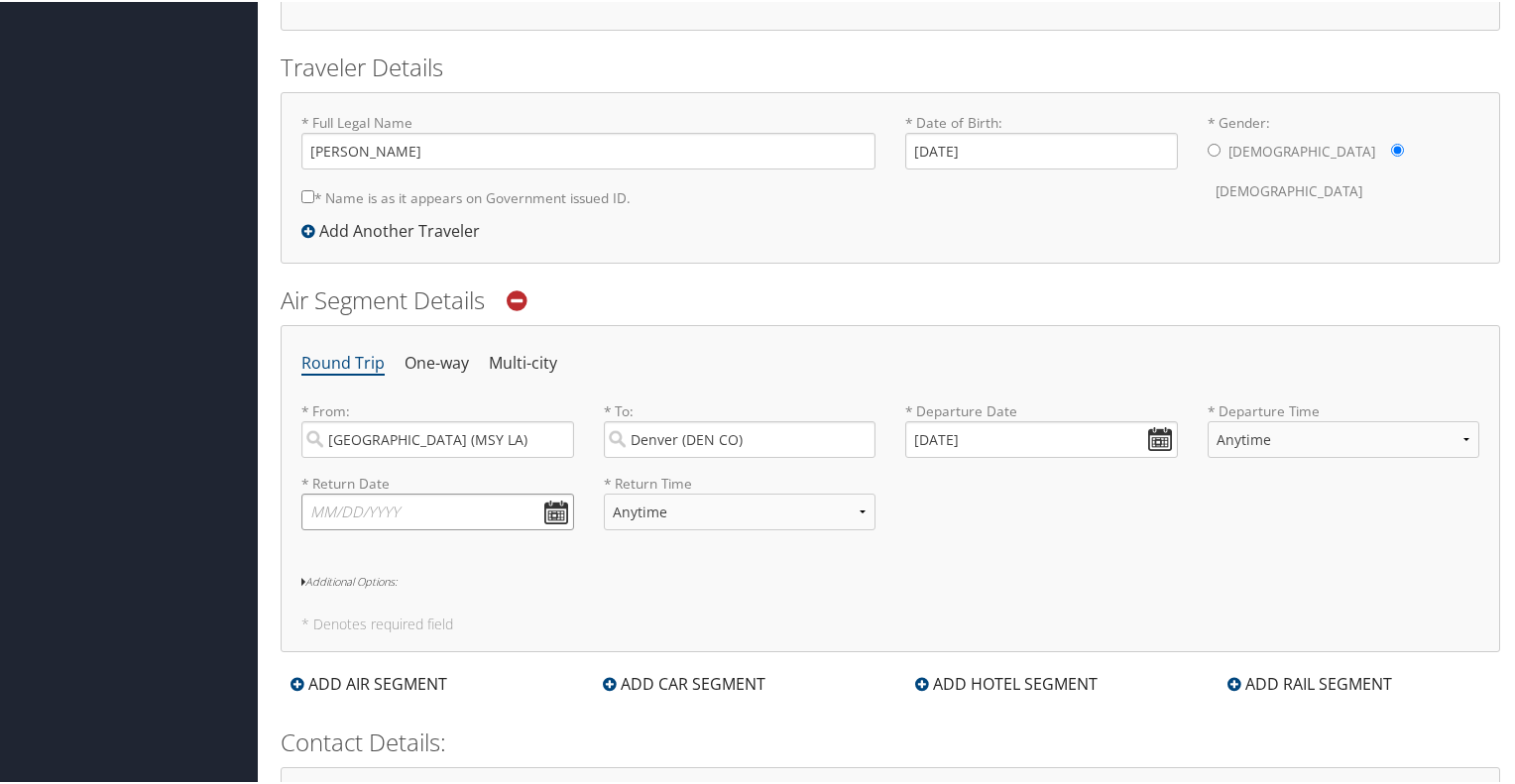 click at bounding box center [437, 509] 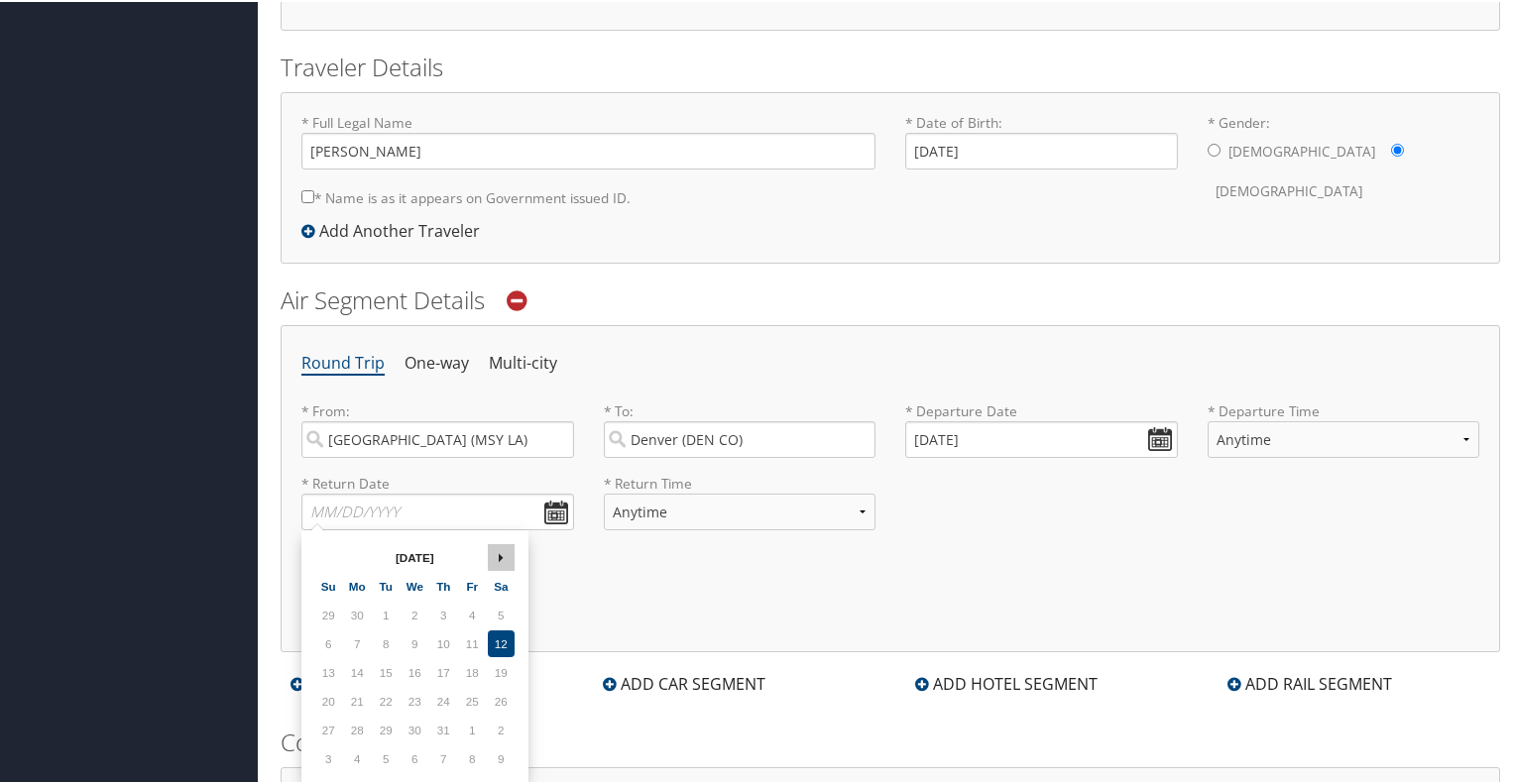 click at bounding box center (501, 557) 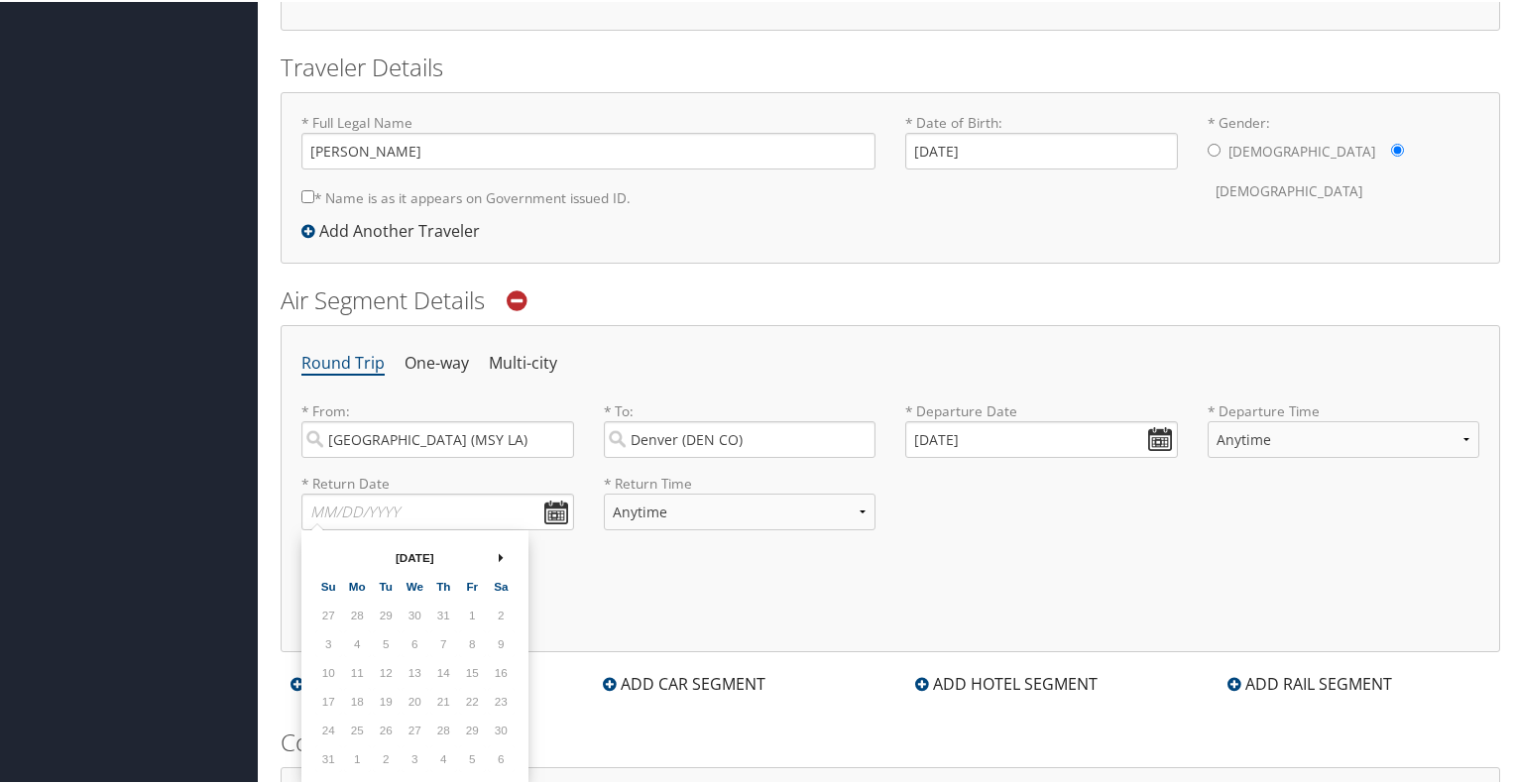 click at bounding box center (501, 557) 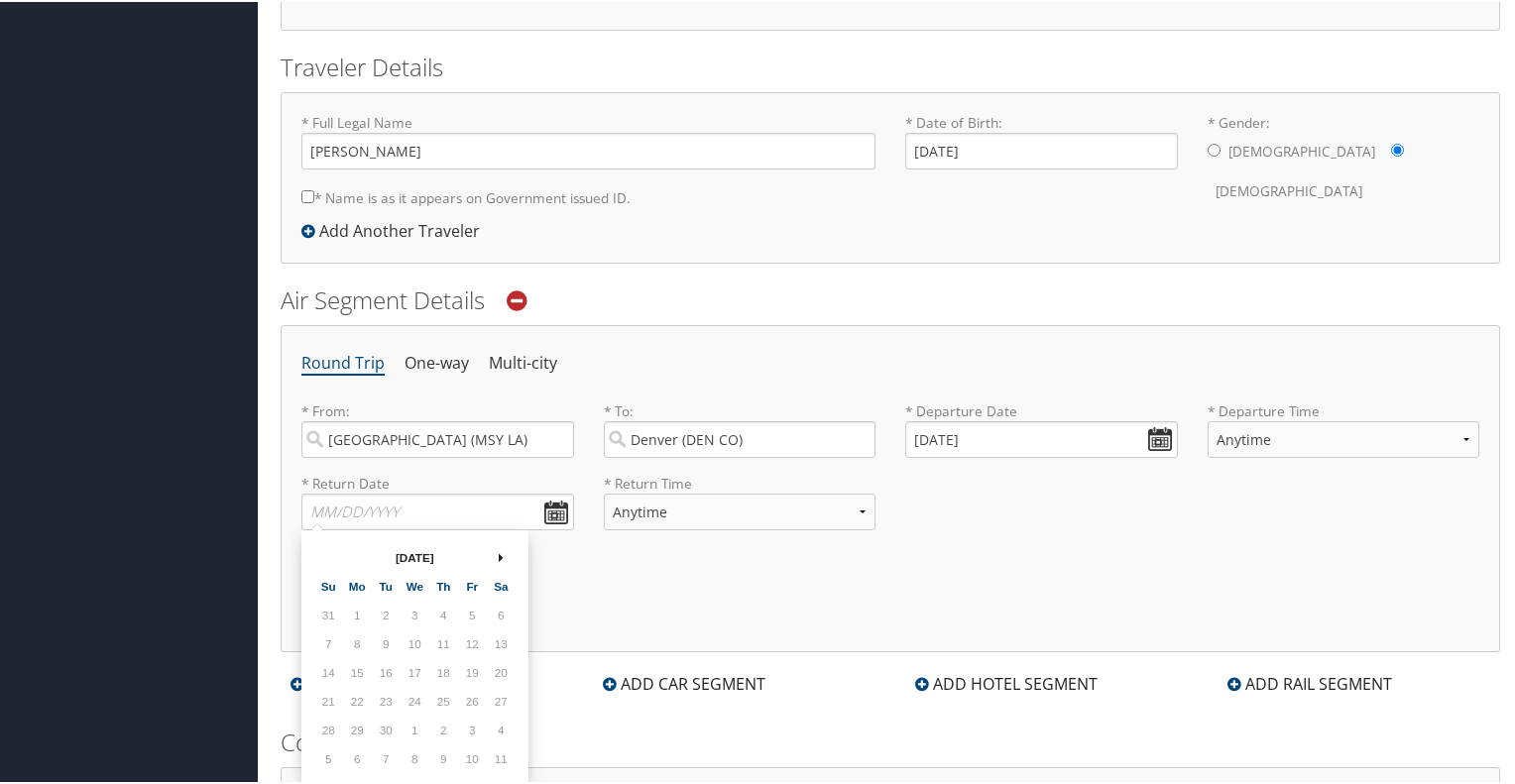 click at bounding box center [501, 557] 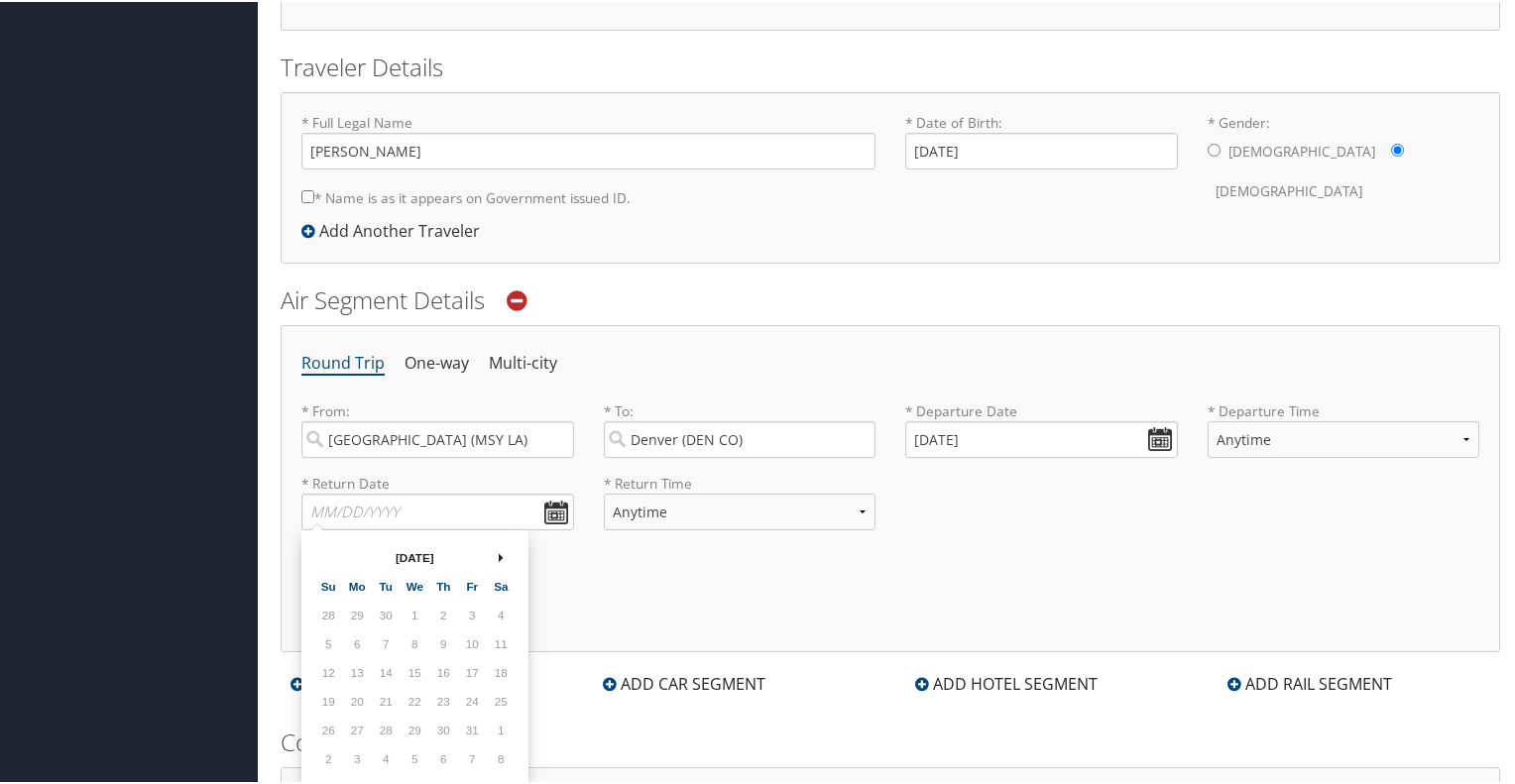 click at bounding box center (501, 557) 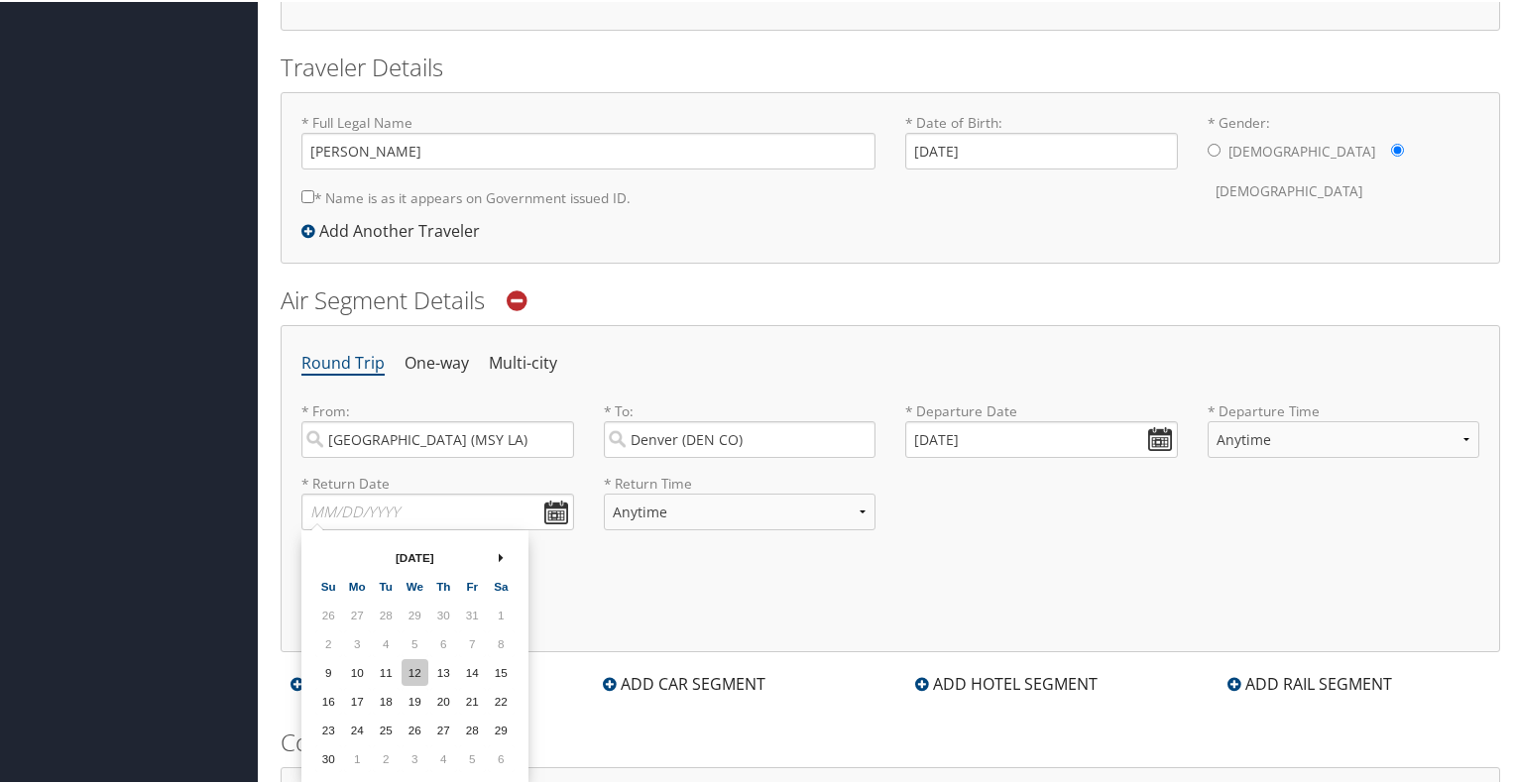 click on "12" at bounding box center (414, 670) 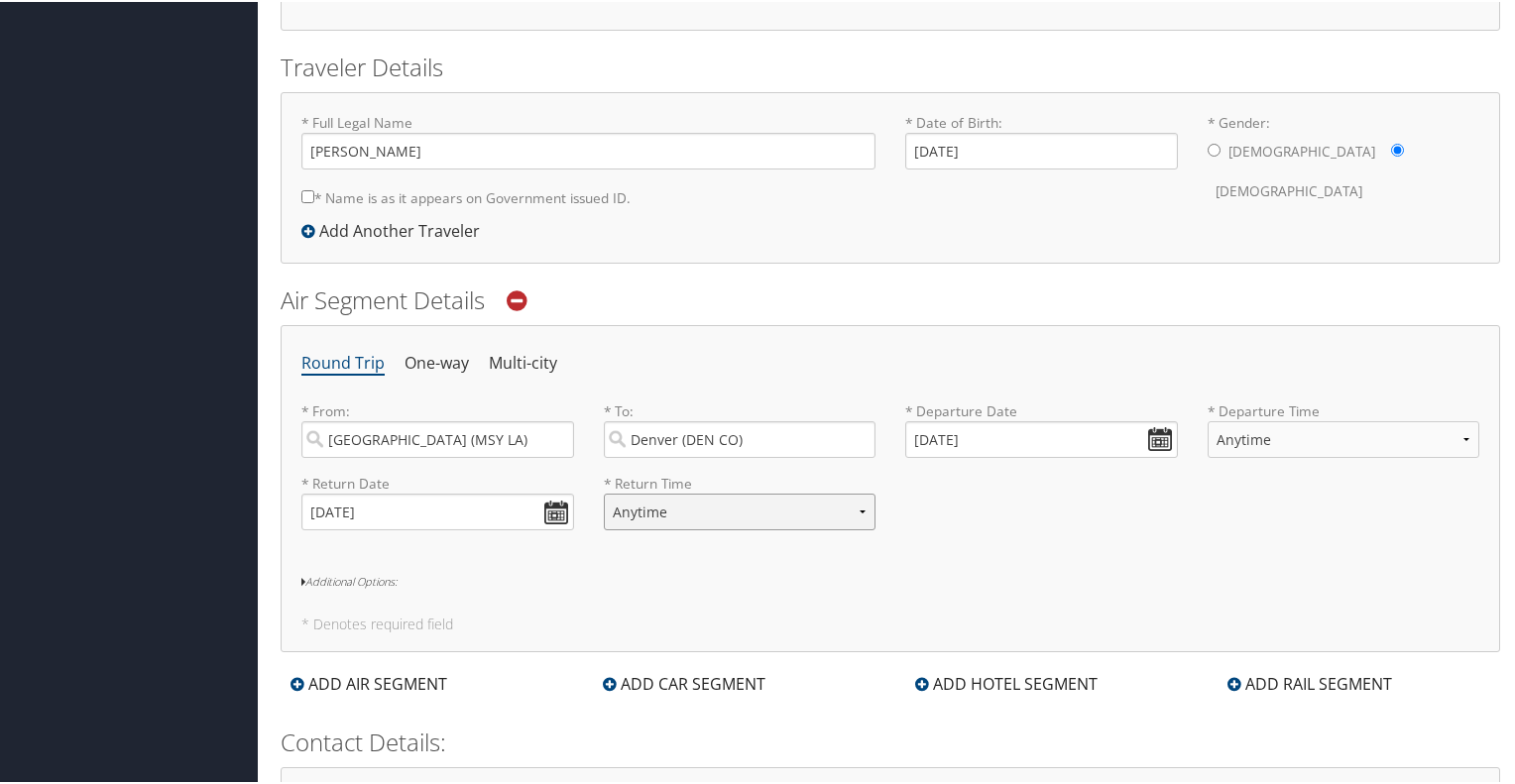 click on "Anytime Early Morning (5AM-7AM) Morning (7AM-12PM) Afternoon (12PM-5PM) Evening (5PM-10PM) Red Eye (10PM-5AM)  12:00 AM   1:00 AM   2:00 AM   3:00 AM   4:00 AM   5:00 AM   6:00 AM   7:00 AM   8:00 AM   9:00 AM   10:00 AM   11:00 AM   12:00 PM (Noon)   1:00 PM   2:00 PM   3:00 PM   4:00 PM   5:00 PM   6:00 PM   7:00 PM   8:00 PM   9:00 PM   10:00 PM   11:00 PM" at bounding box center (740, 509) 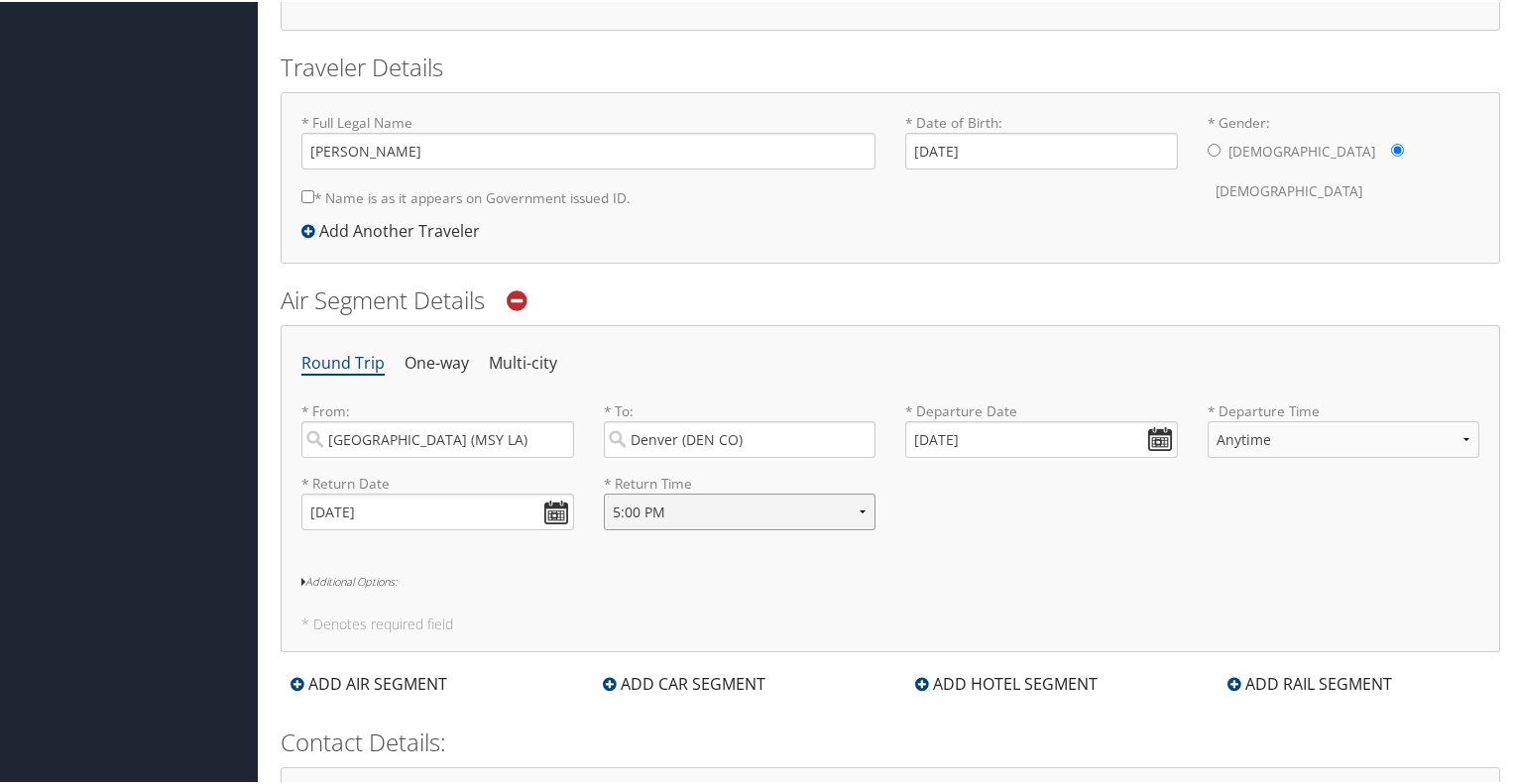 click on "Anytime Early Morning (5AM-7AM) Morning (7AM-12PM) Afternoon (12PM-5PM) Evening (5PM-10PM) Red Eye (10PM-5AM)  12:00 AM   1:00 AM   2:00 AM   3:00 AM   4:00 AM   5:00 AM   6:00 AM   7:00 AM   8:00 AM   9:00 AM   10:00 AM   11:00 AM   12:00 PM (Noon)   1:00 PM   2:00 PM   3:00 PM   4:00 PM   5:00 PM   6:00 PM   7:00 PM   8:00 PM   9:00 PM   10:00 PM   11:00 PM" at bounding box center (740, 509) 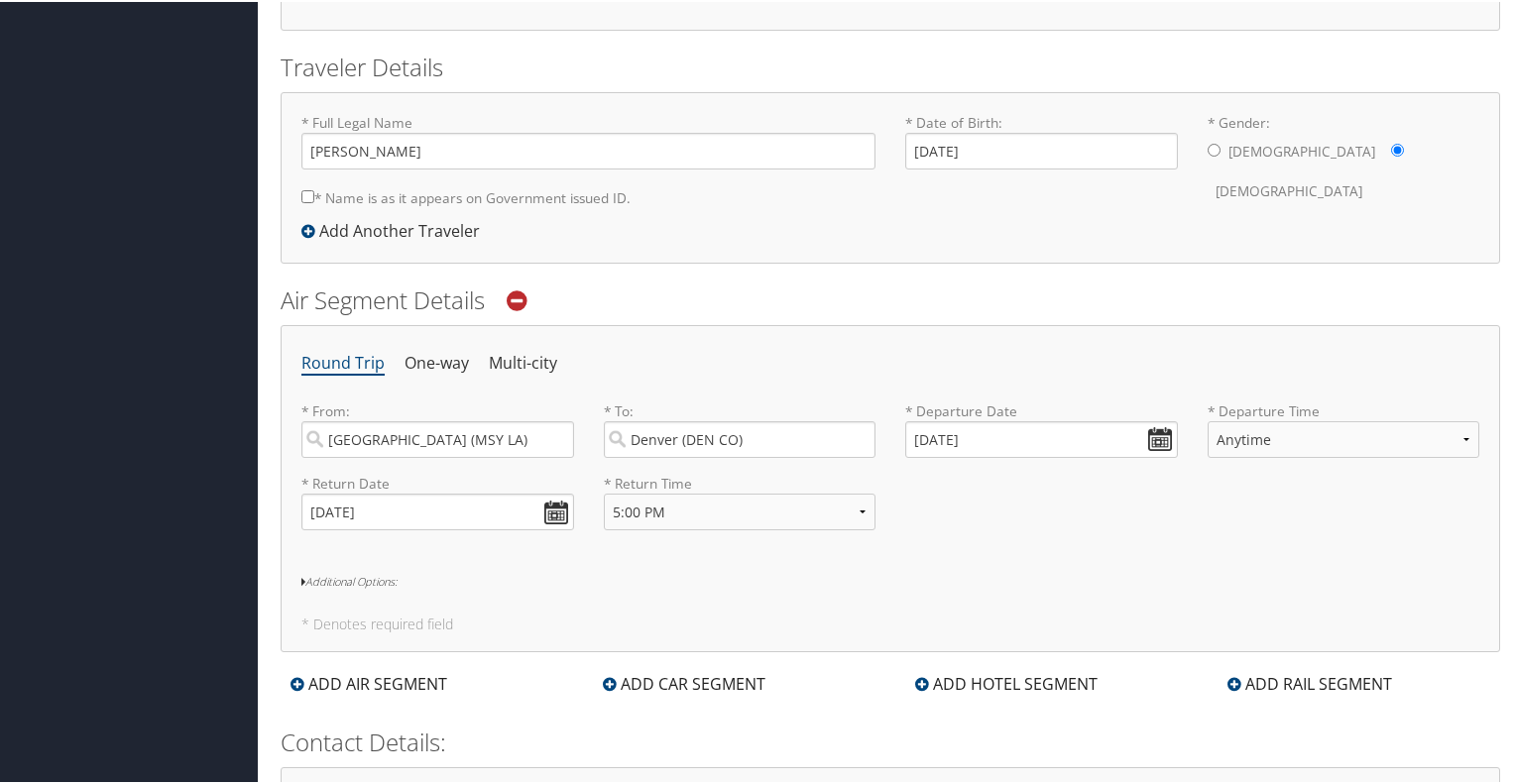 click on "Round Trip One-way Multi-city * From: New Orleans (MSY LA) Required * To: Denver (DEN CO) Required * Departure Date 11/09/2025 Dates must be valid * Departure Time Anytime Early Morning (5AM-7AM) Morning (7AM-12PM) Afternoon (12PM-5PM) Evening (5PM-10PM) Red Eye (10PM-5AM)  12:00 AM   1:00 AM   2:00 AM   3:00 AM   4:00 AM   5:00 AM   6:00 AM   7:00 AM   8:00 AM   9:00 AM   10:00 AM   11:00 AM   12:00 PM (Noon)   1:00 PM   2:00 PM   3:00 PM   4:00 PM   5:00 PM   6:00 PM   7:00 PM   8:00 PM   9:00 PM   10:00 PM   11:00 PM  Required * Return Date 11/12/2025 Dates must be valid * Return Time Anytime Early Morning (5AM-7AM) Morning (7AM-12PM) Afternoon (12PM-5PM) Evening (5PM-10PM) Red Eye (10PM-5AM)  12:00 AM   1:00 AM   2:00 AM   3:00 AM   4:00 AM   5:00 AM   6:00 AM   7:00 AM   8:00 AM   9:00 AM   10:00 AM   11:00 AM   12:00 PM (Noon)   1:00 PM   2:00 PM   3:00 PM   4:00 PM   5:00 PM   6:00 PM   7:00 PM   8:00 PM   9:00 PM   10:00 PM   11:00 PM  Required   Additional Options: * Denotes required field" at bounding box center [890, 487] 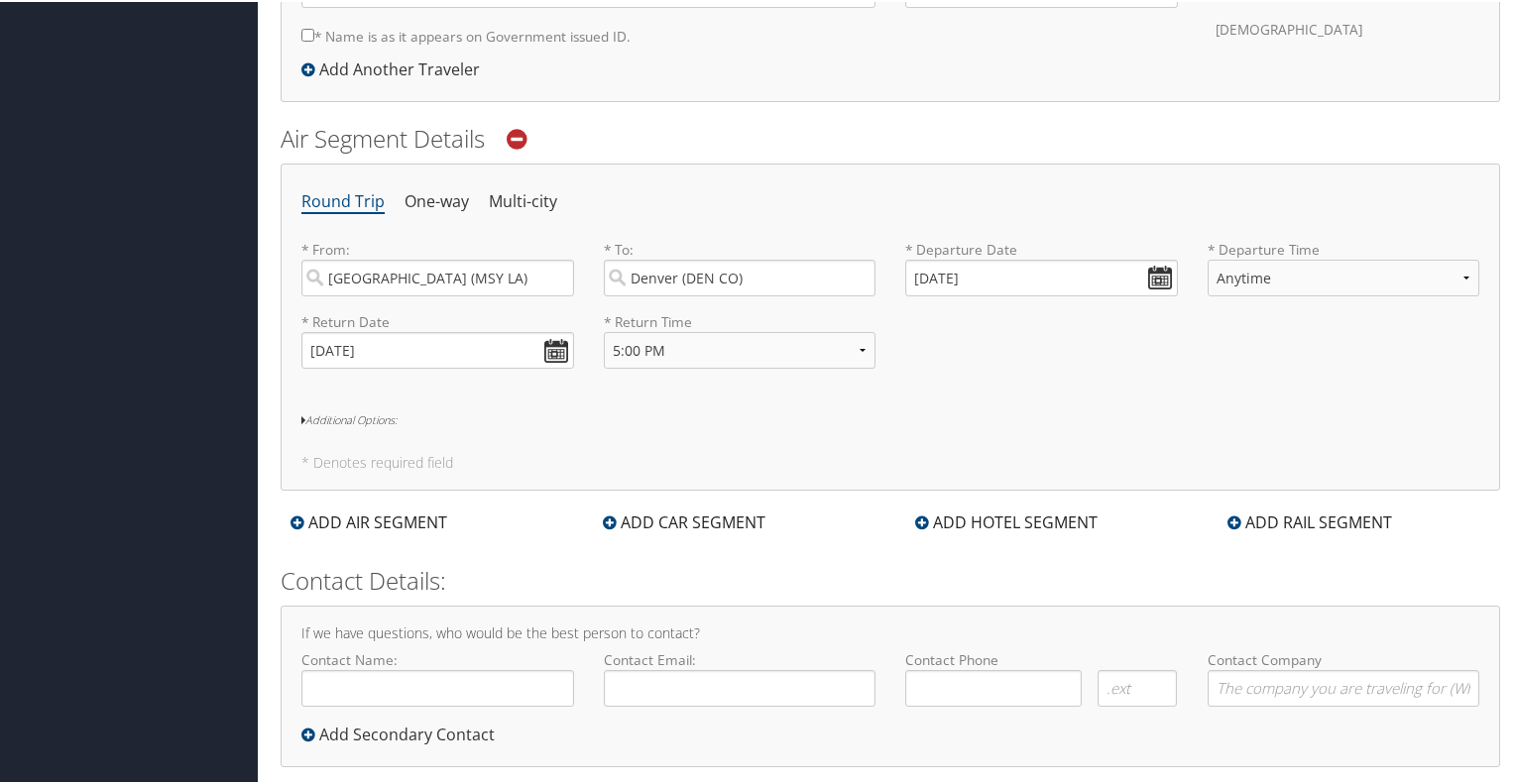 scroll, scrollTop: 587, scrollLeft: 0, axis: vertical 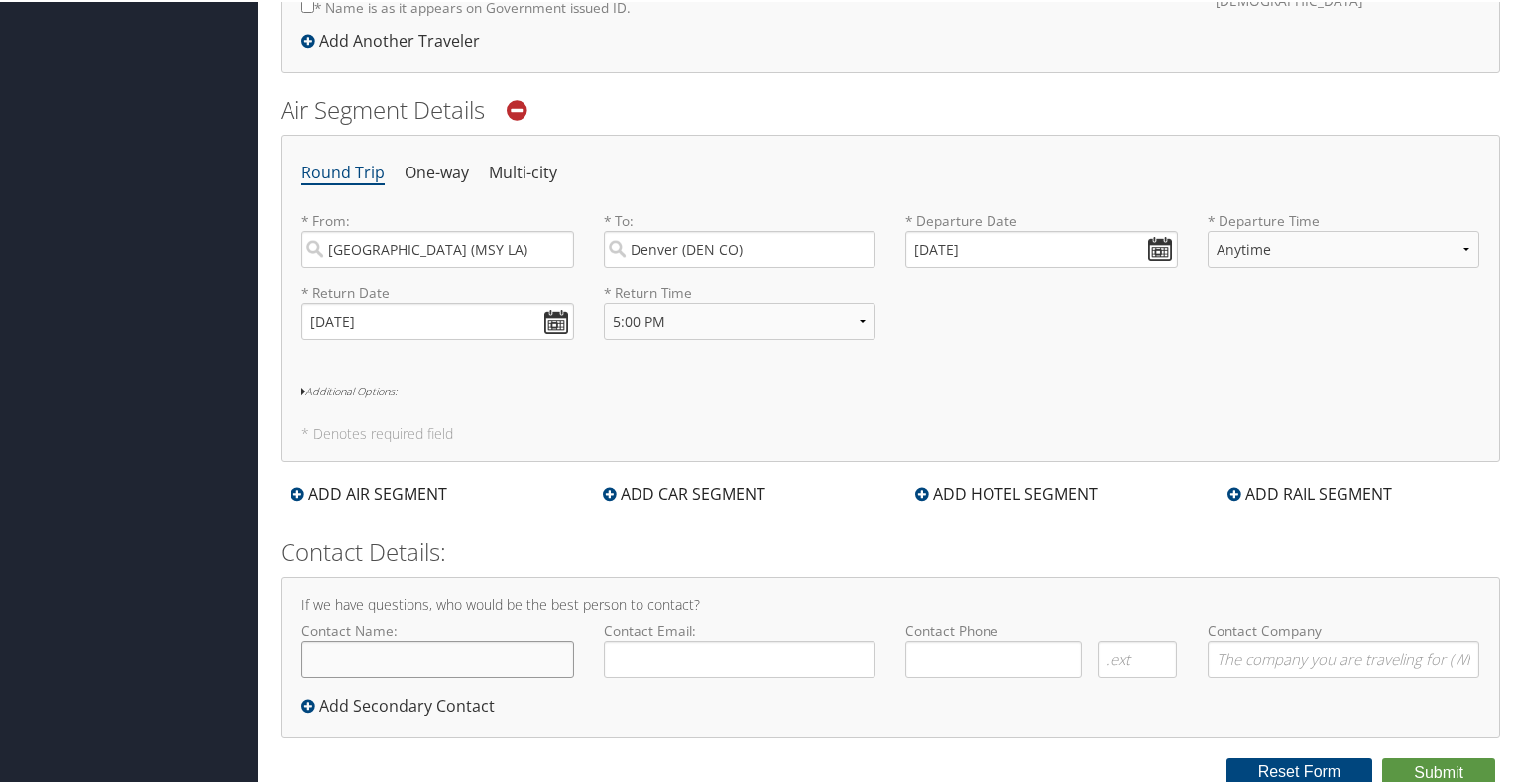 click on "Contact Name:" 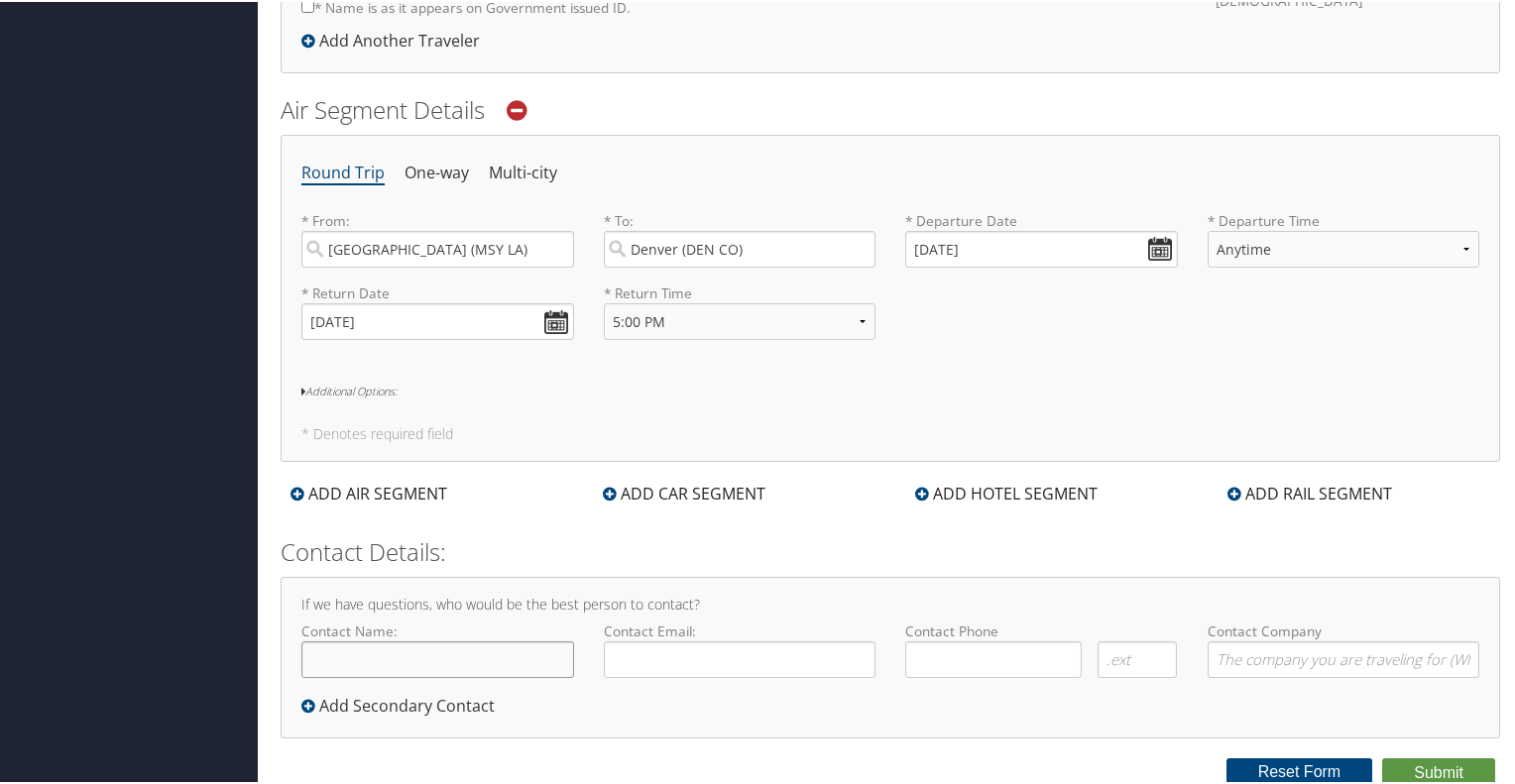 type on "[PERSON_NAME]" 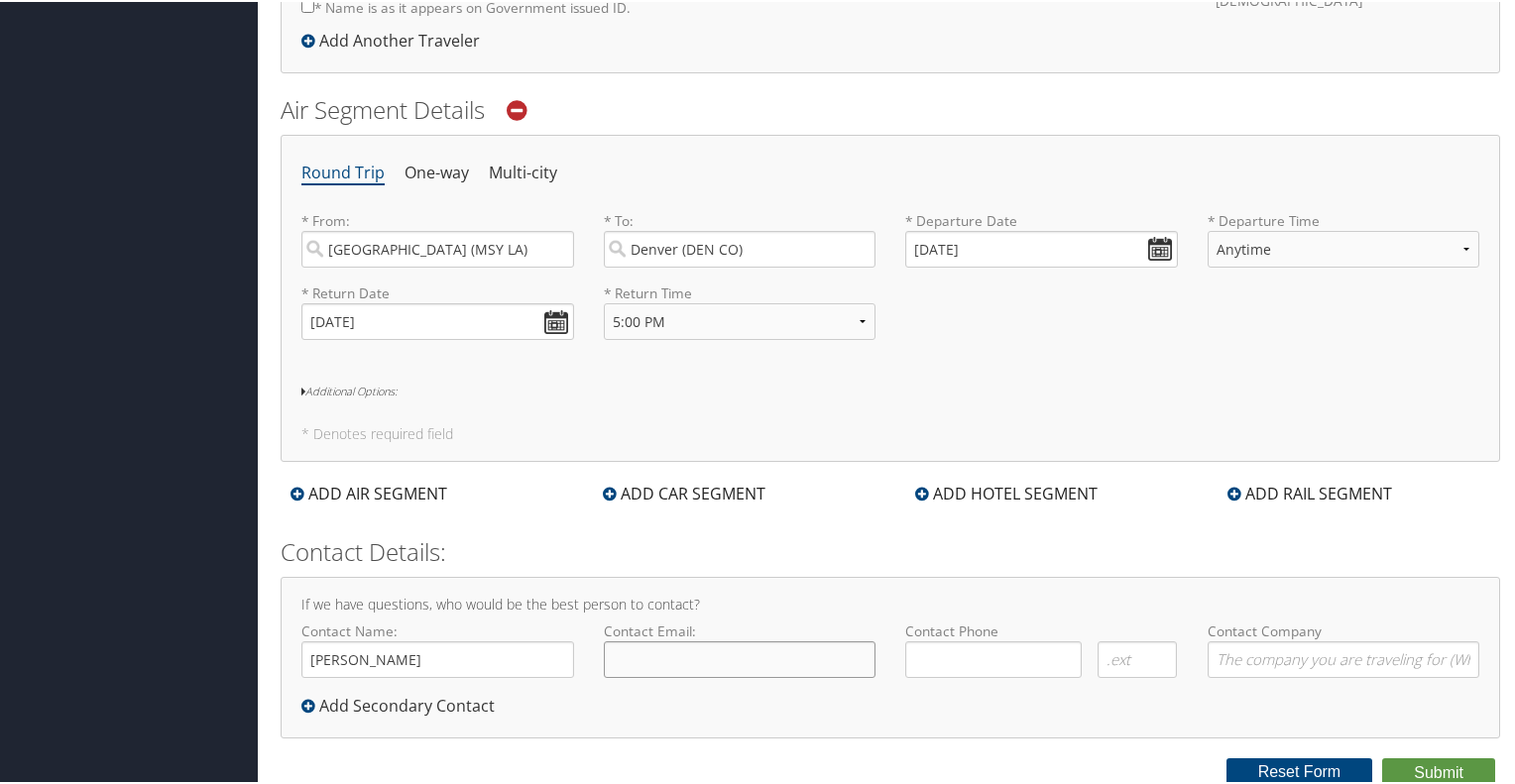 click on "Contact Email:" 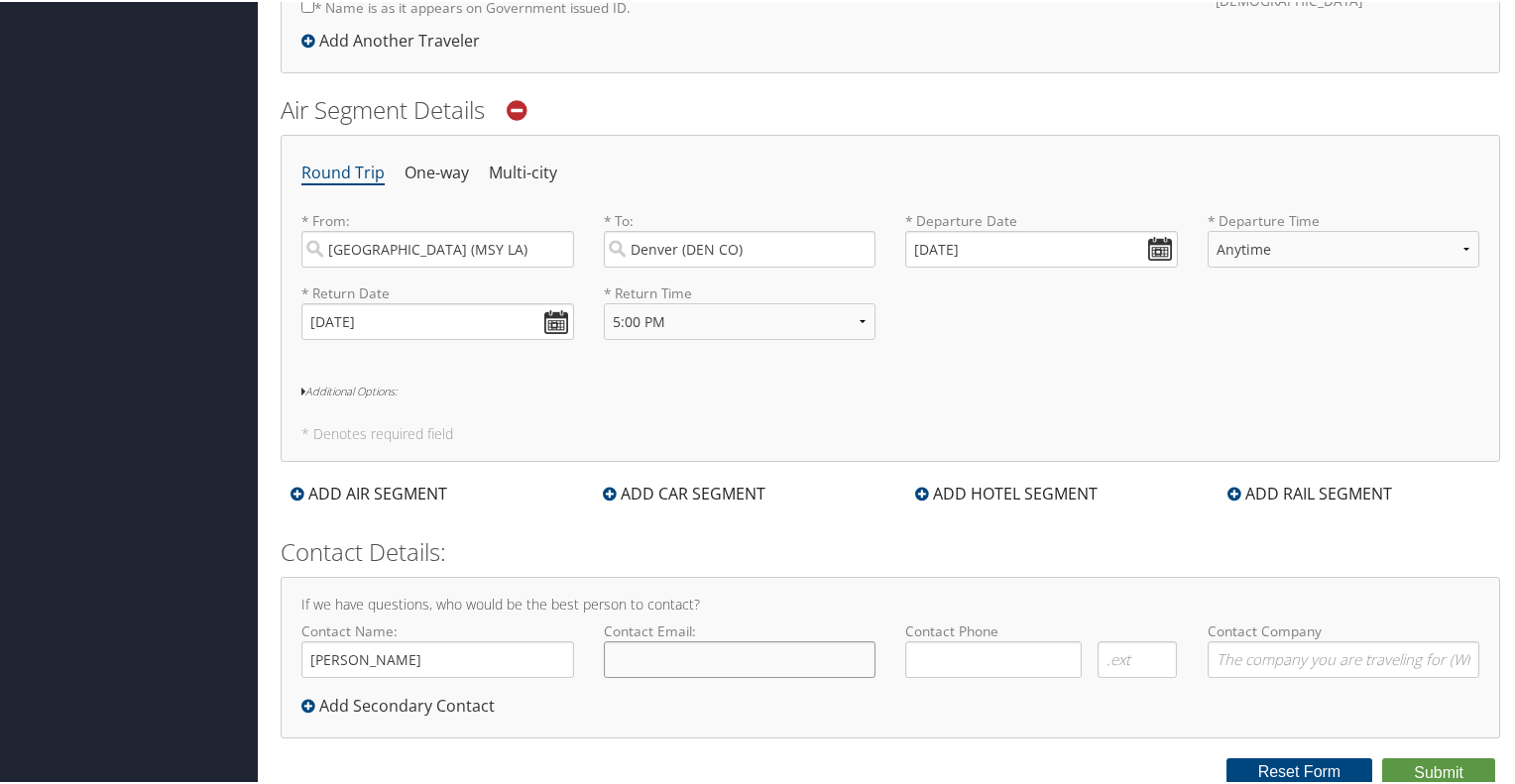 type on "Michelegrantadam@registrypartners.com" 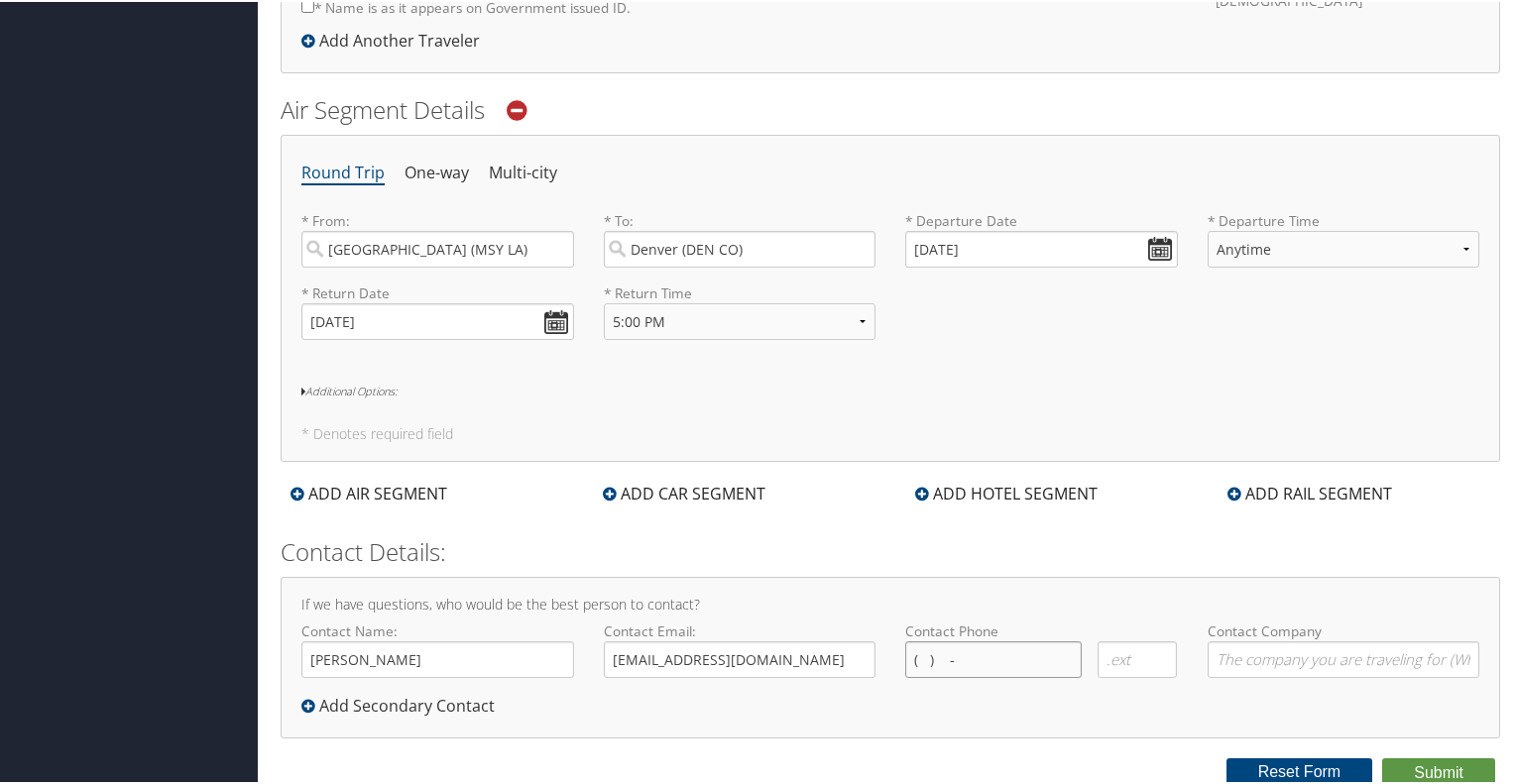 click on "(   )    -" at bounding box center [993, 657] 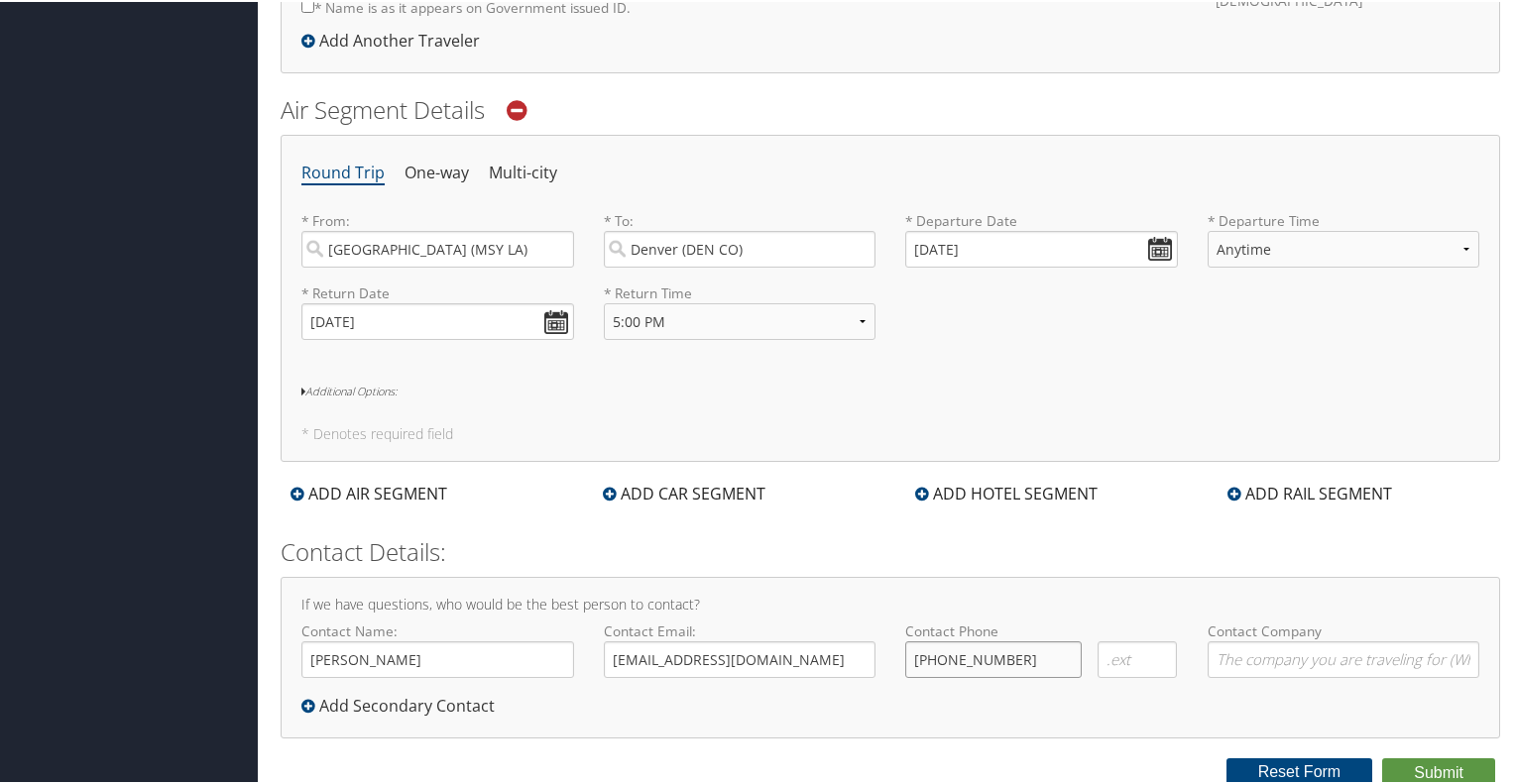type on "(504) 813-2313" 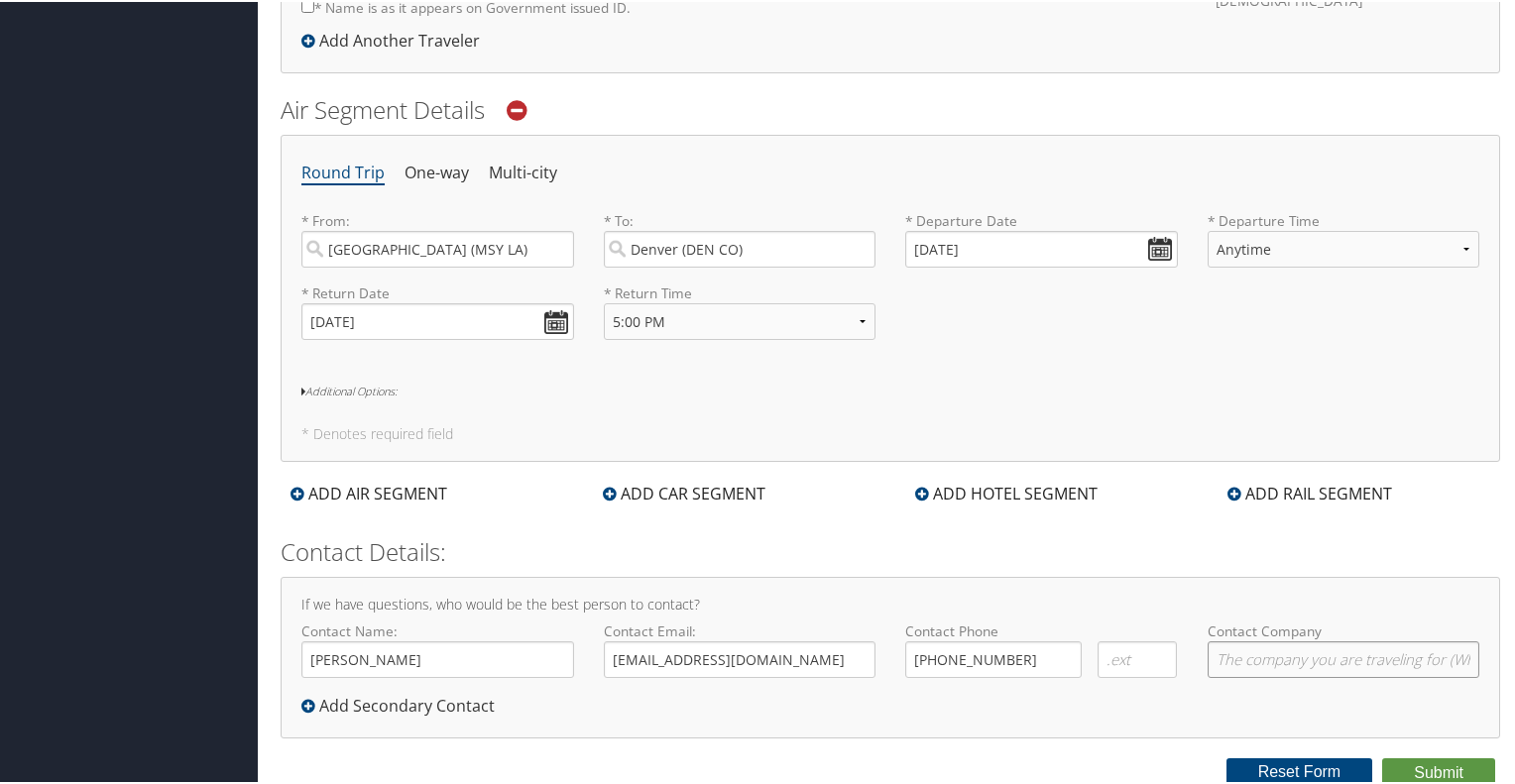 click on "Contact Company" 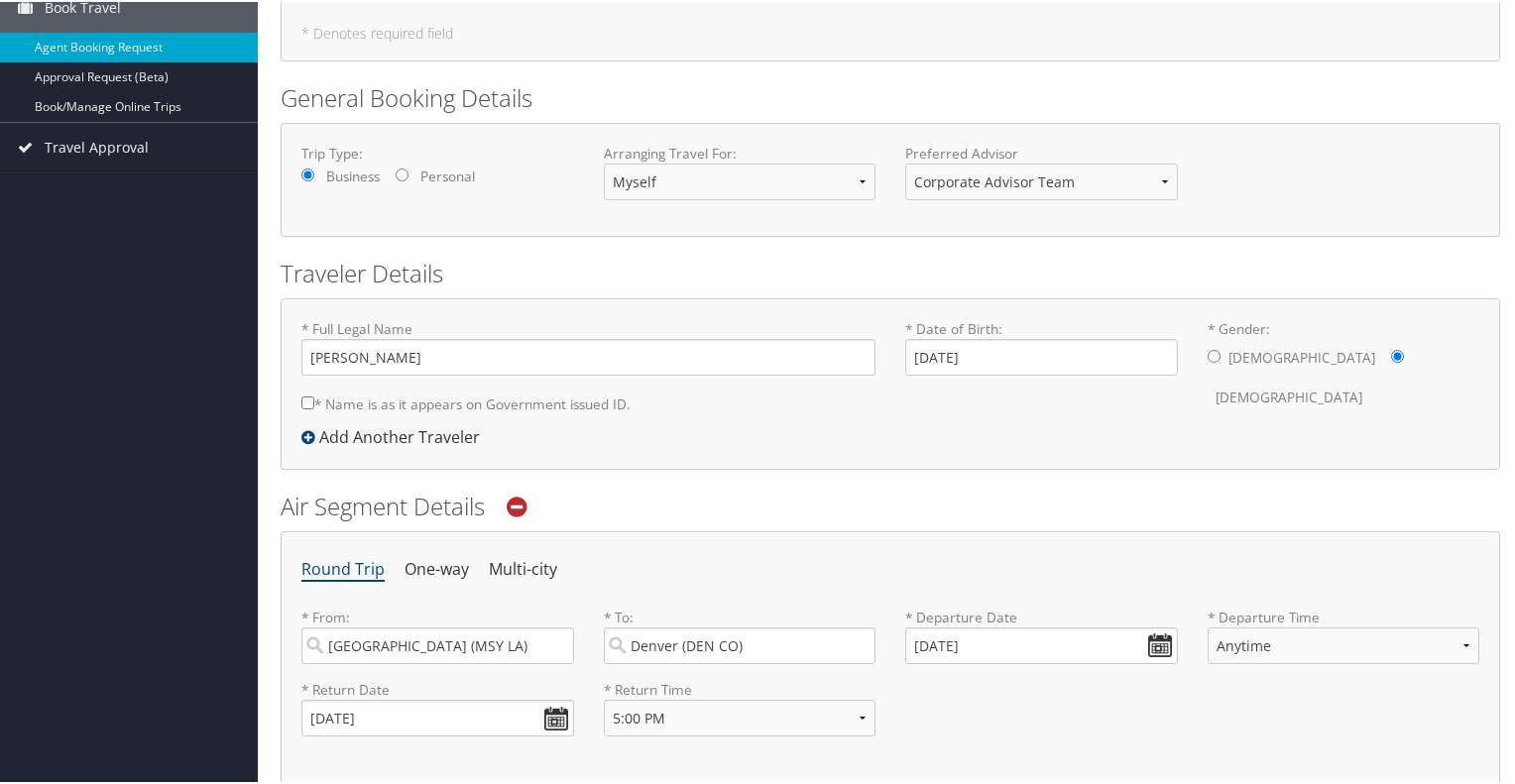 scroll, scrollTop: 0, scrollLeft: 0, axis: both 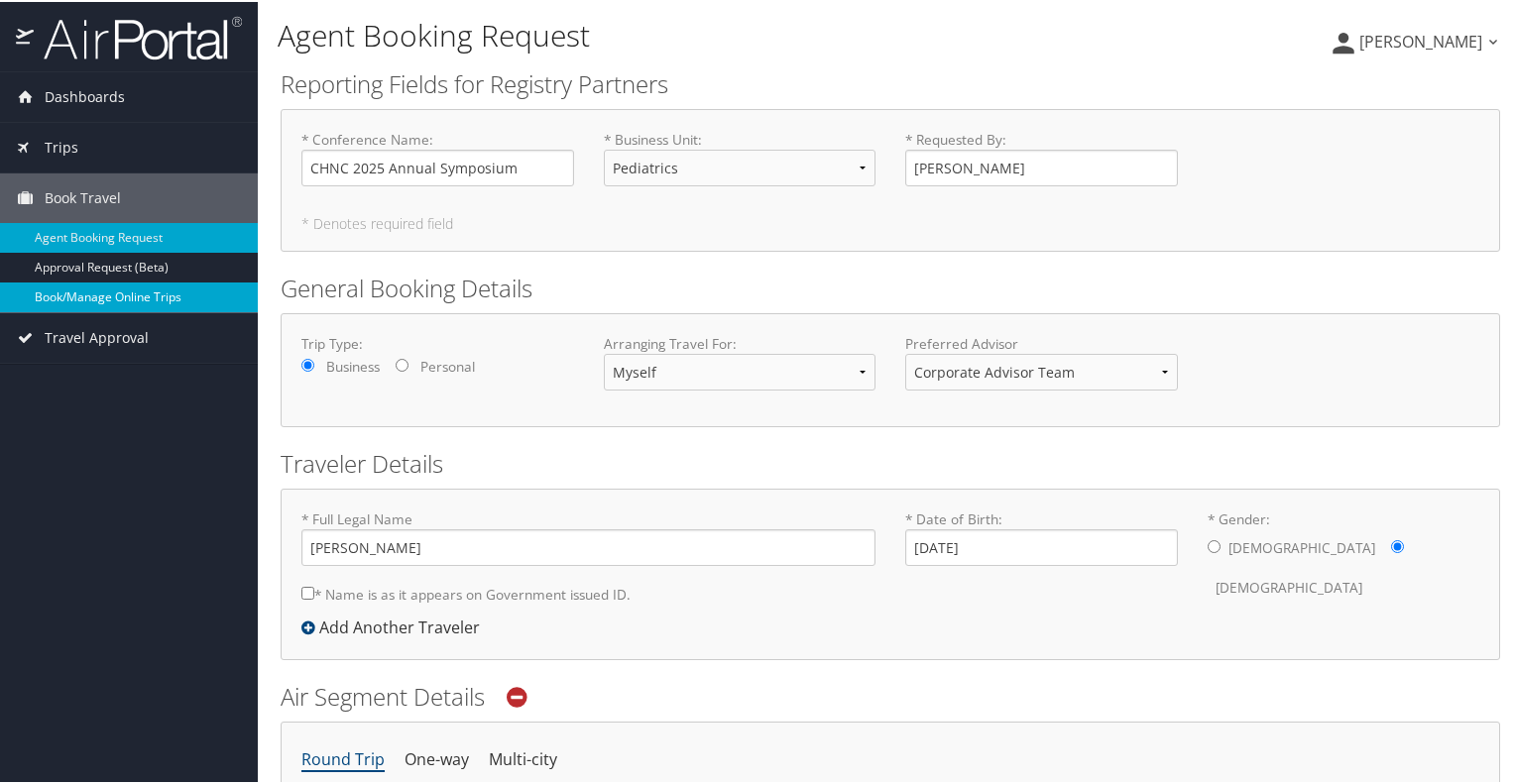 type on "Registry Partners Inc" 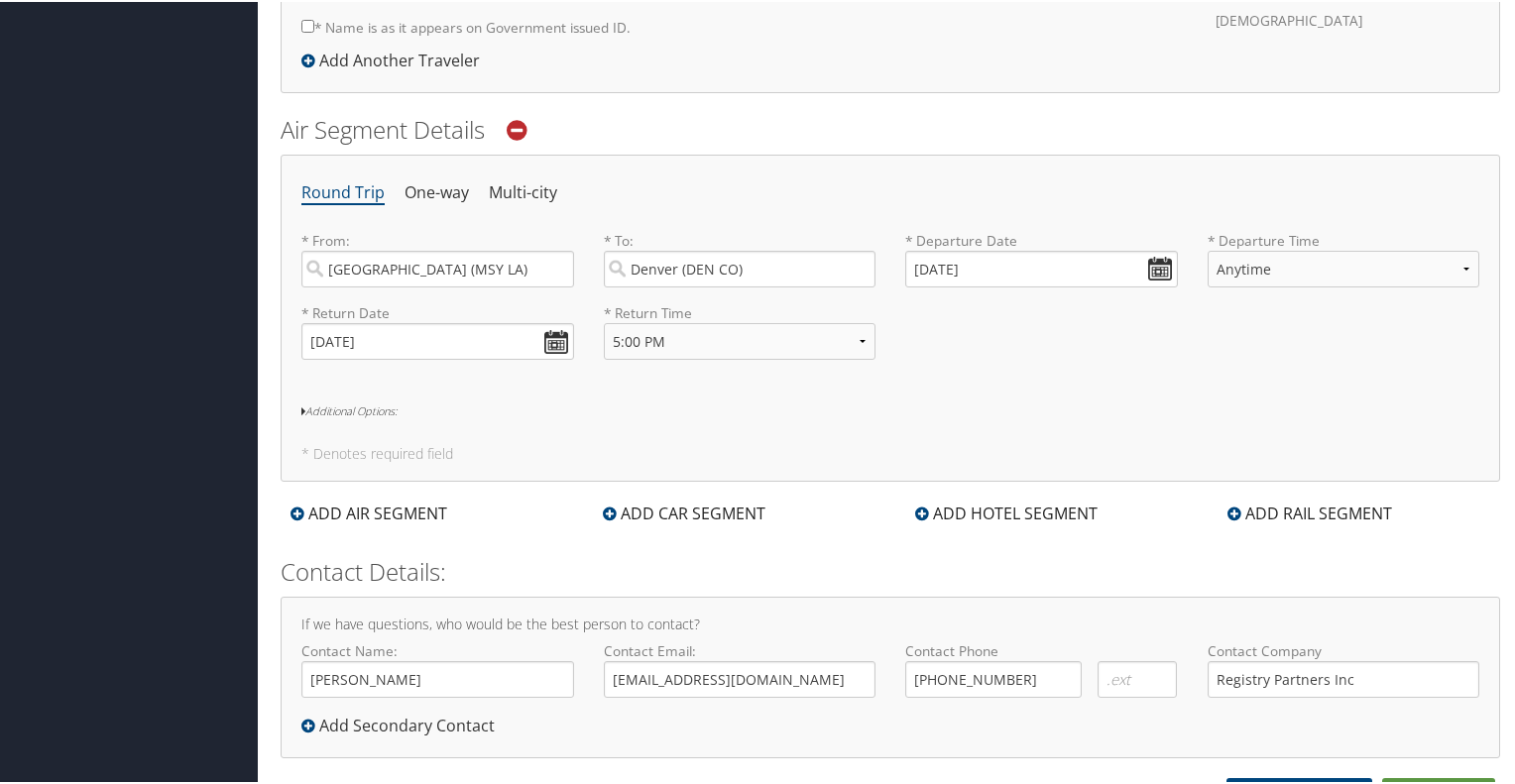 scroll, scrollTop: 587, scrollLeft: 0, axis: vertical 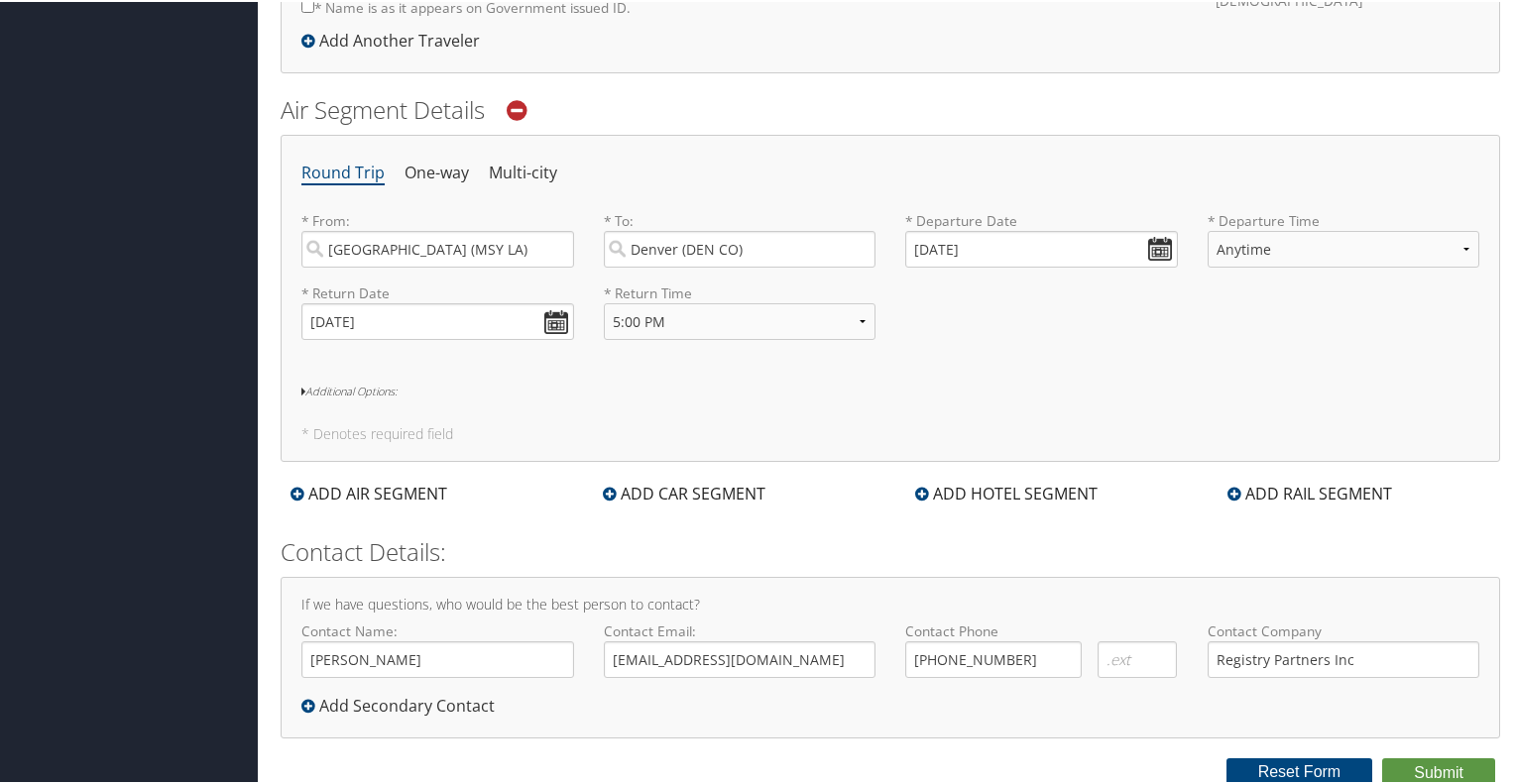 click on "ADD AIR SEGMENT" at bounding box center [369, 492] 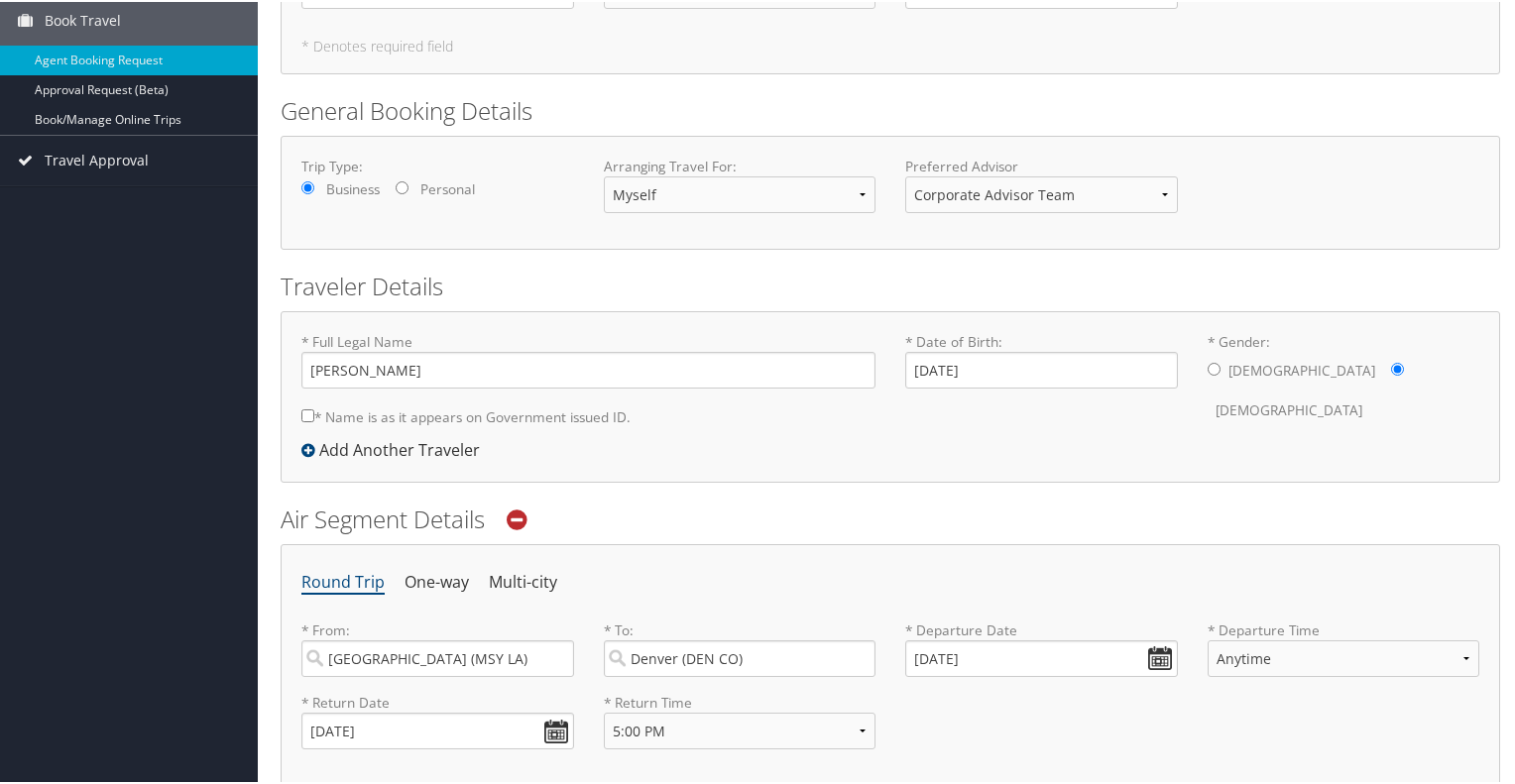 scroll, scrollTop: 0, scrollLeft: 0, axis: both 